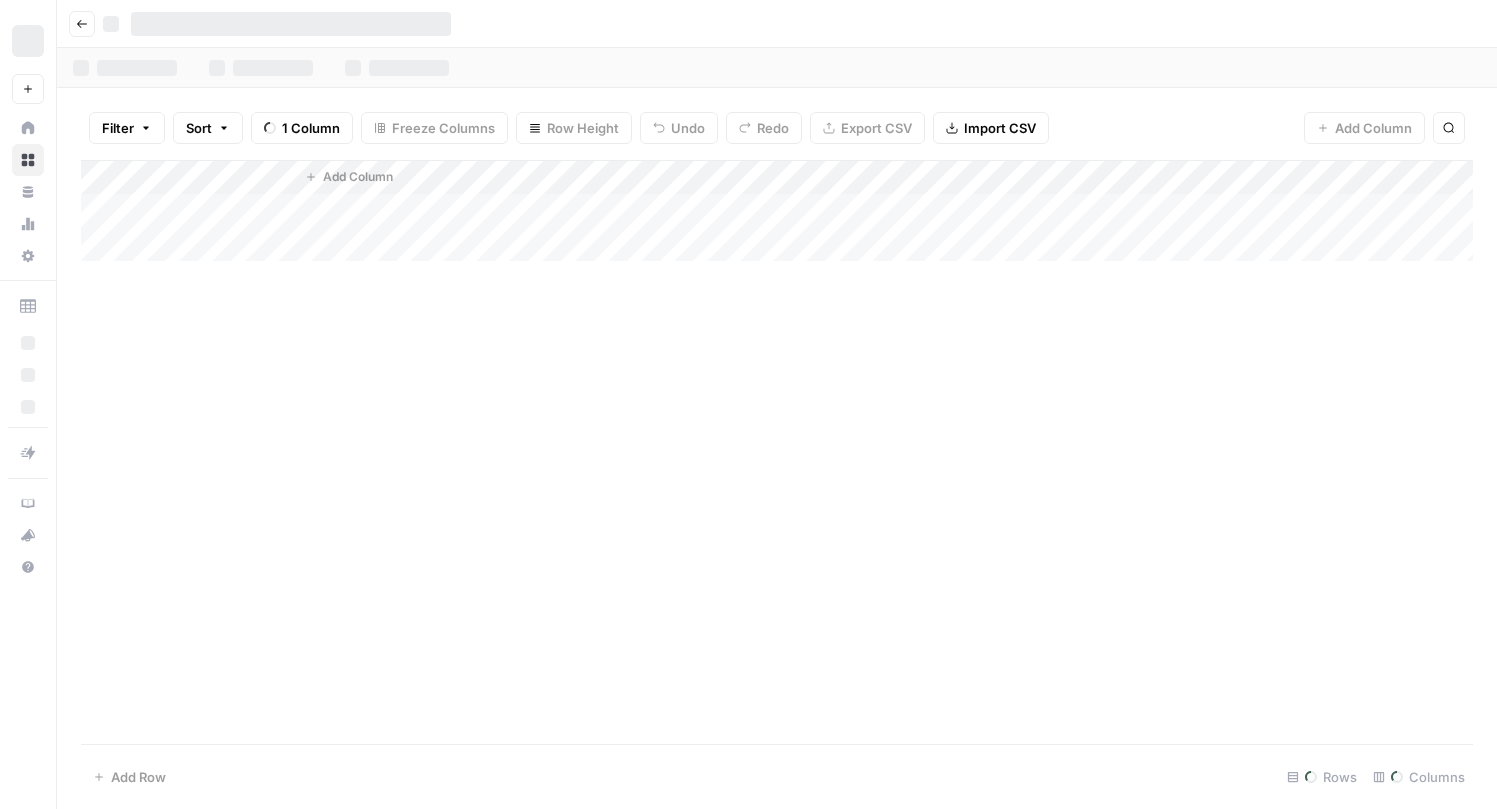 scroll, scrollTop: 0, scrollLeft: 0, axis: both 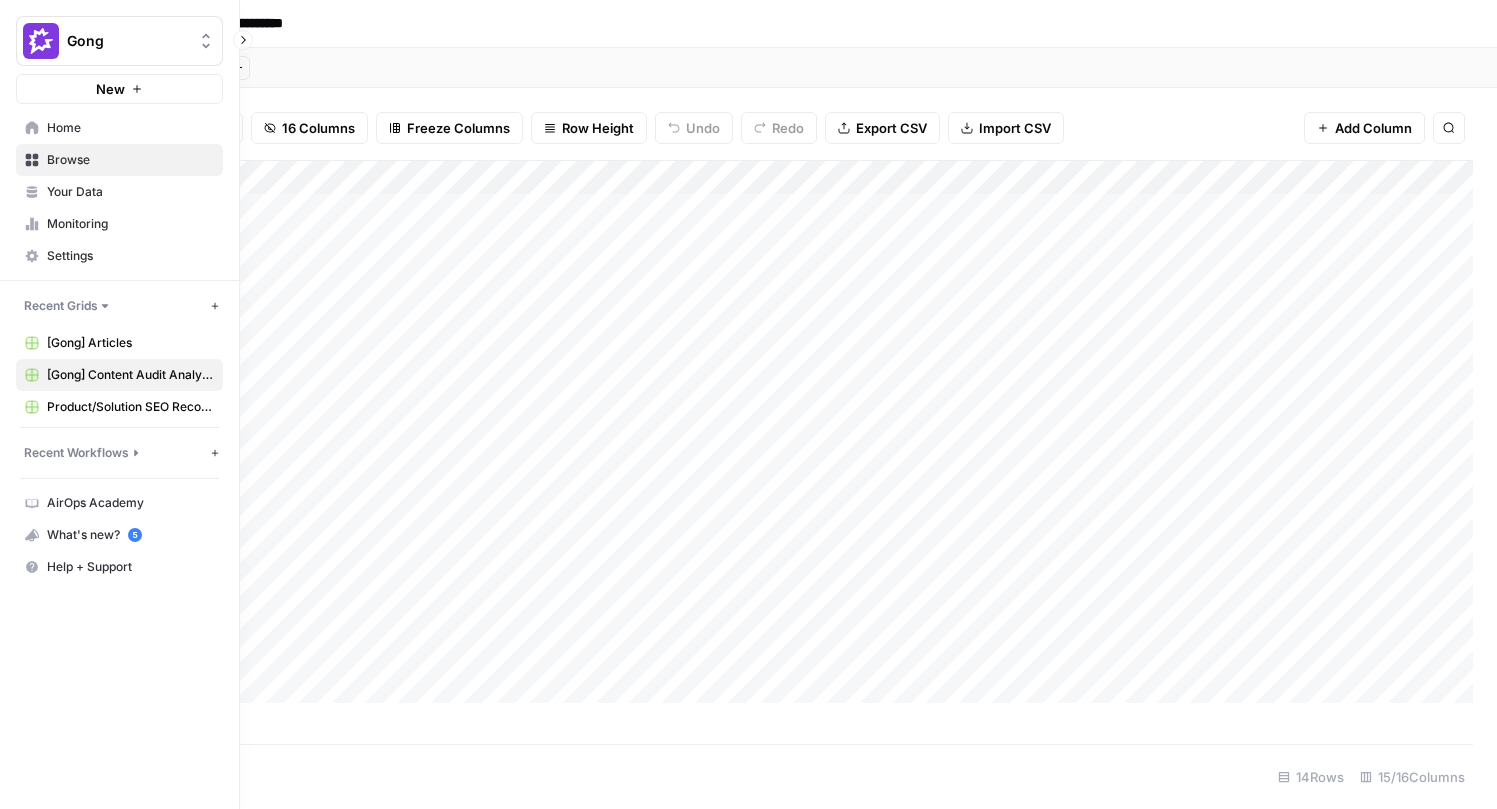 click on "[Gong] Content Audit Analysis with Messaging Update Recommendations Grid" at bounding box center (130, 375) 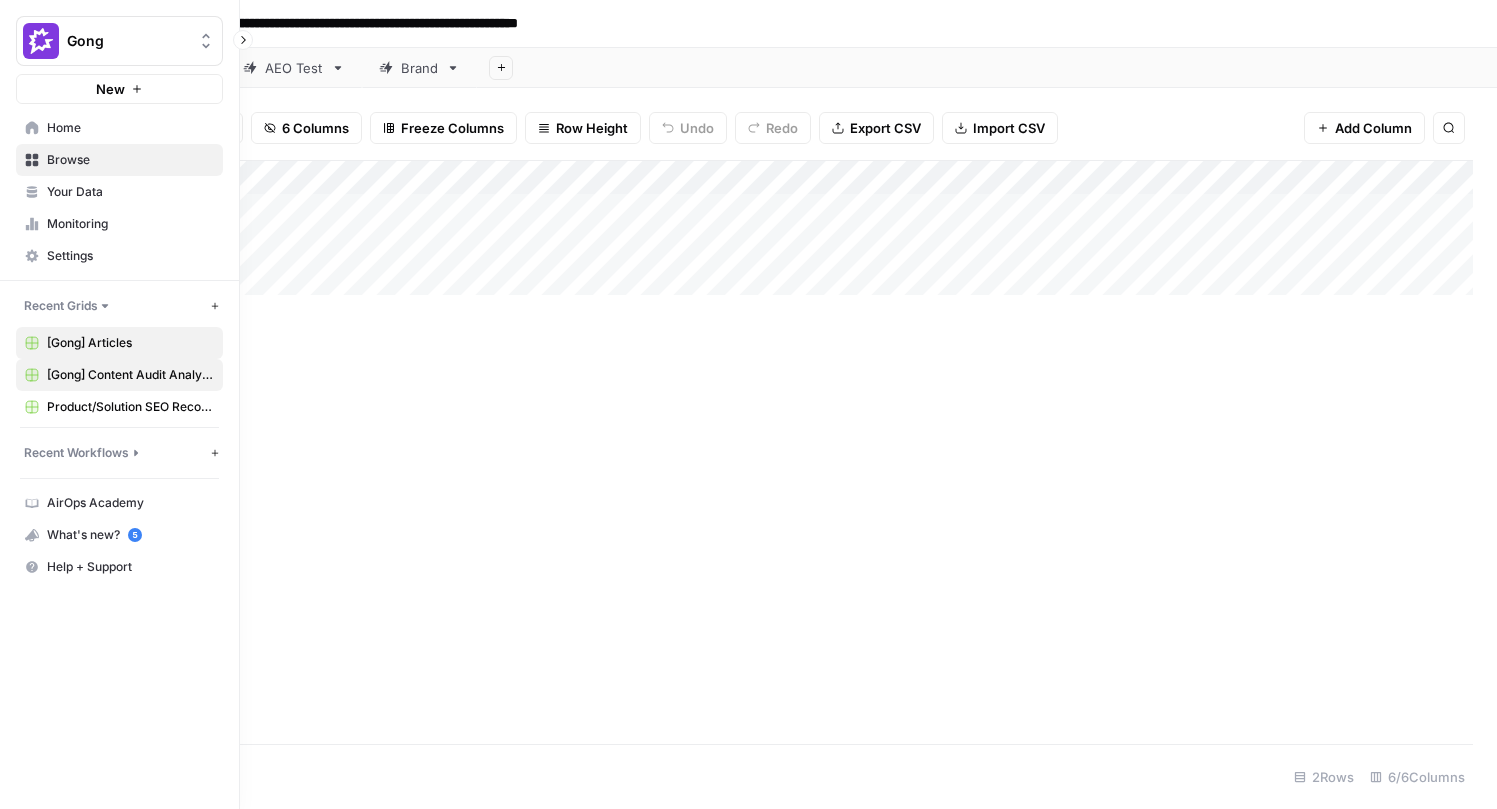 click on "[Gong] Articles" at bounding box center (130, 343) 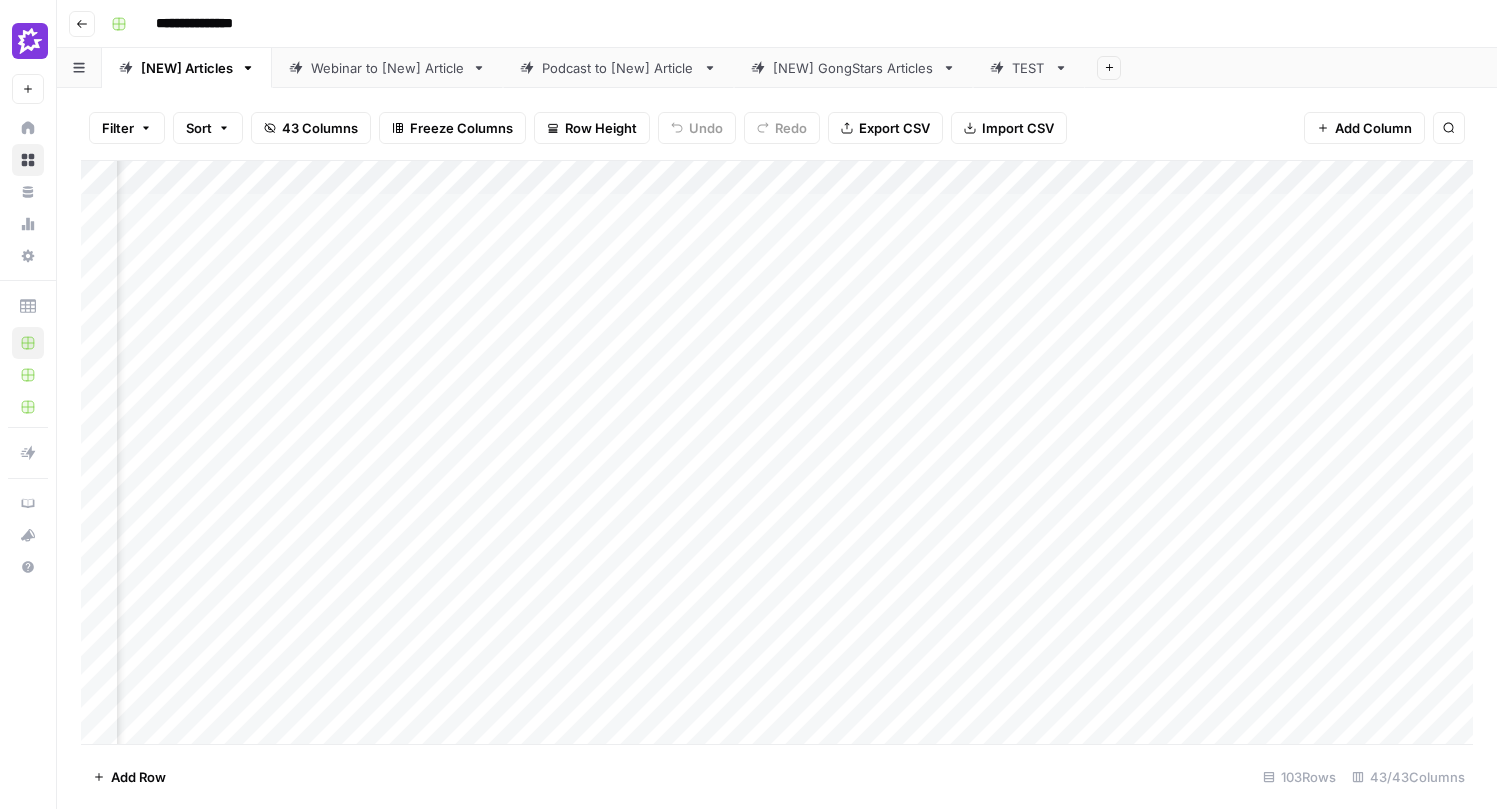 scroll, scrollTop: 0, scrollLeft: 310, axis: horizontal 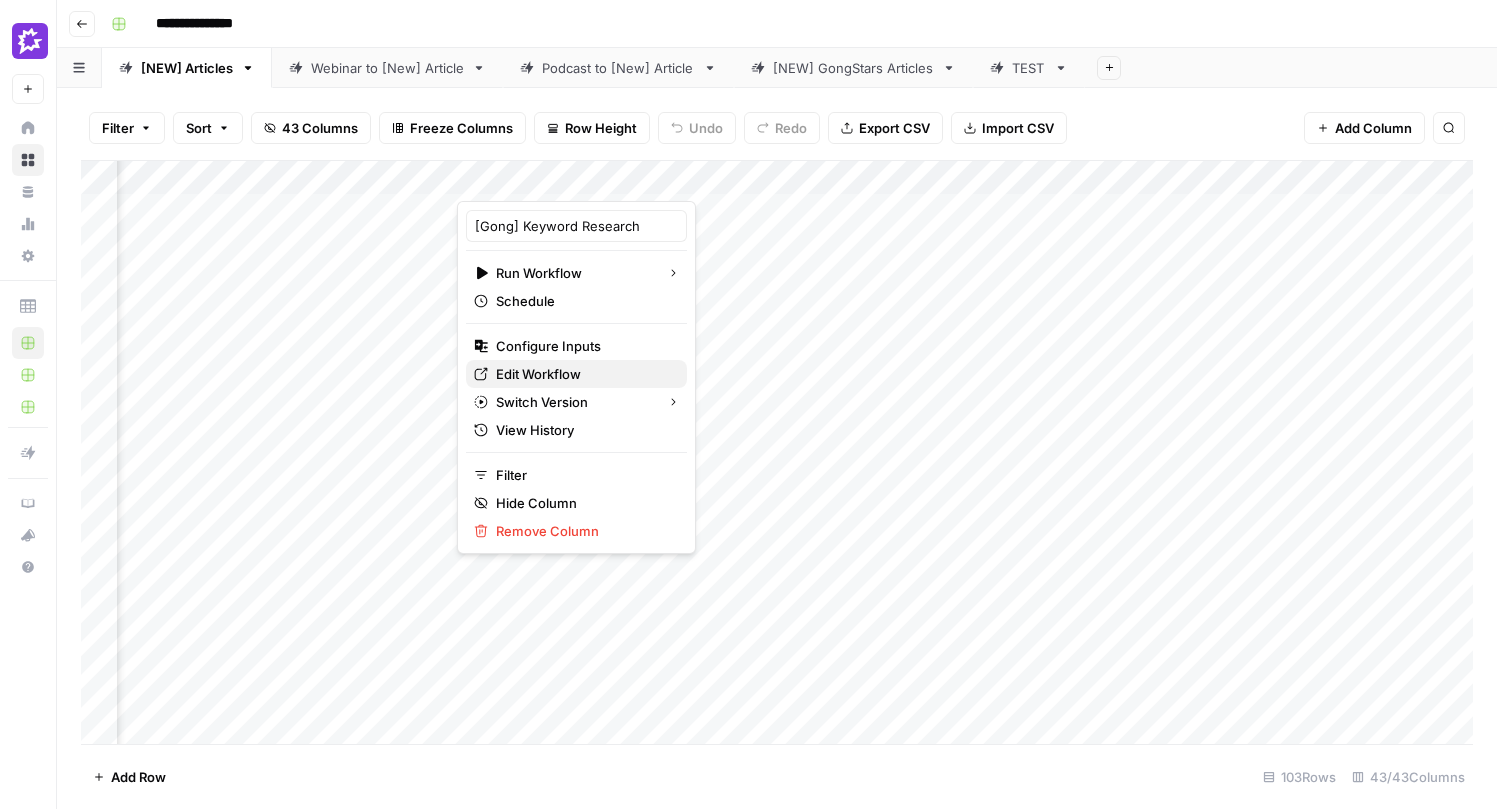 click on "Edit Workflow" at bounding box center (538, 374) 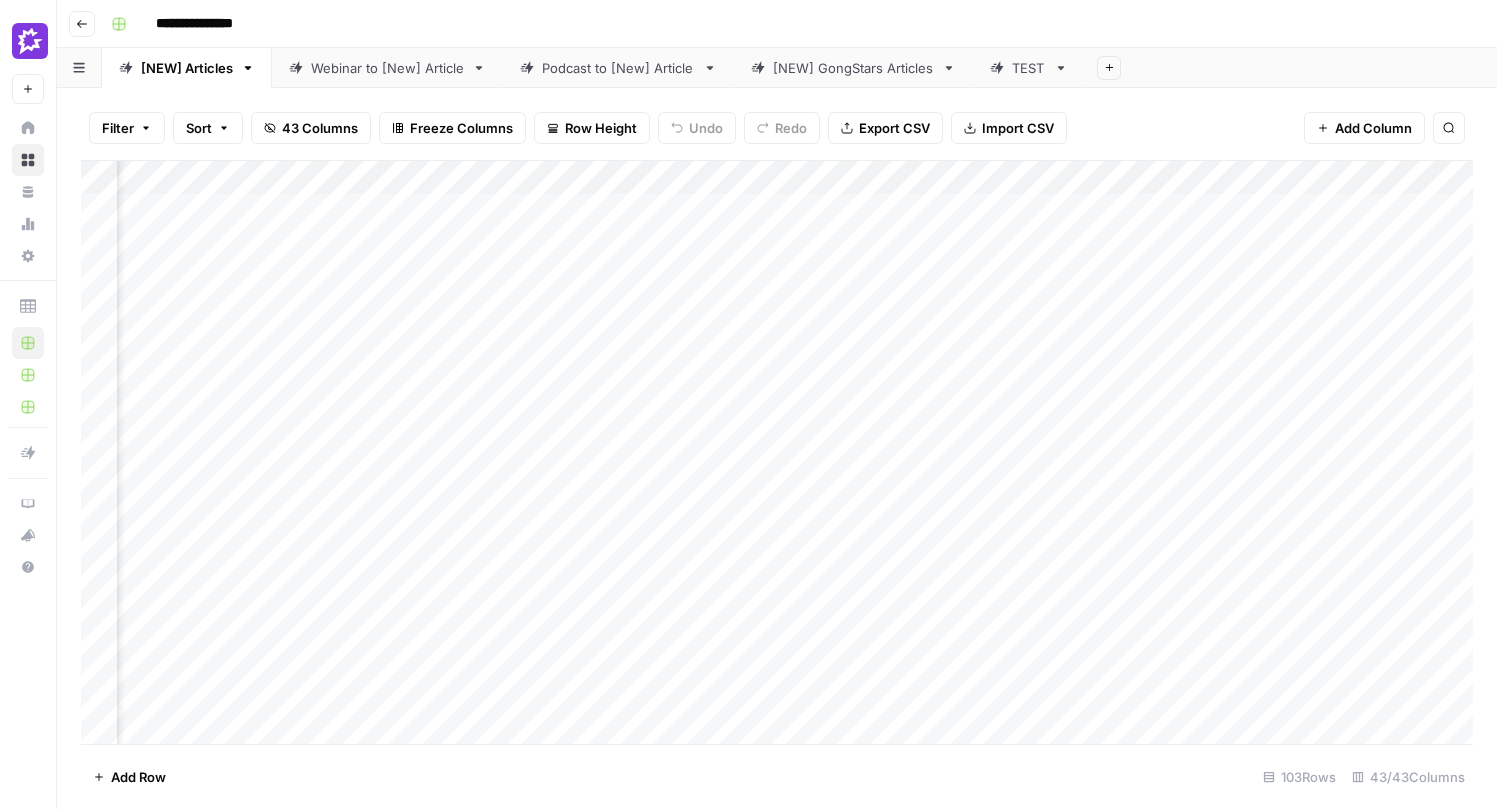 scroll, scrollTop: 0, scrollLeft: 4466, axis: horizontal 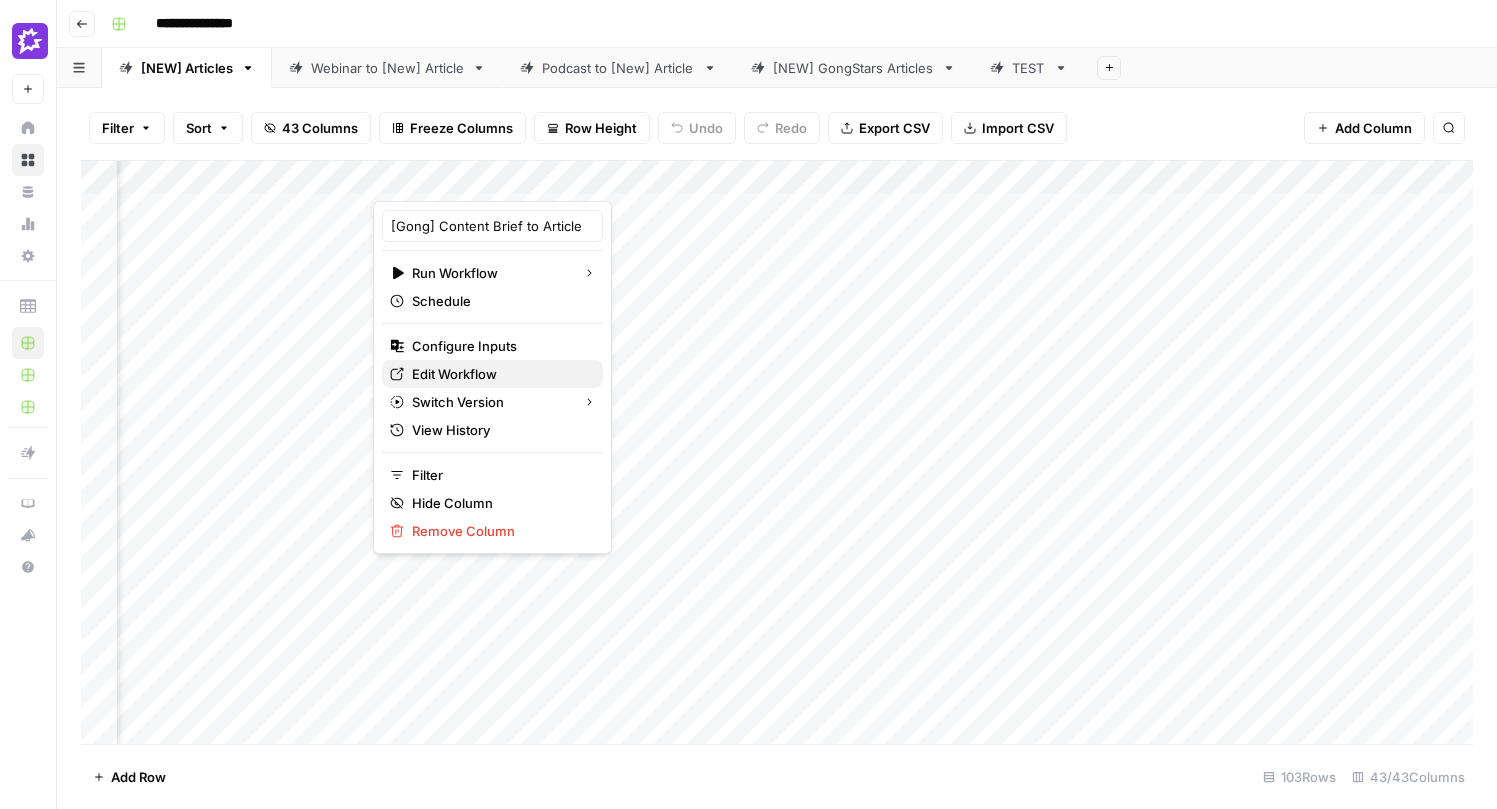 click on "Edit Workflow" at bounding box center (454, 374) 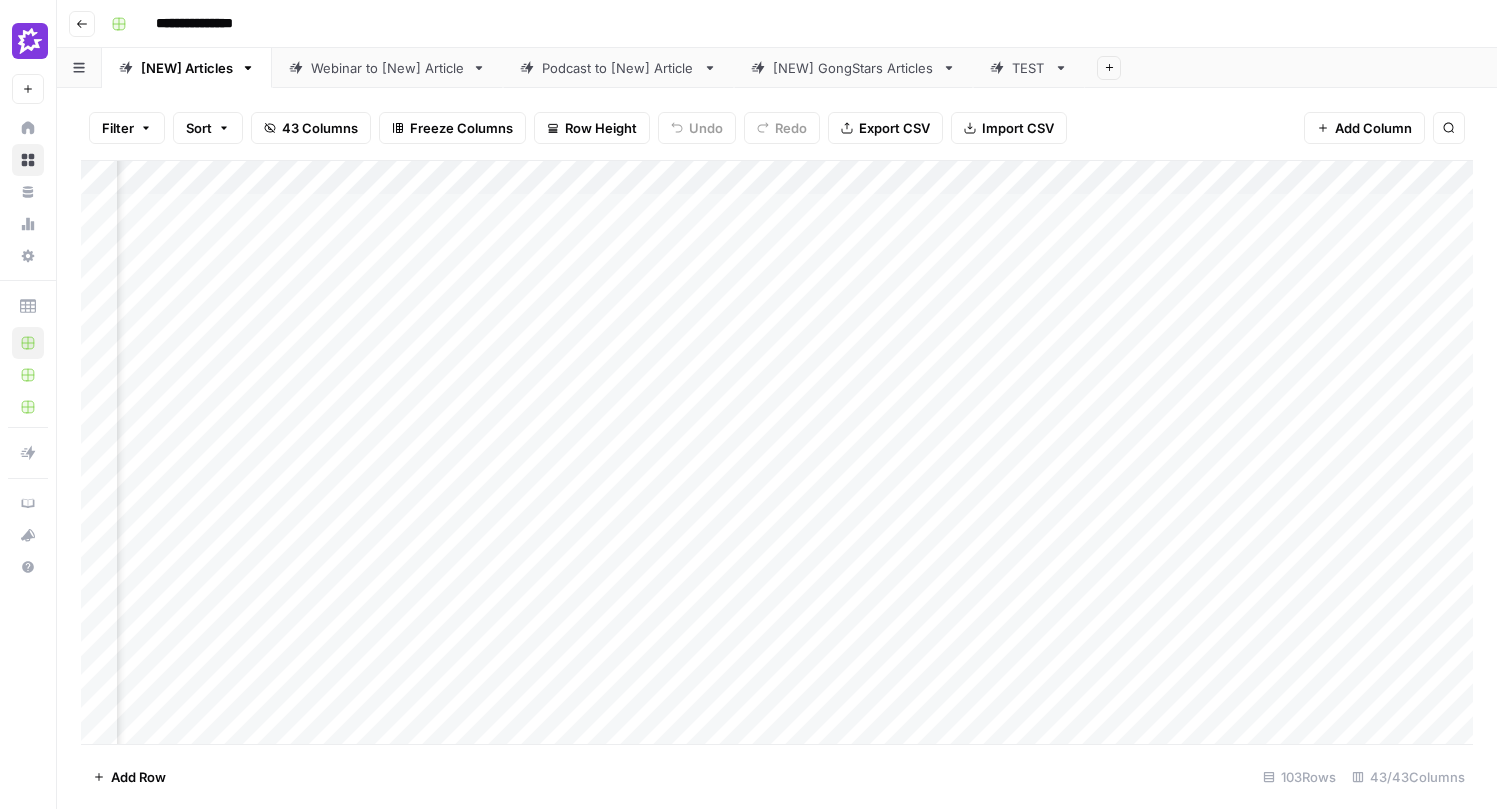 click on "Add Column" at bounding box center (777, 452) 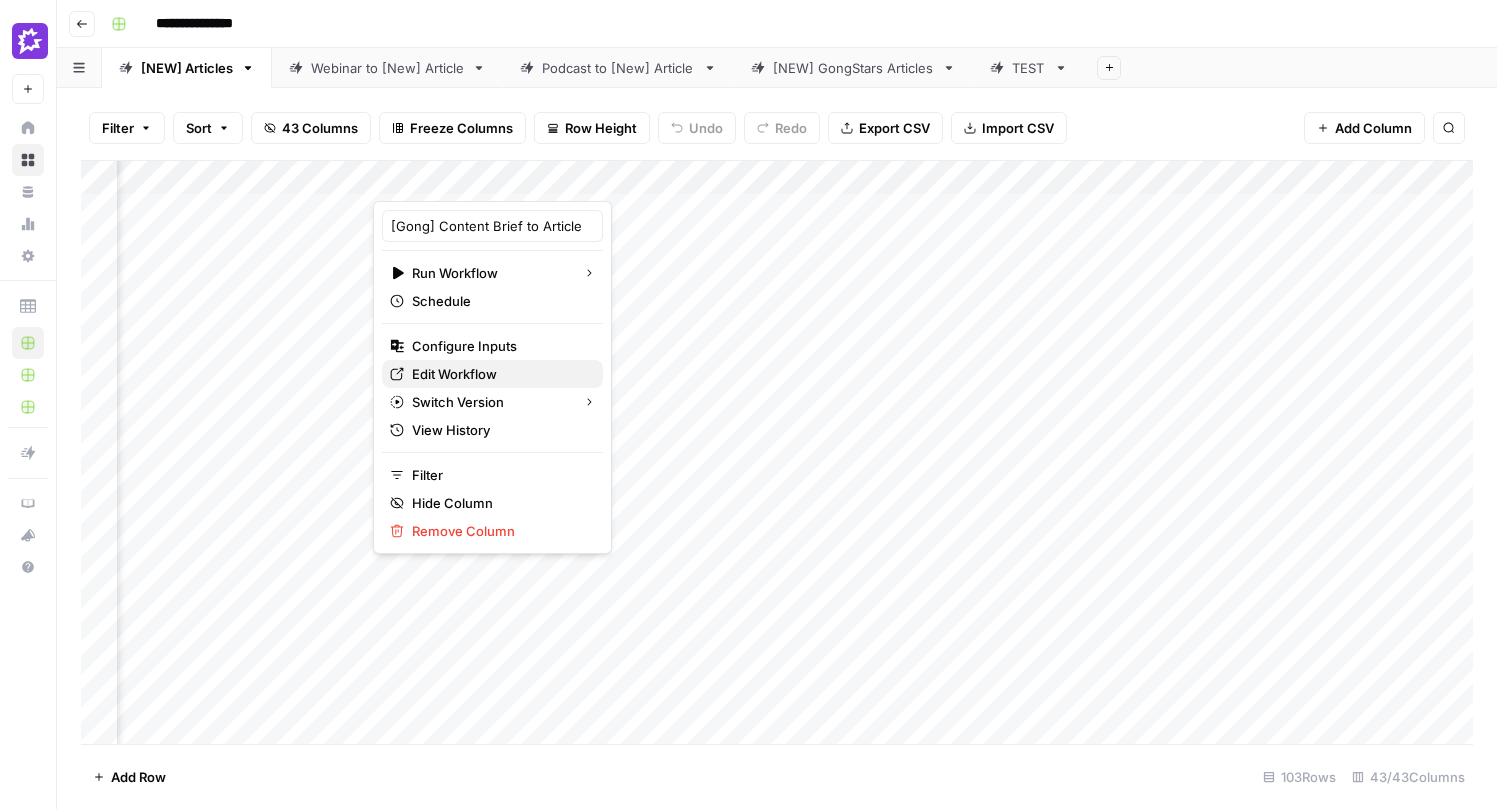 click on "Edit Workflow" at bounding box center (454, 374) 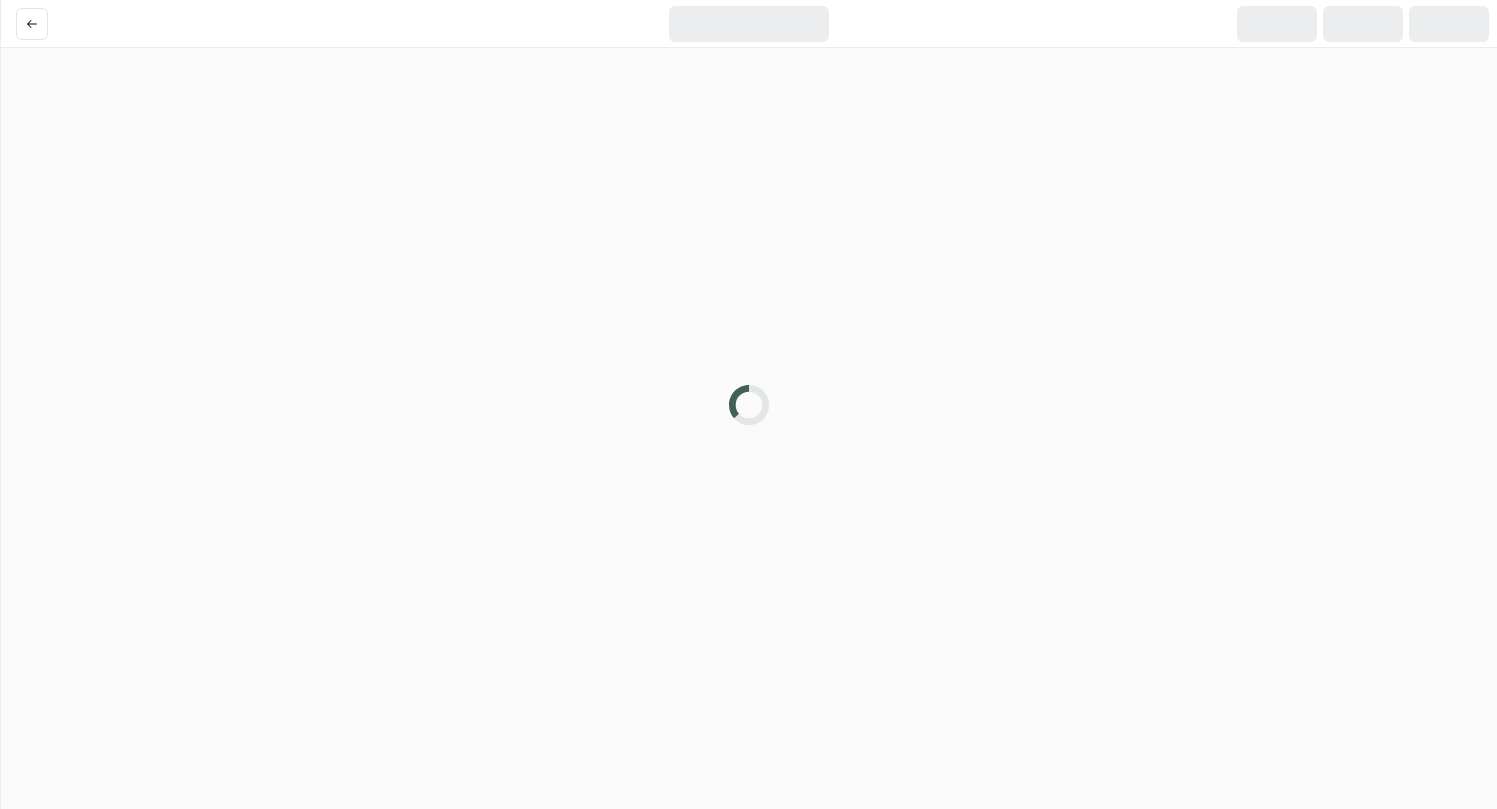 scroll, scrollTop: 0, scrollLeft: 0, axis: both 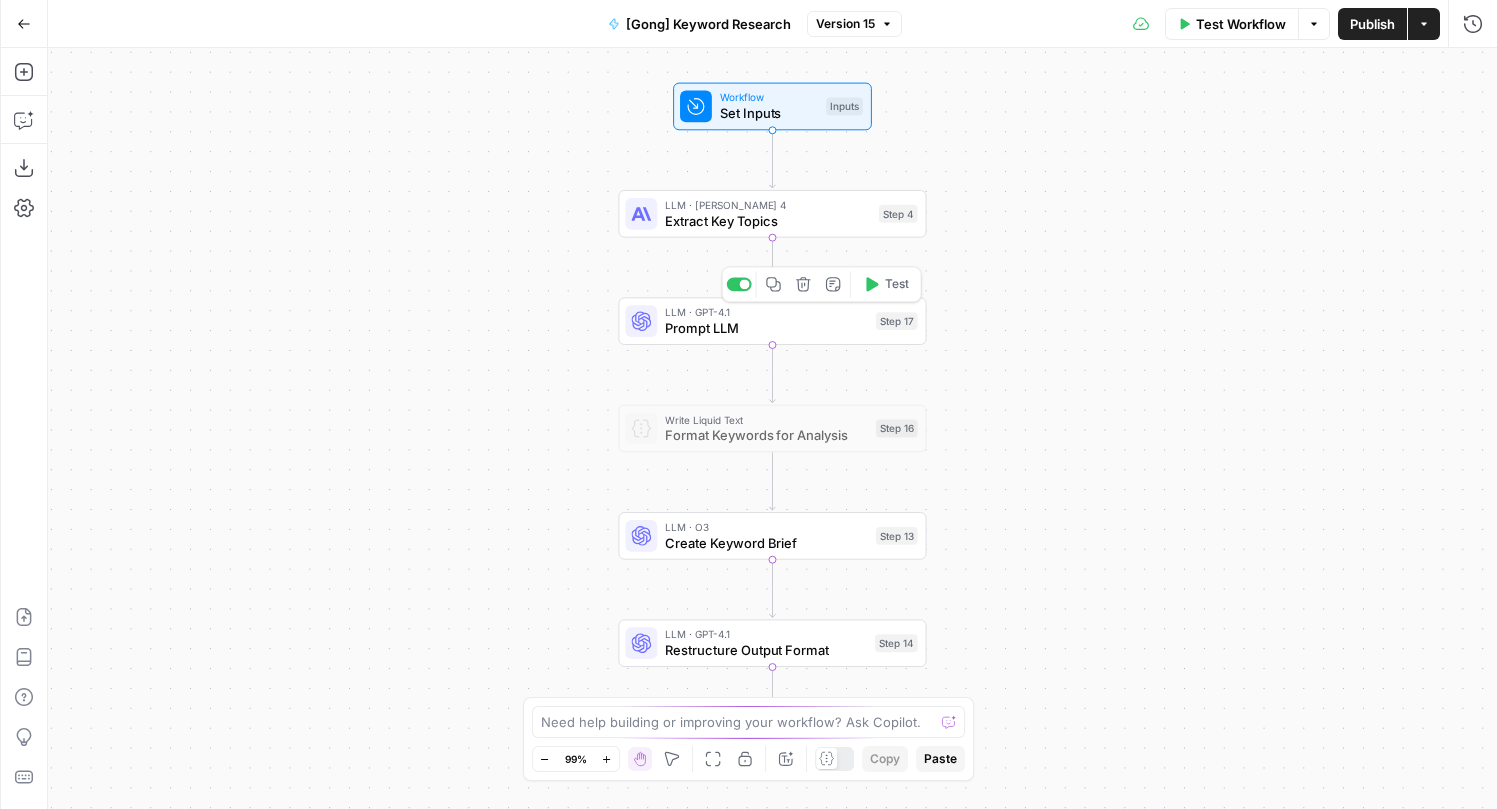 click on "Prompt LLM" at bounding box center [766, 328] 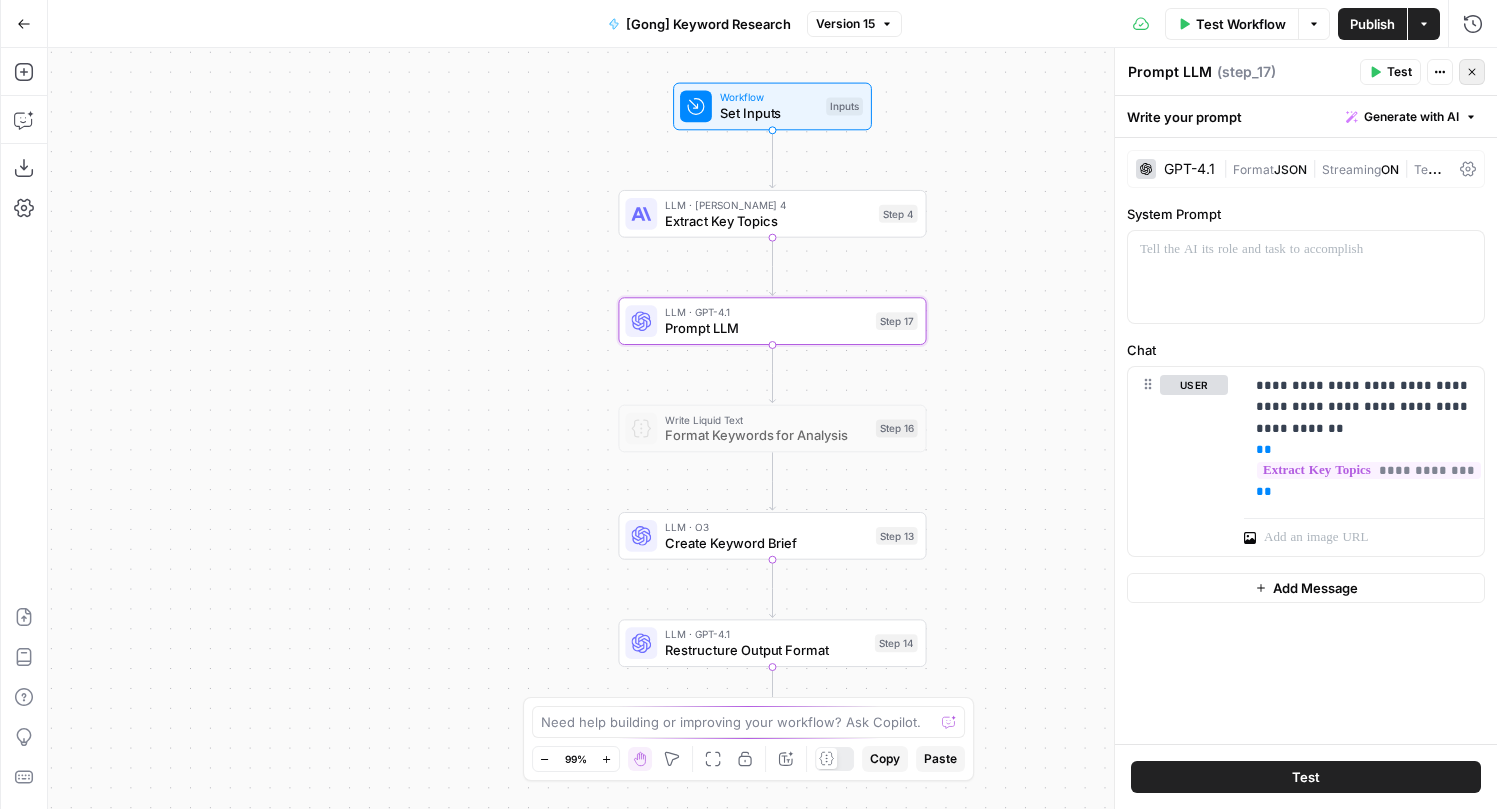 click on "Close" at bounding box center [1472, 72] 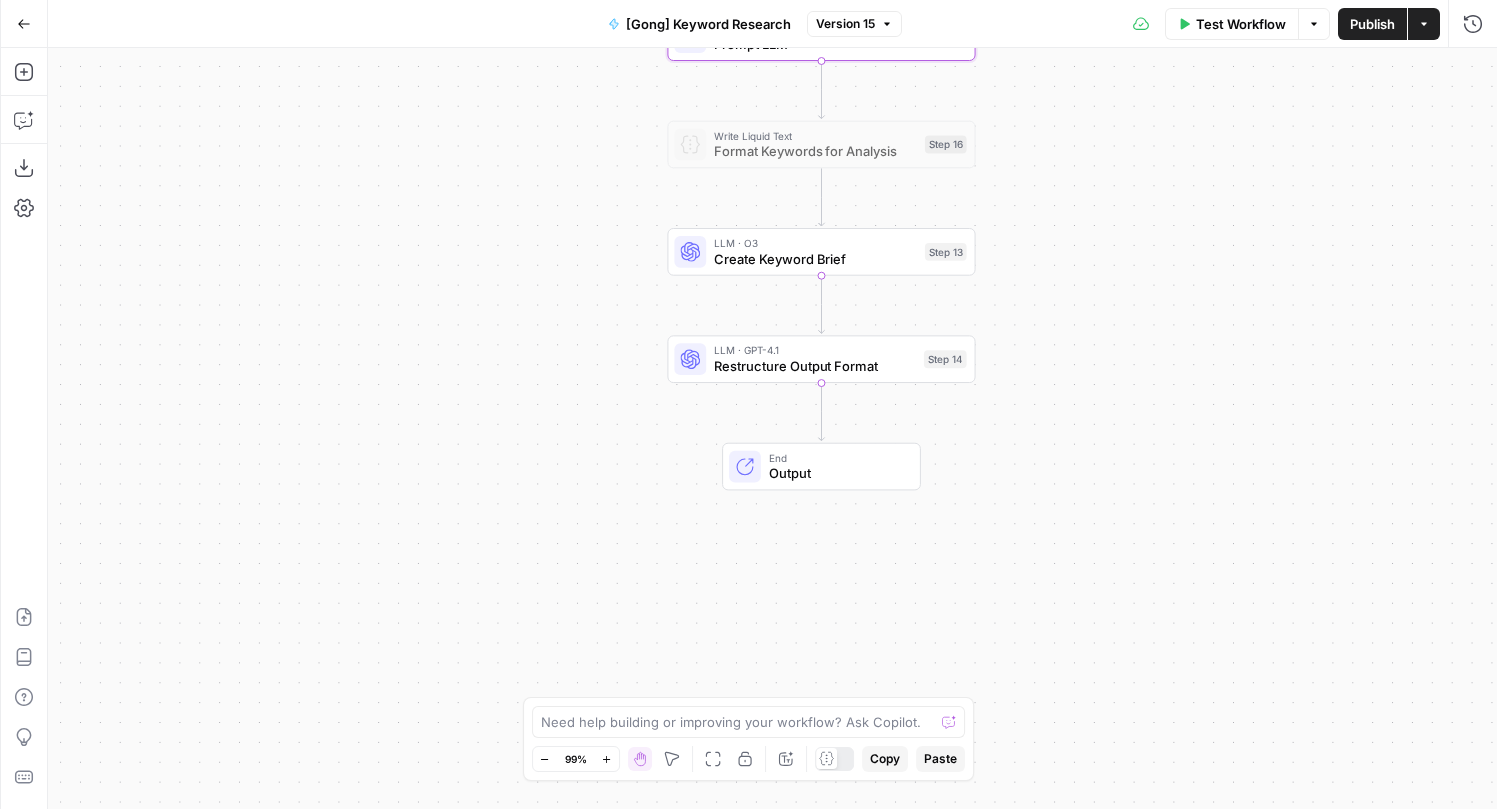 drag, startPoint x: 1047, startPoint y: 443, endPoint x: 1096, endPoint y: 157, distance: 290.1672 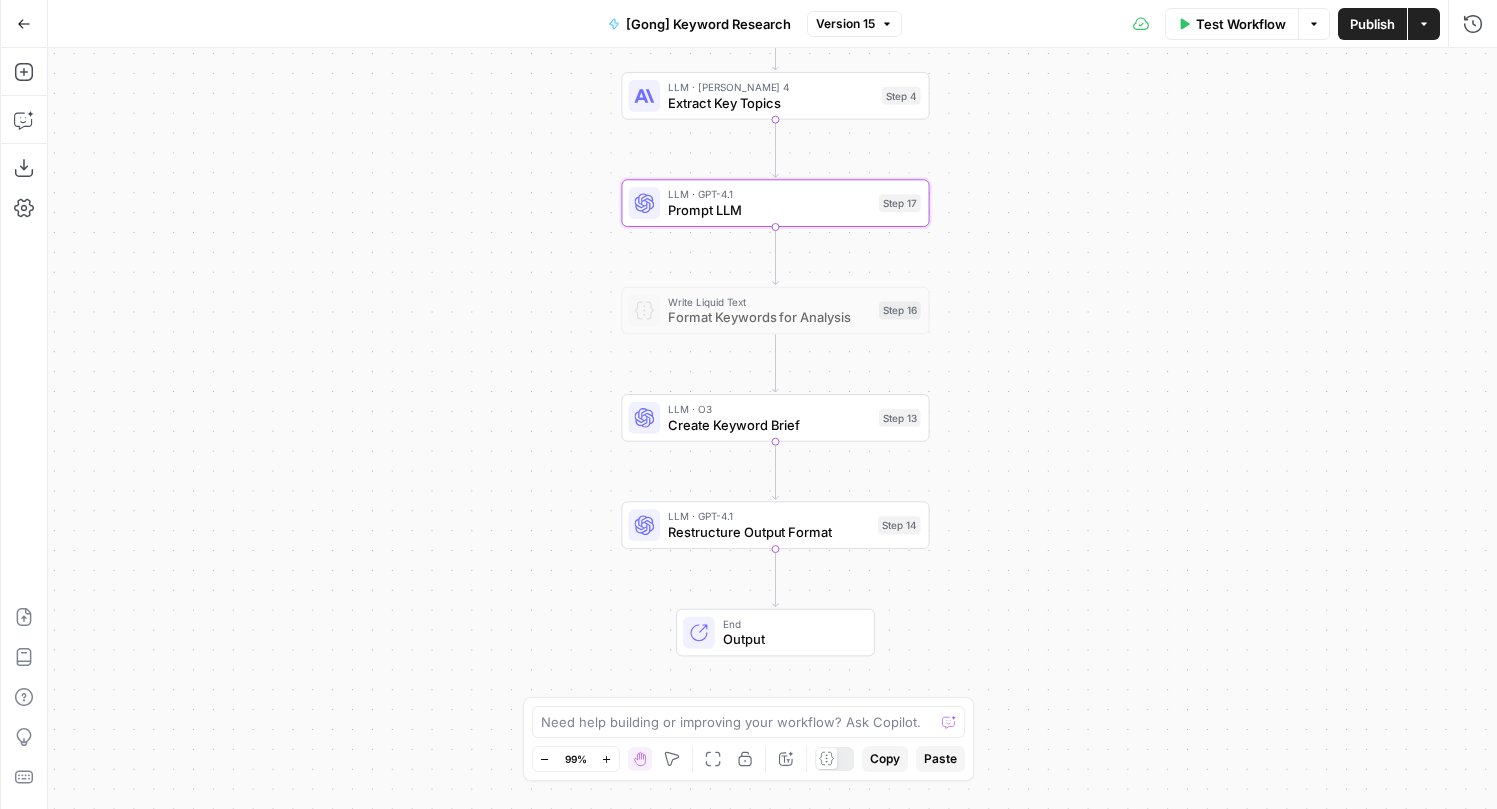 drag, startPoint x: 1096, startPoint y: 157, endPoint x: 1037, endPoint y: 464, distance: 312.61798 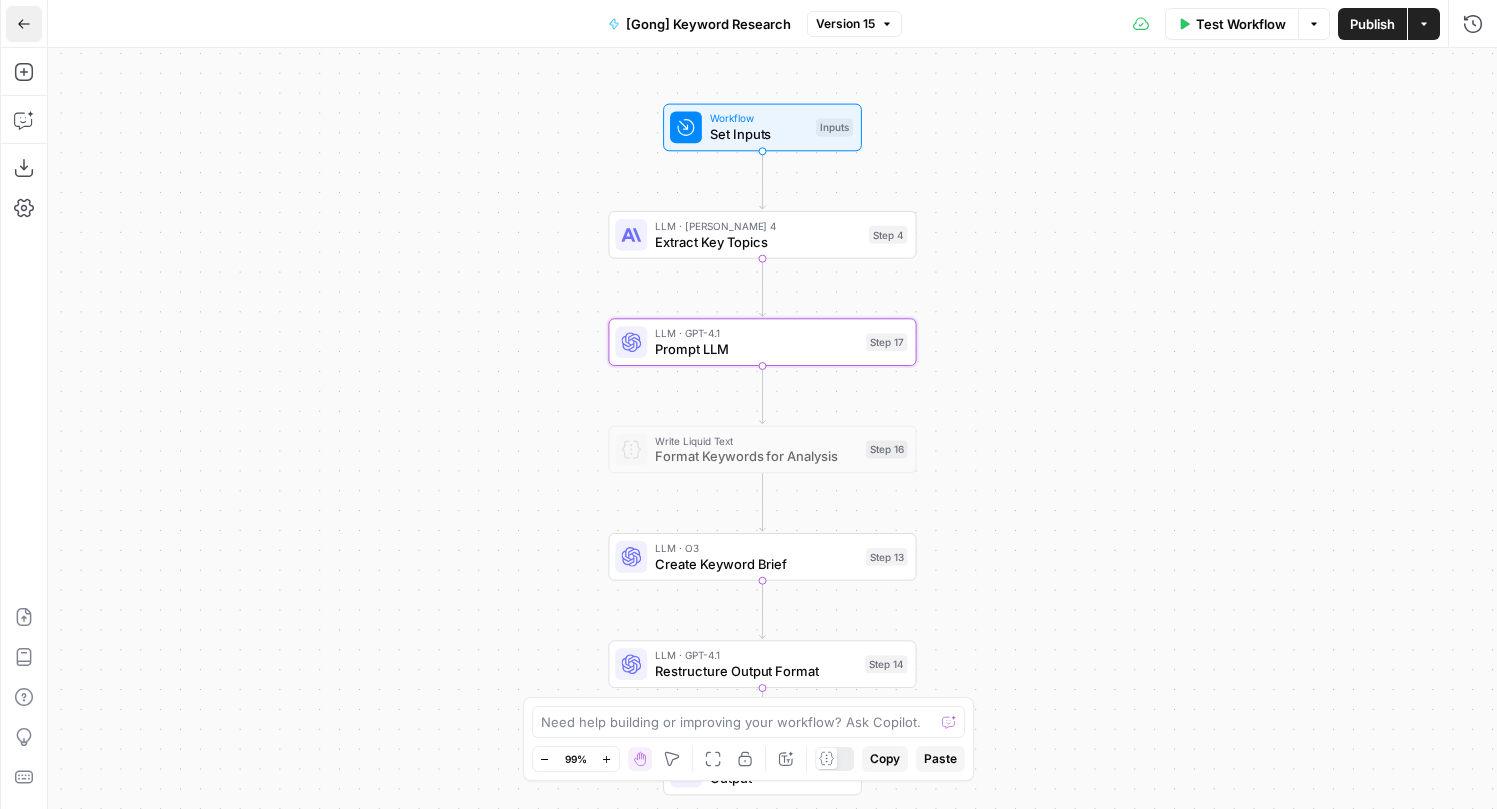 click 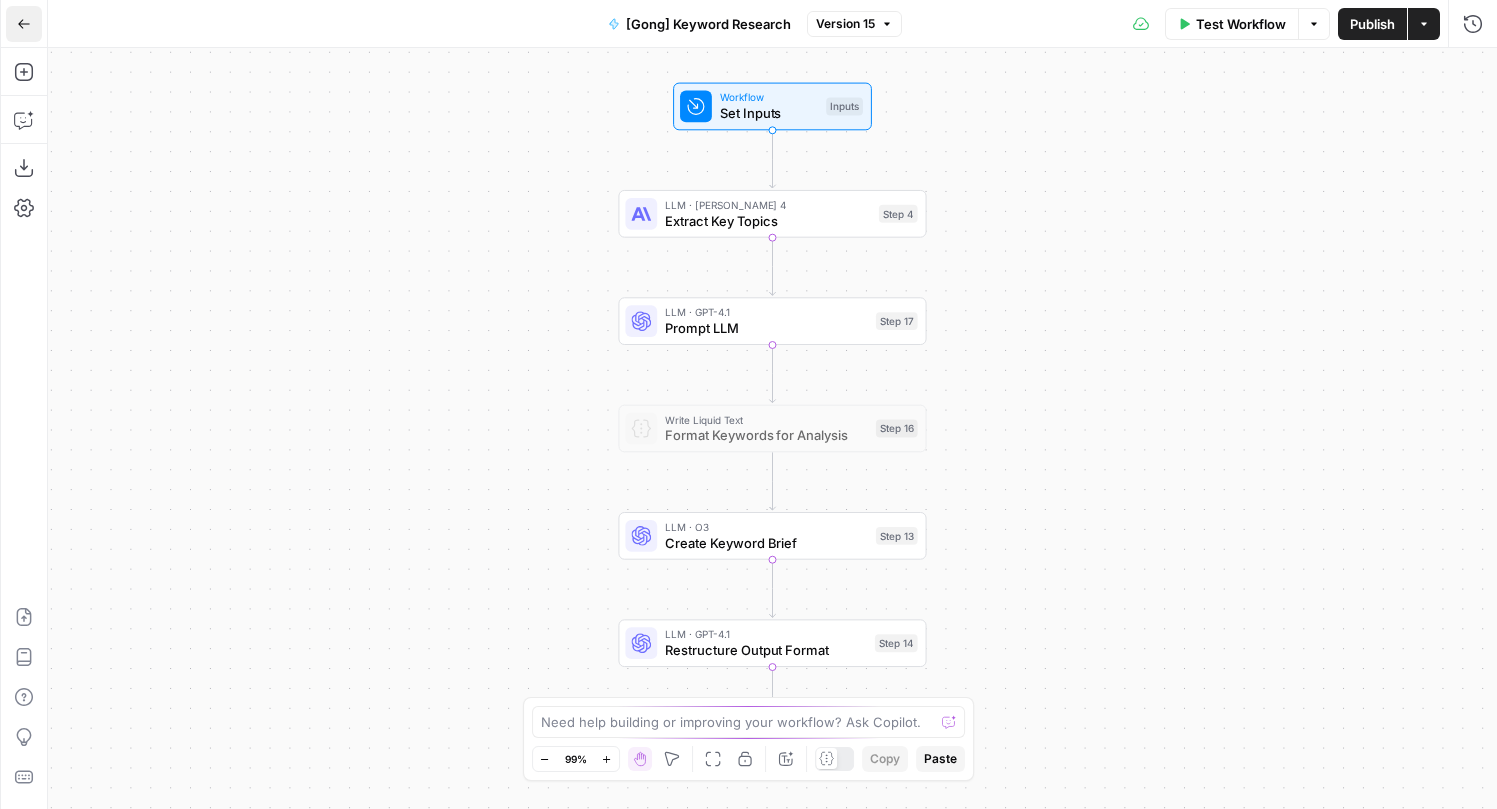 click 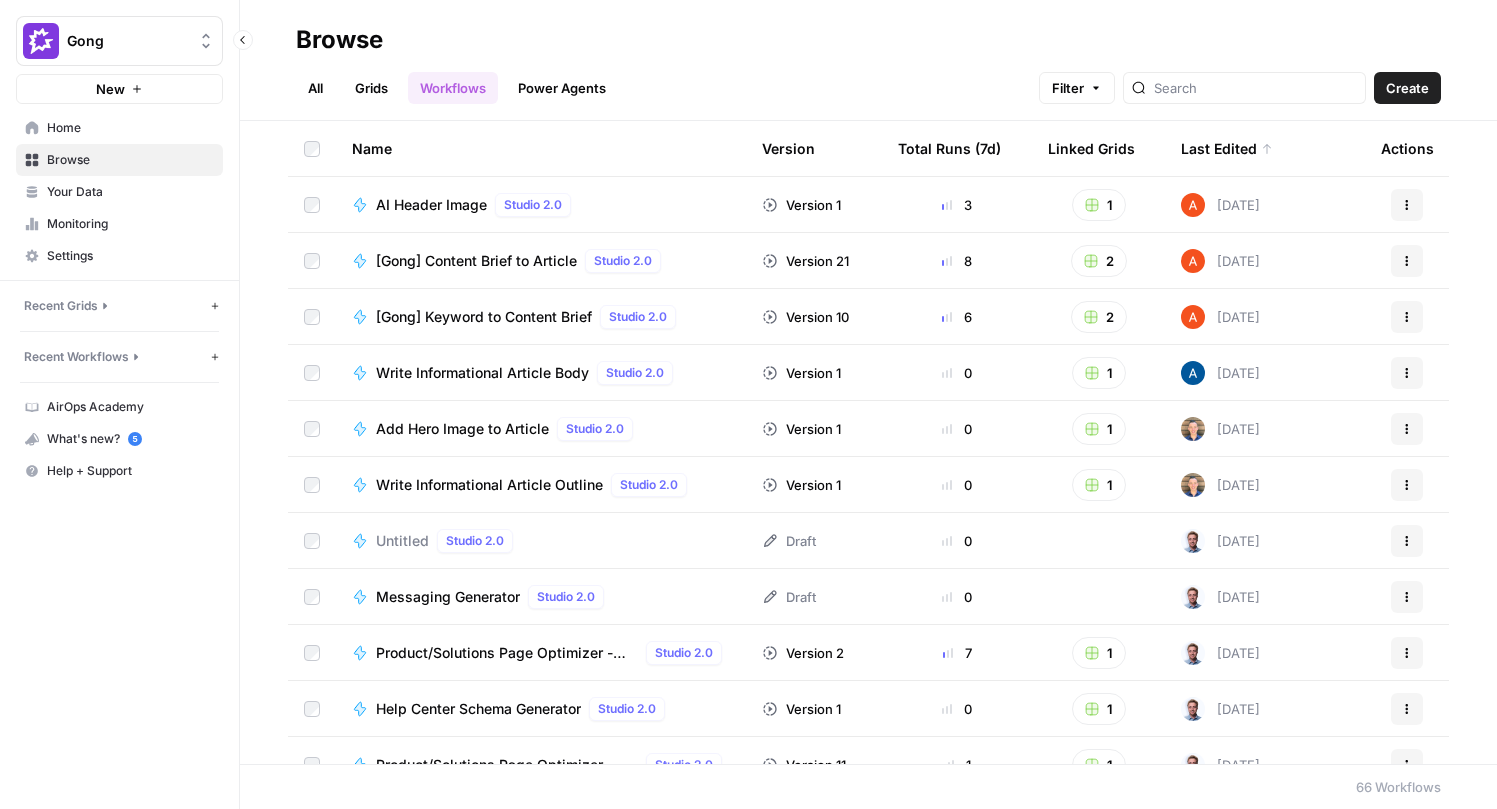 click on "Recent Grids" at bounding box center (61, 306) 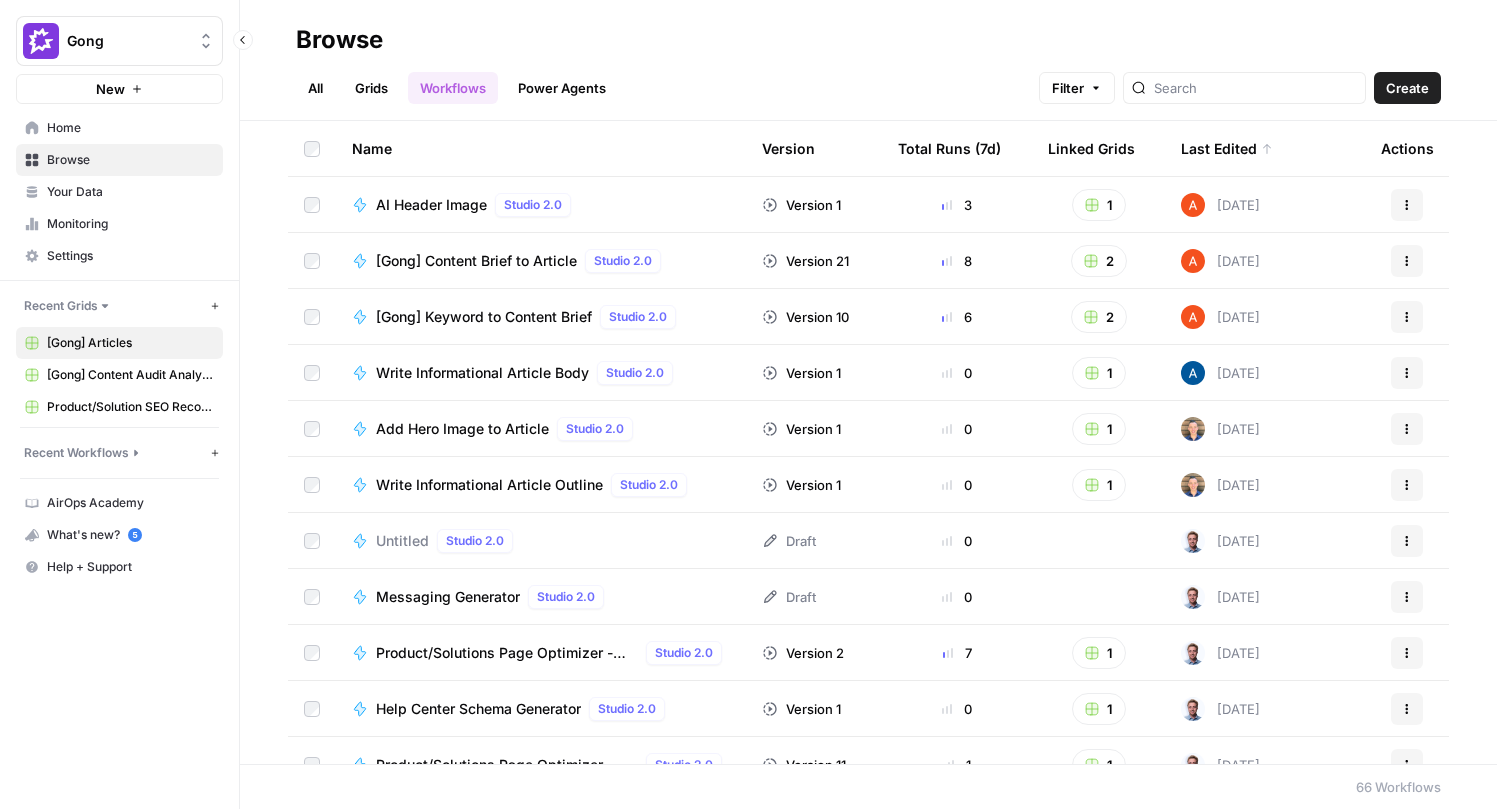 click on "[Gong] Articles" at bounding box center (130, 343) 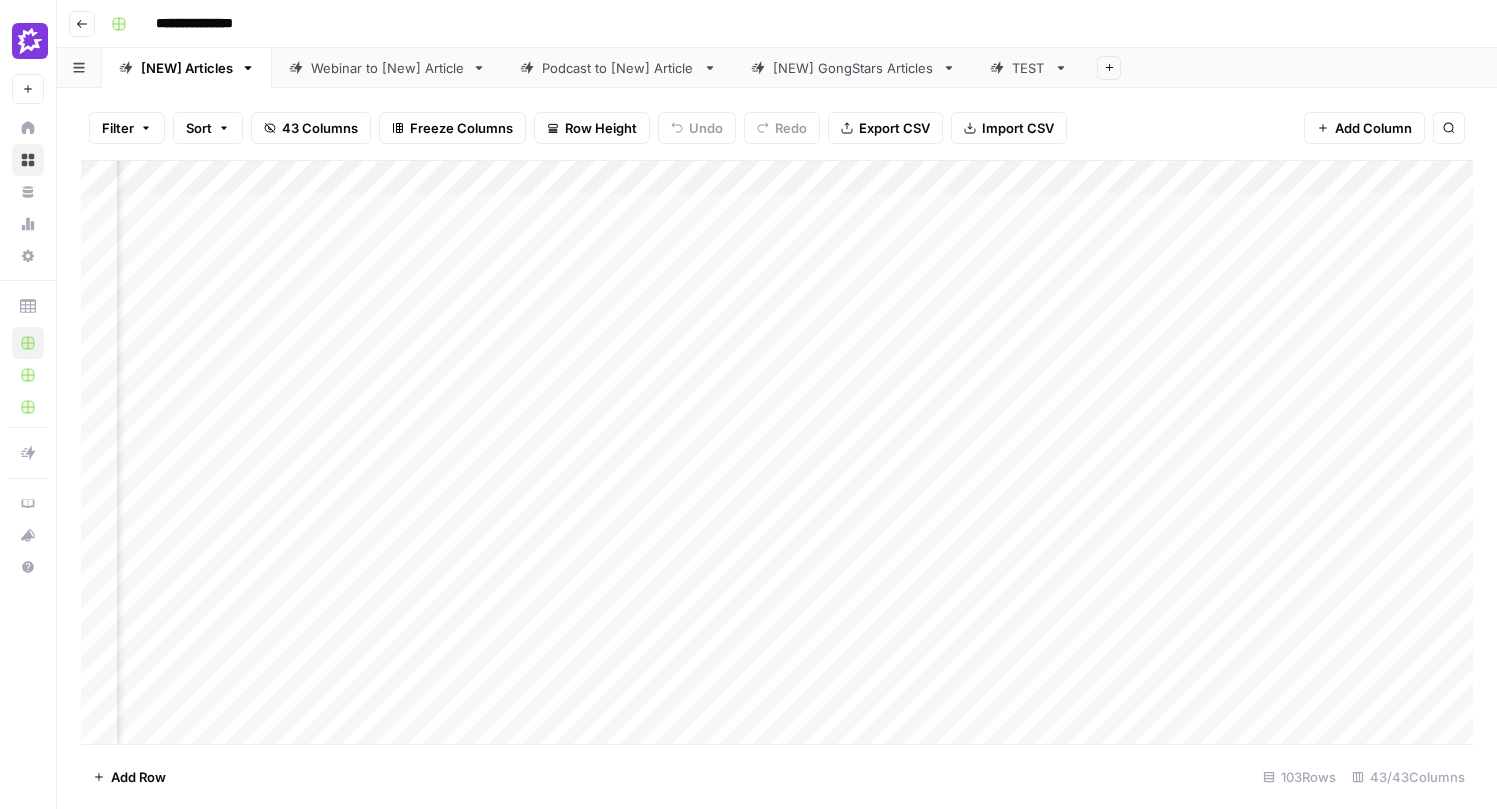 scroll, scrollTop: 0, scrollLeft: 1353, axis: horizontal 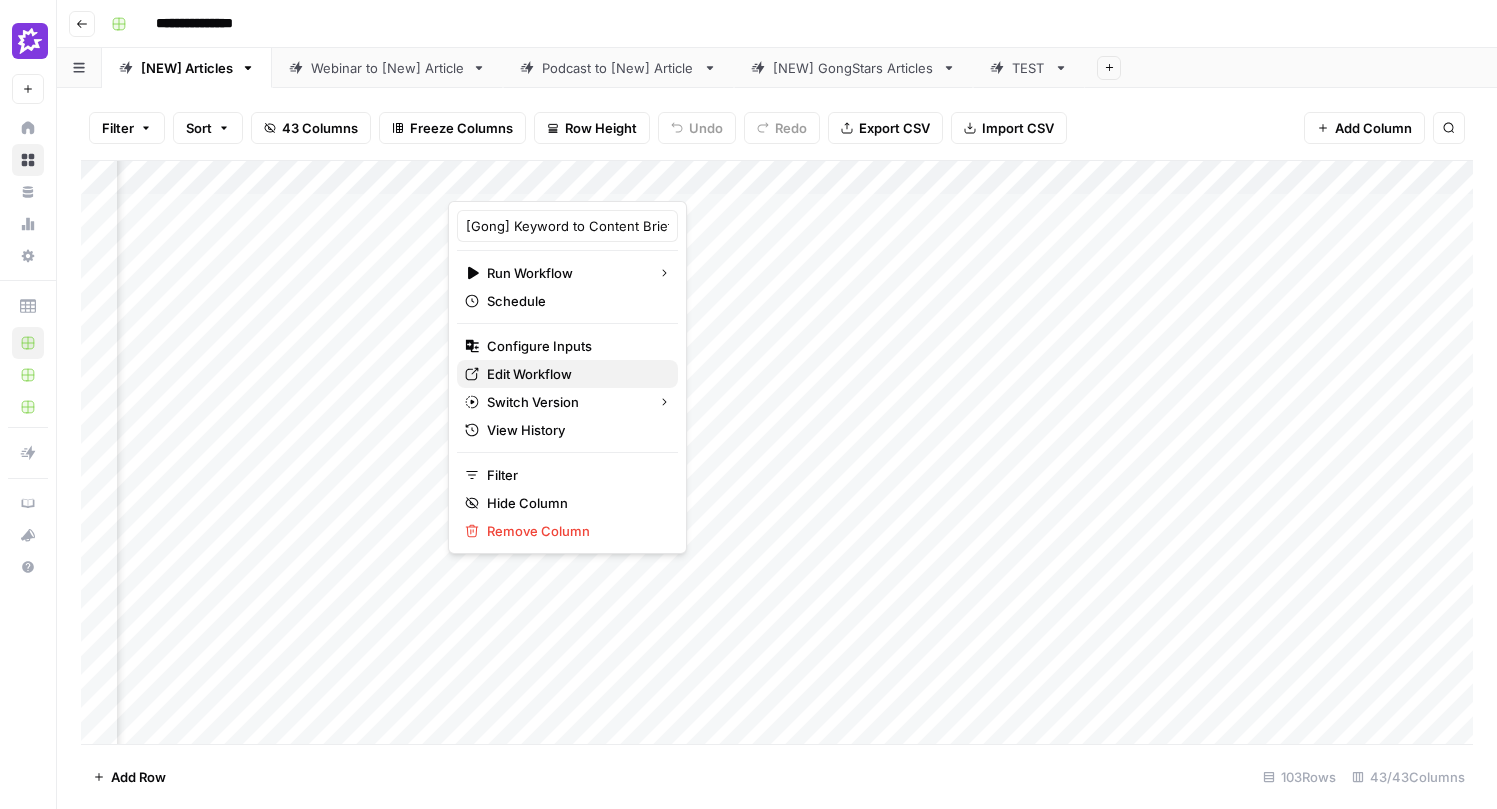 click on "Edit Workflow" at bounding box center (529, 374) 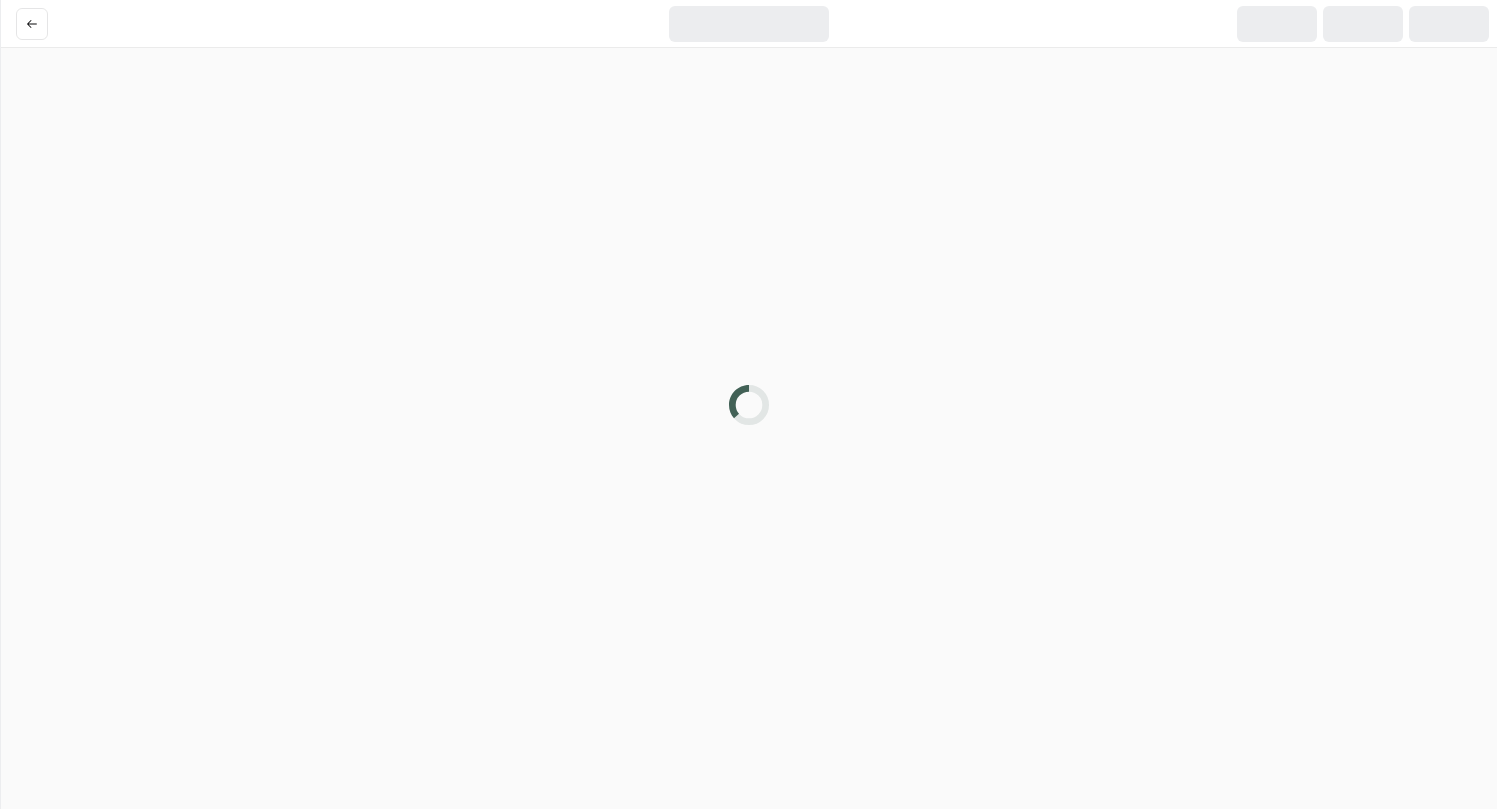 scroll, scrollTop: 0, scrollLeft: 0, axis: both 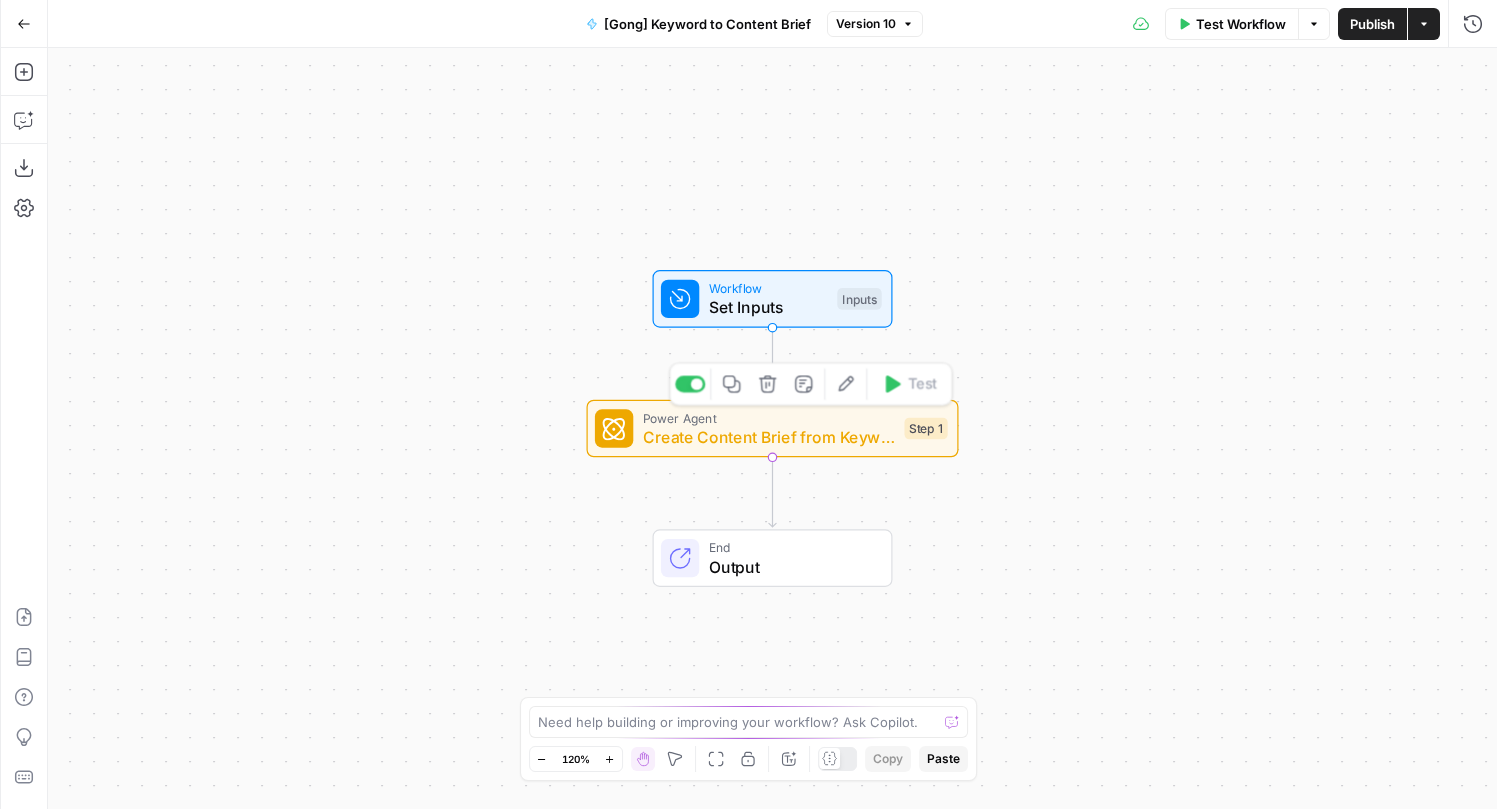click on "Create Content Brief from Keyword - Fork" at bounding box center [769, 437] 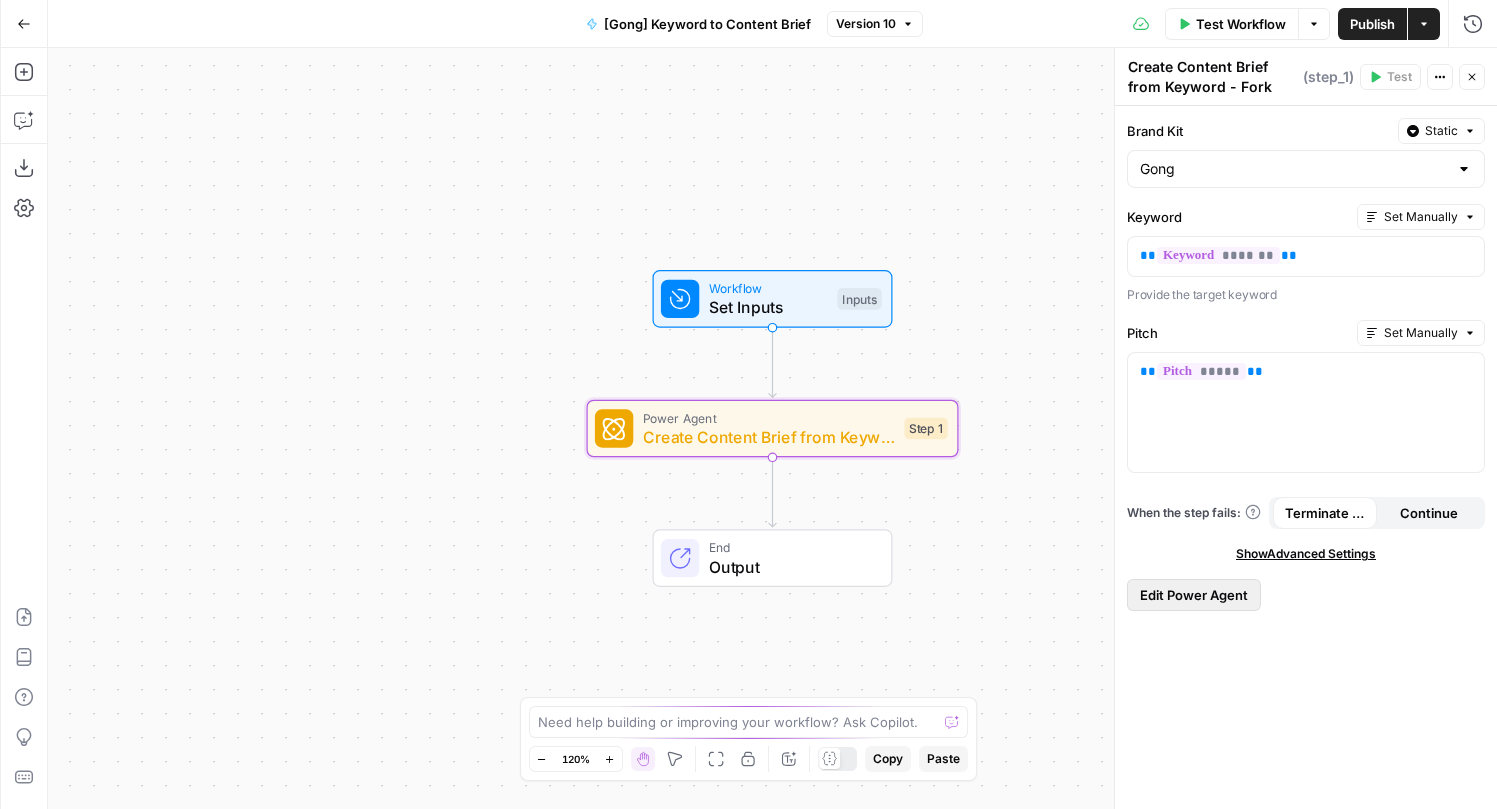 click on "Edit Power Agent" at bounding box center [1194, 595] 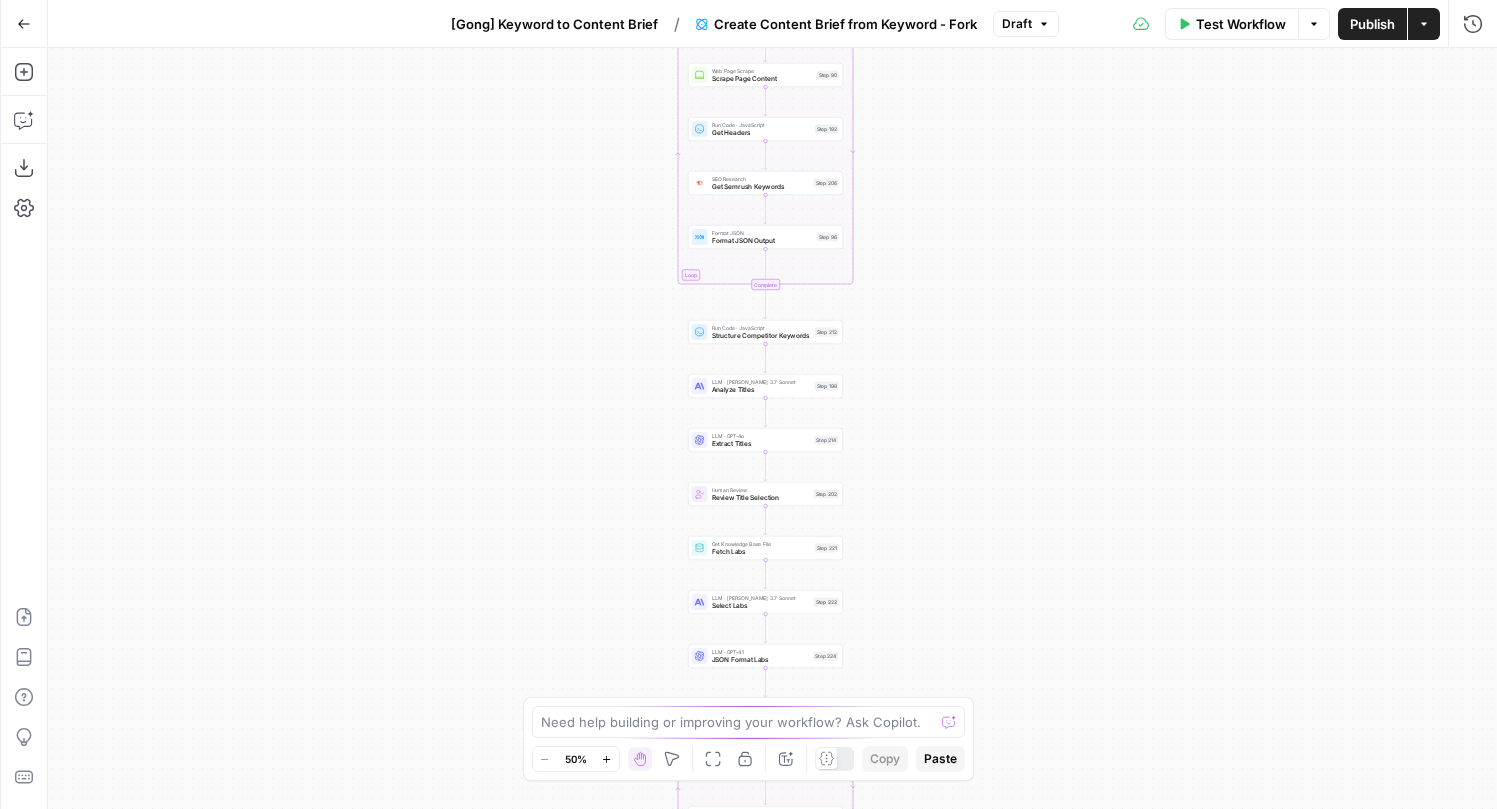 drag, startPoint x: 920, startPoint y: 176, endPoint x: 915, endPoint y: 513, distance: 337.03708 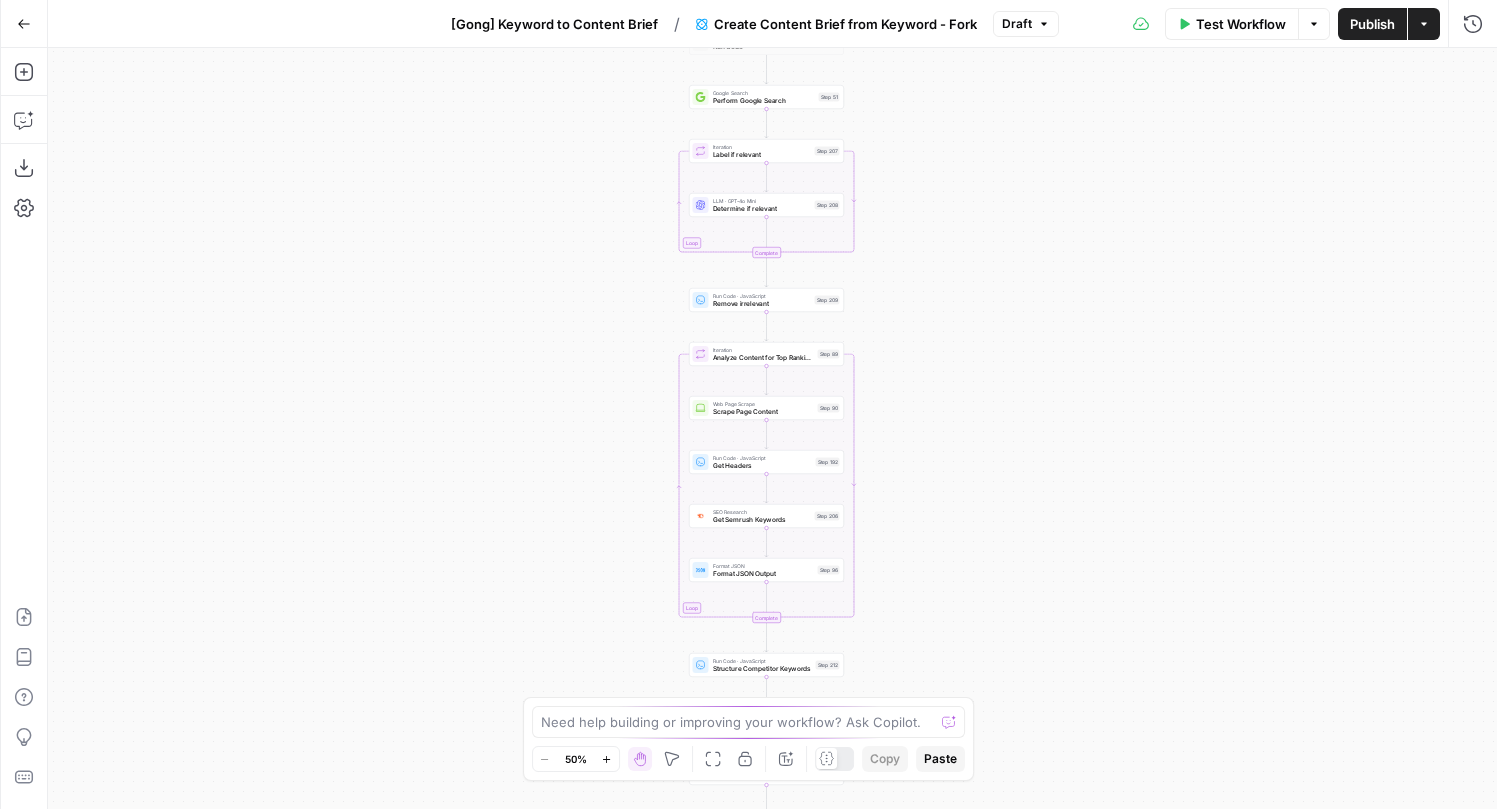 drag, startPoint x: 913, startPoint y: 155, endPoint x: 912, endPoint y: 466, distance: 311.00162 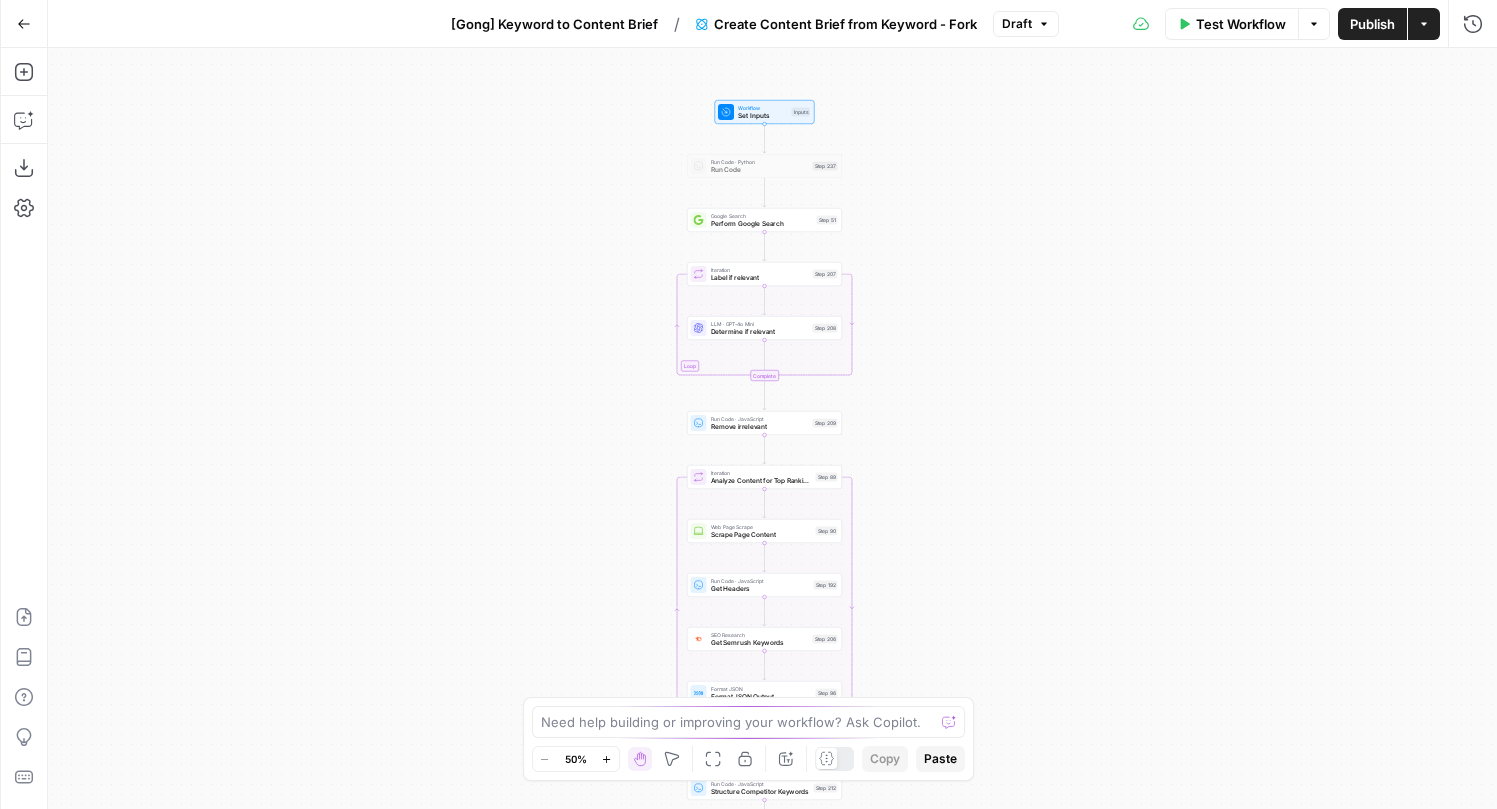 drag, startPoint x: 915, startPoint y: 191, endPoint x: 922, endPoint y: 408, distance: 217.11287 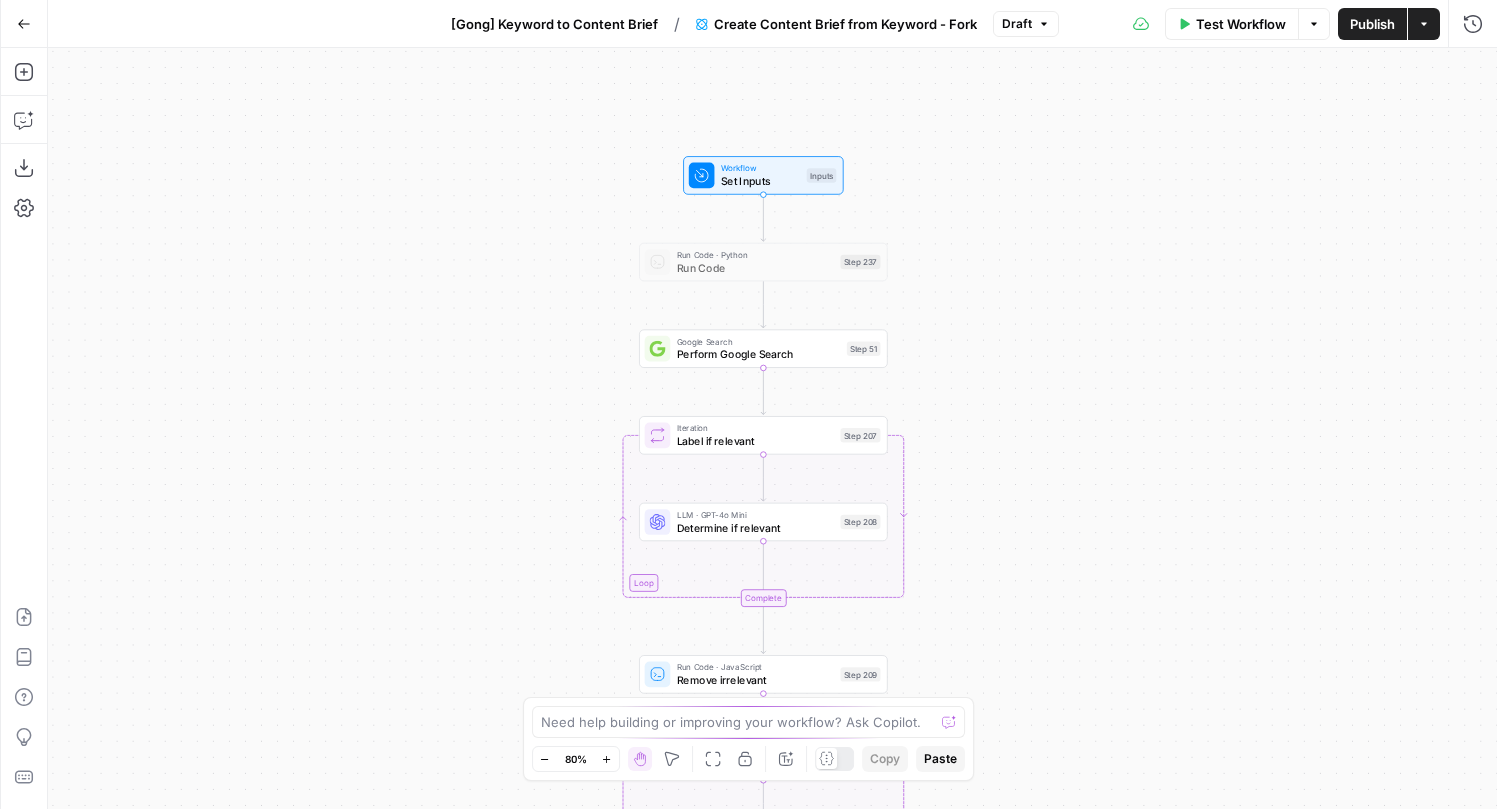 drag, startPoint x: 895, startPoint y: 254, endPoint x: 972, endPoint y: 268, distance: 78.26238 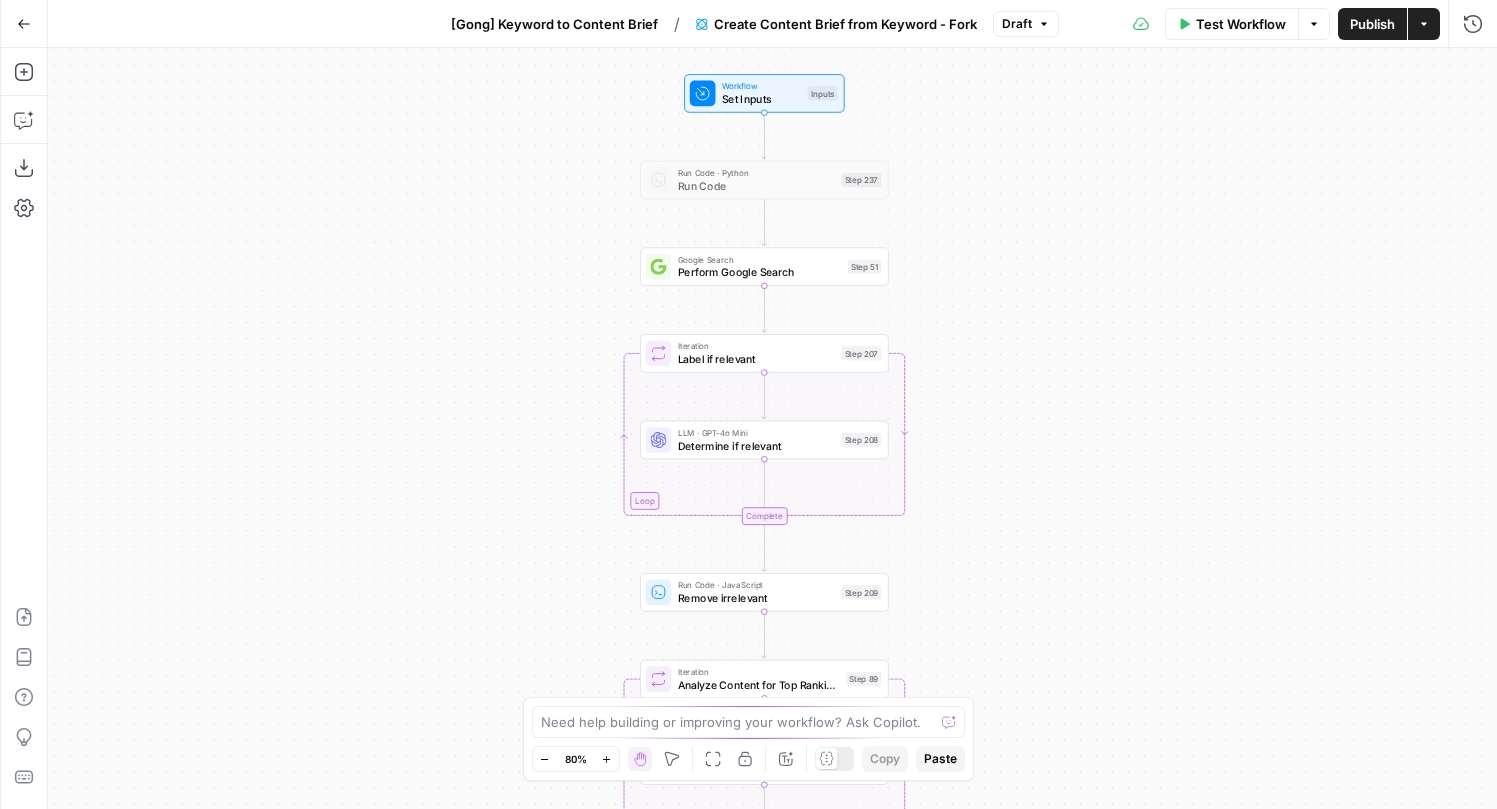 drag, startPoint x: 1041, startPoint y: 590, endPoint x: 1041, endPoint y: 417, distance: 173 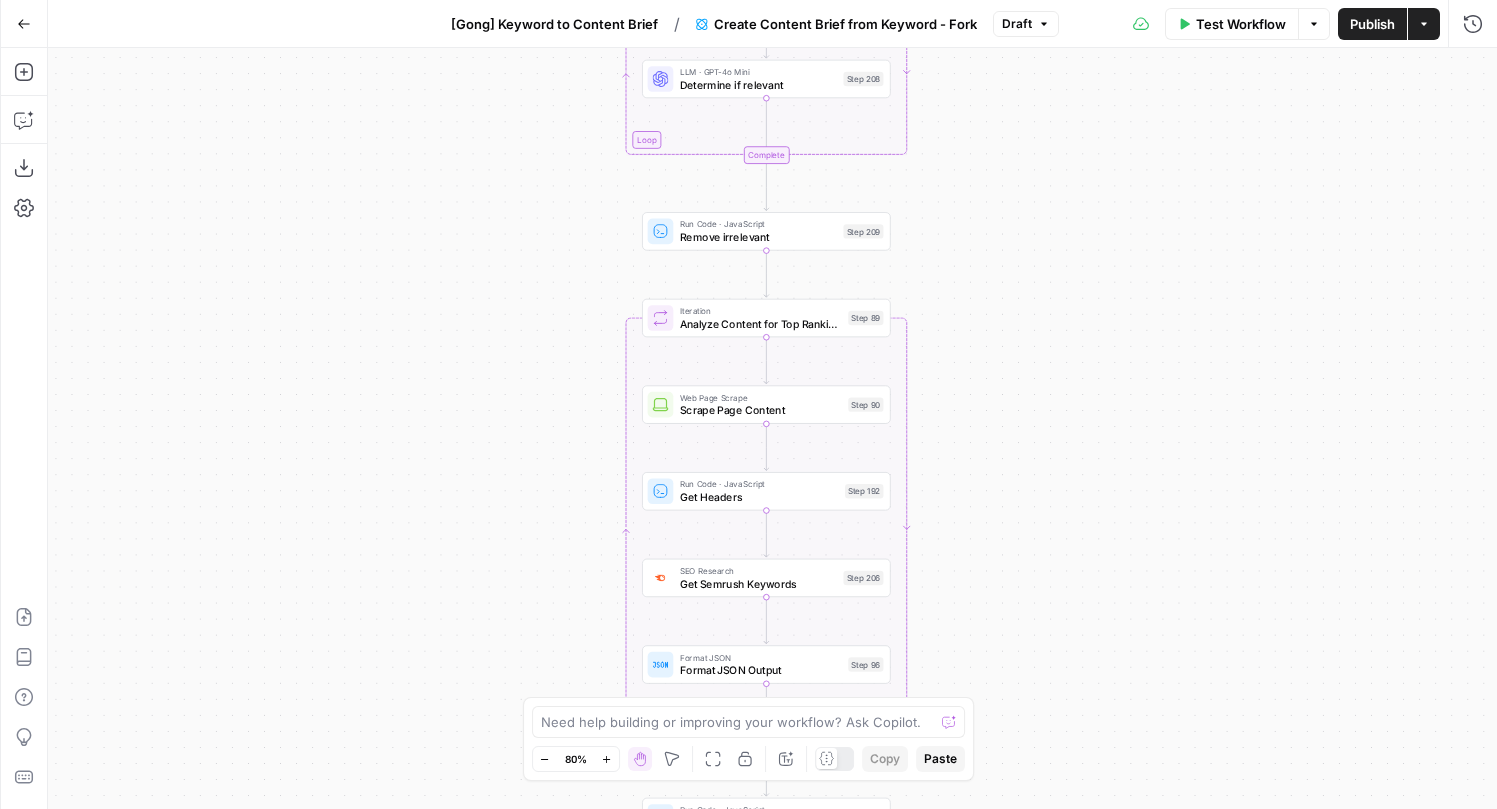 drag, startPoint x: 1022, startPoint y: 488, endPoint x: 1025, endPoint y: 222, distance: 266.0169 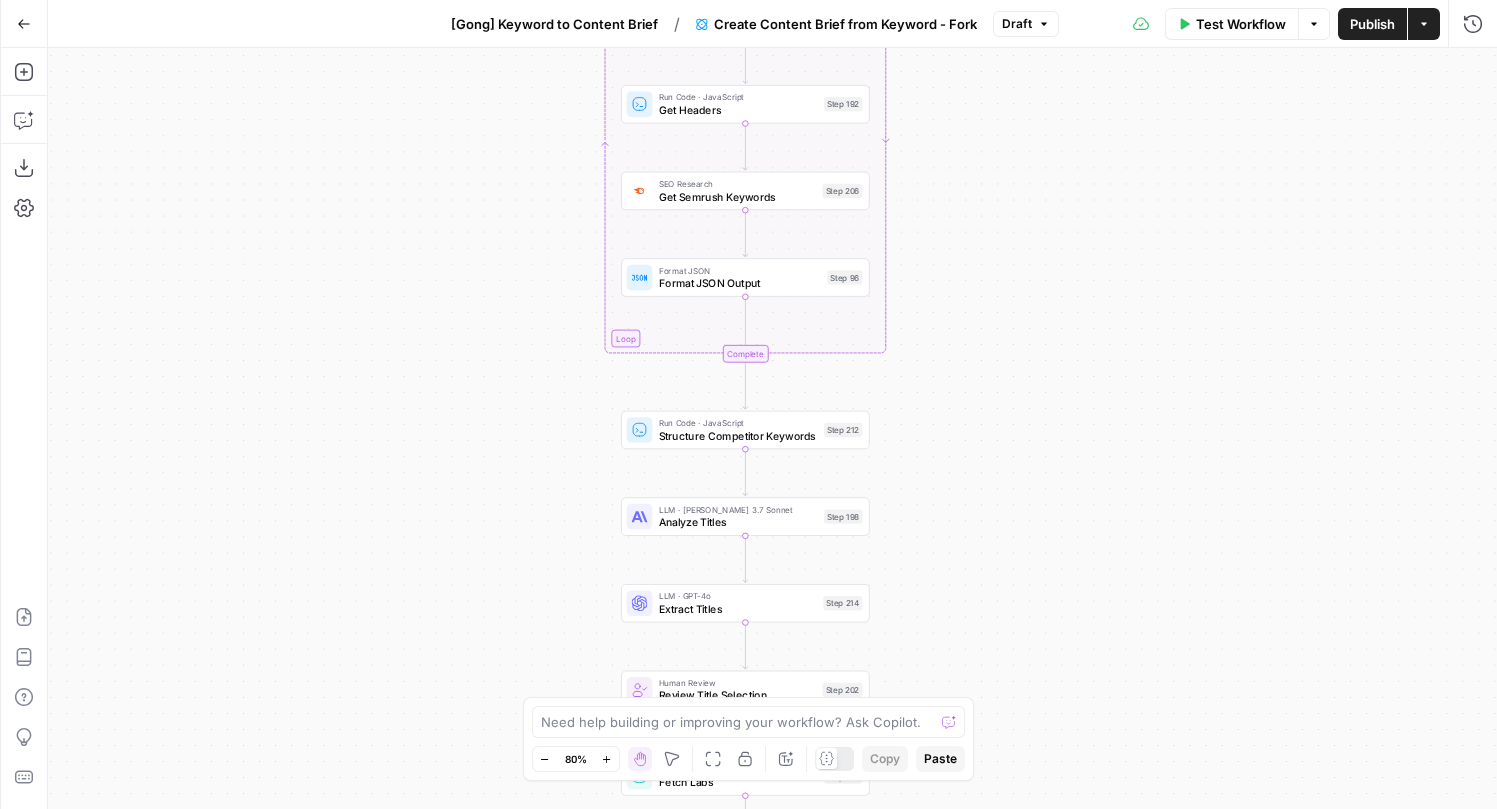drag, startPoint x: 1035, startPoint y: 614, endPoint x: 1013, endPoint y: 226, distance: 388.6232 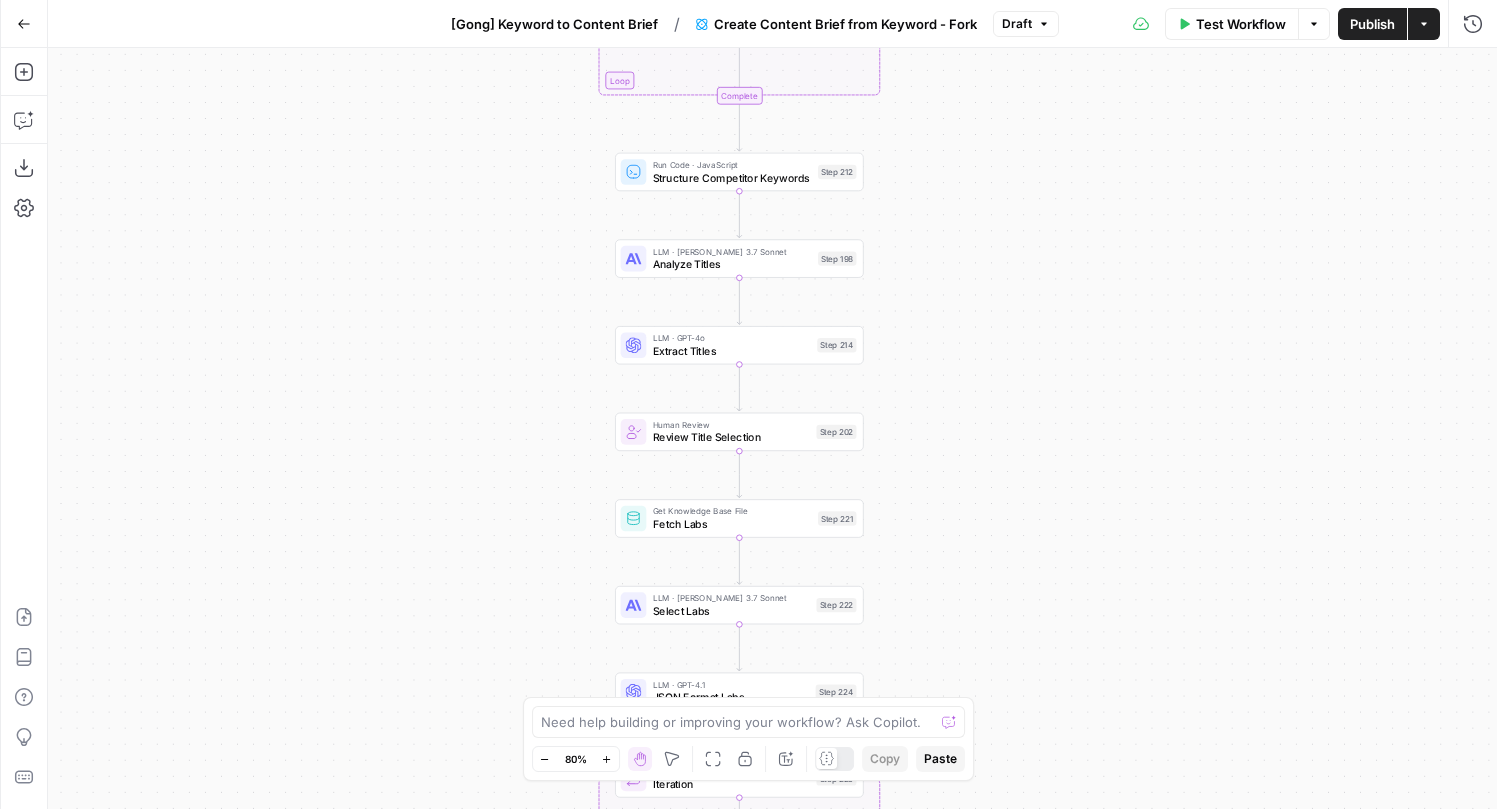 drag, startPoint x: 1059, startPoint y: 602, endPoint x: 1053, endPoint y: 345, distance: 257.07004 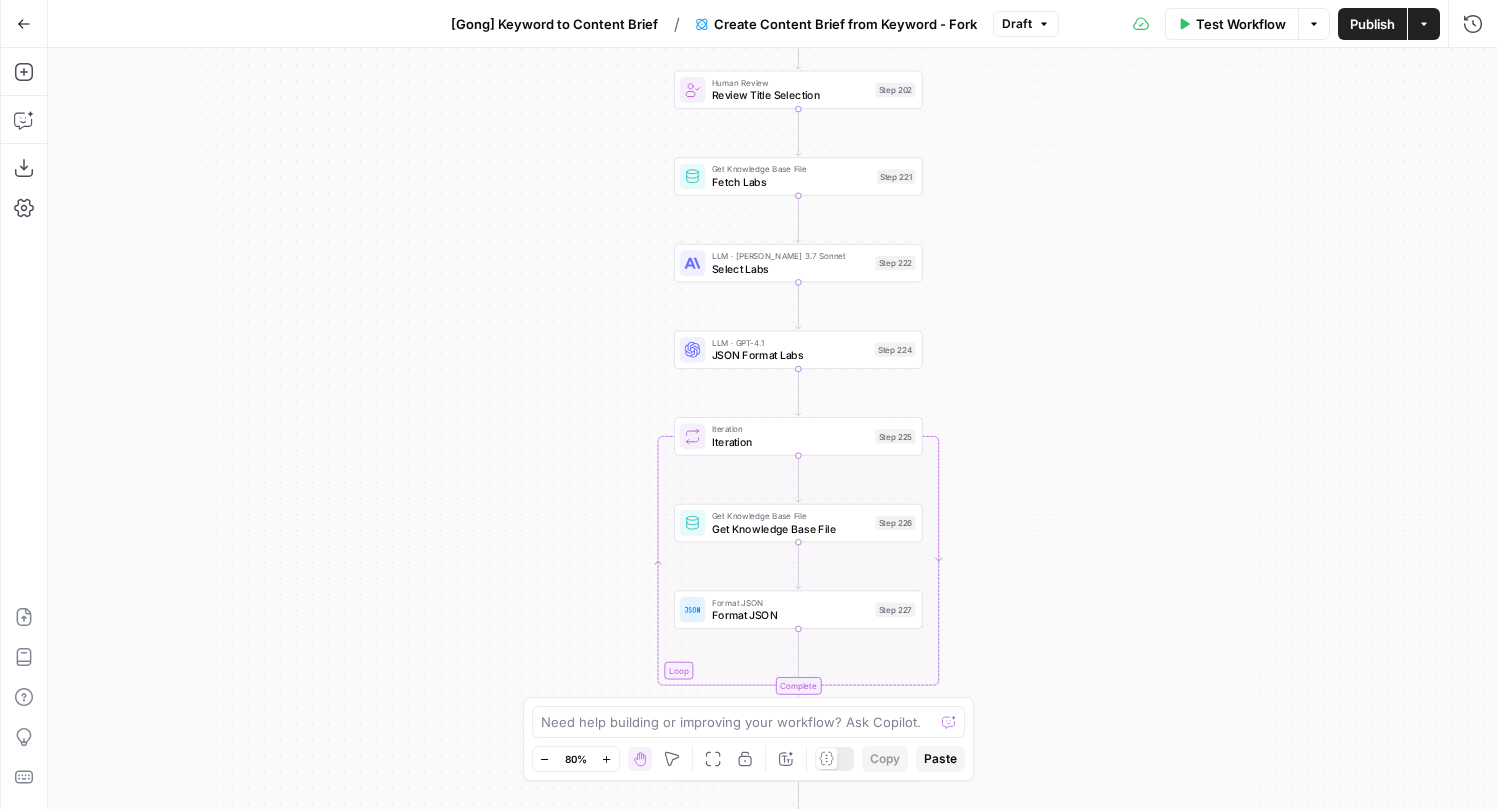 drag, startPoint x: 1063, startPoint y: 540, endPoint x: 1118, endPoint y: 179, distance: 365.1657 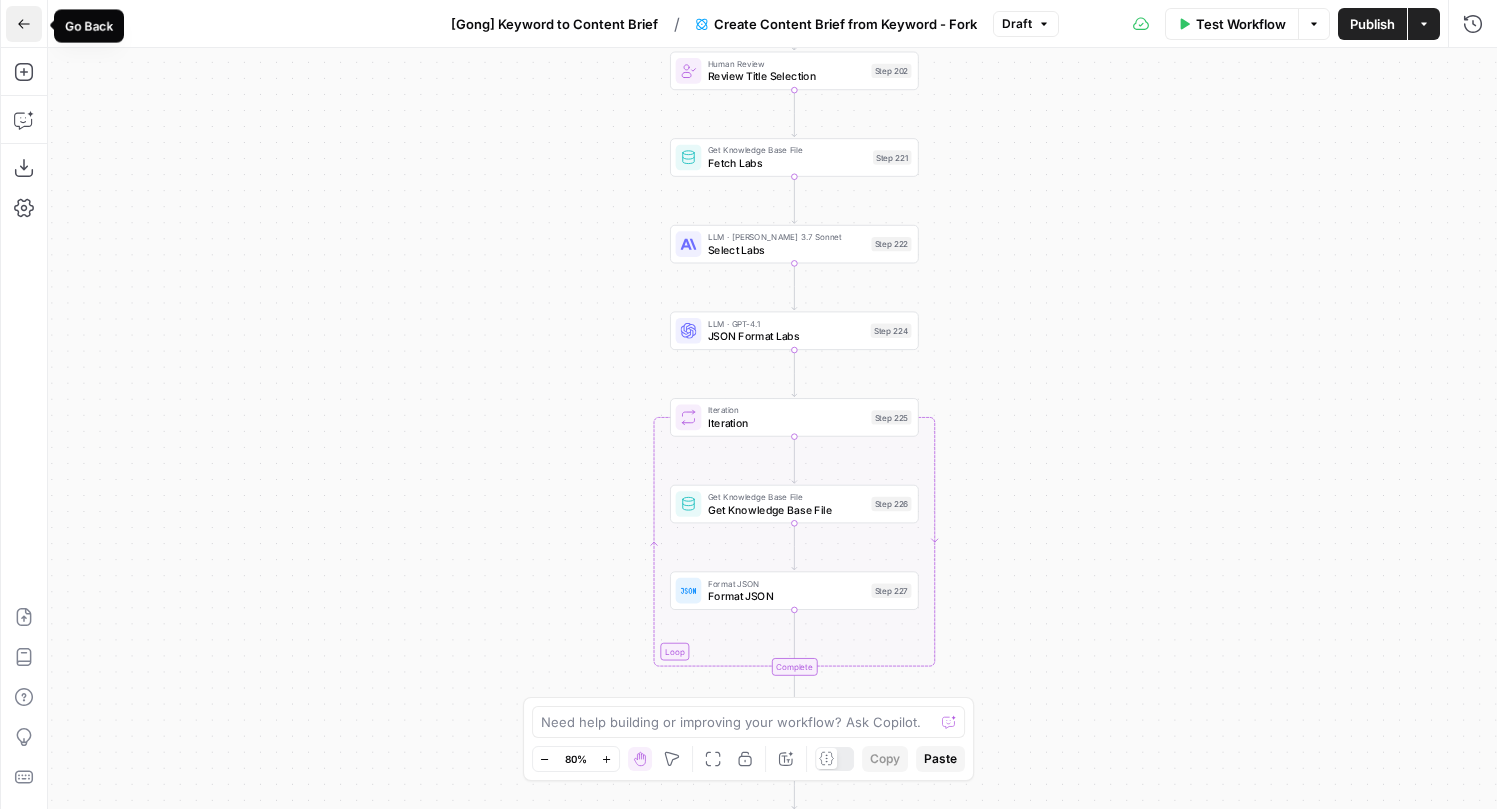 click on "Go Back" at bounding box center (24, 24) 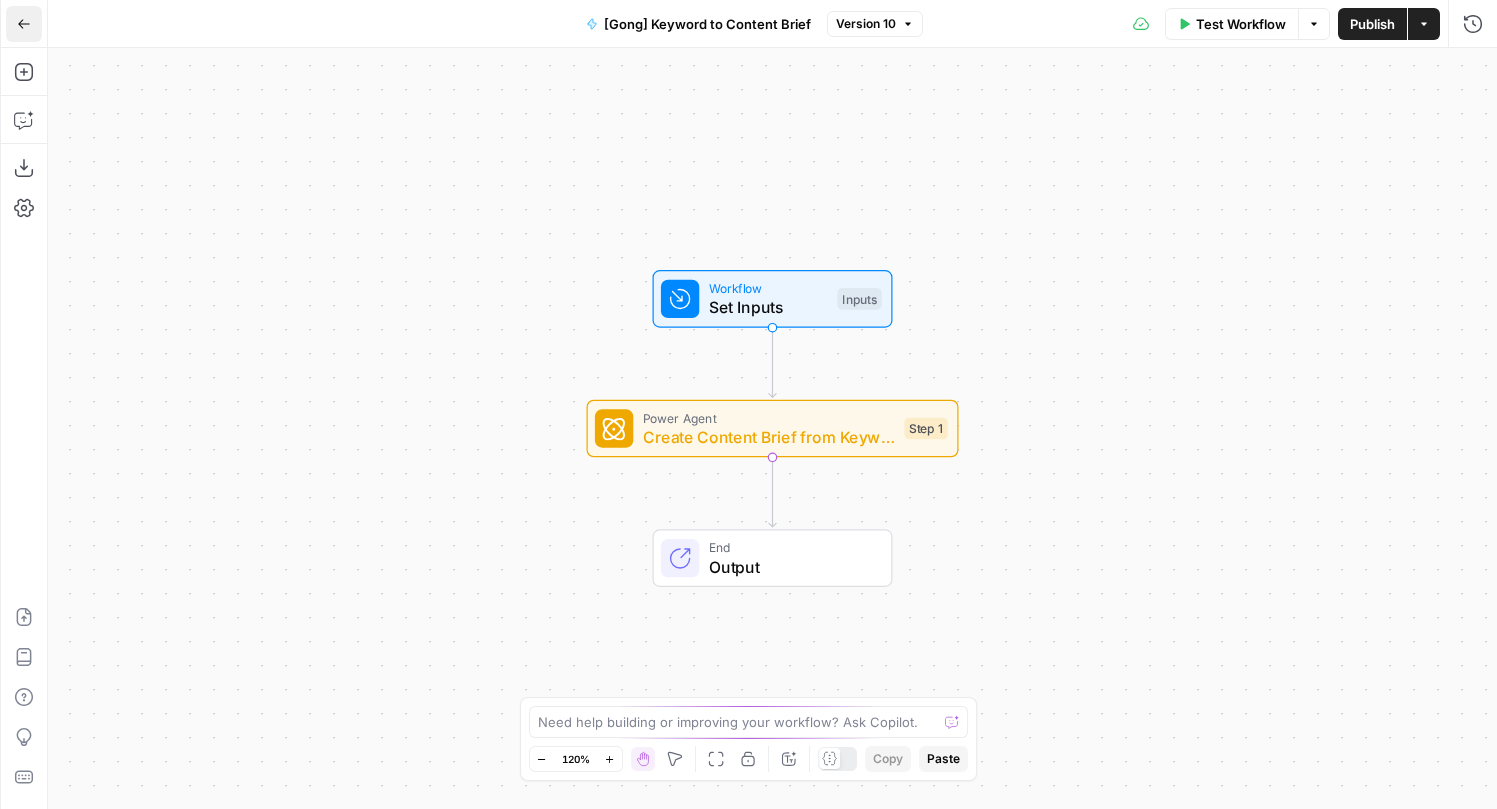 click 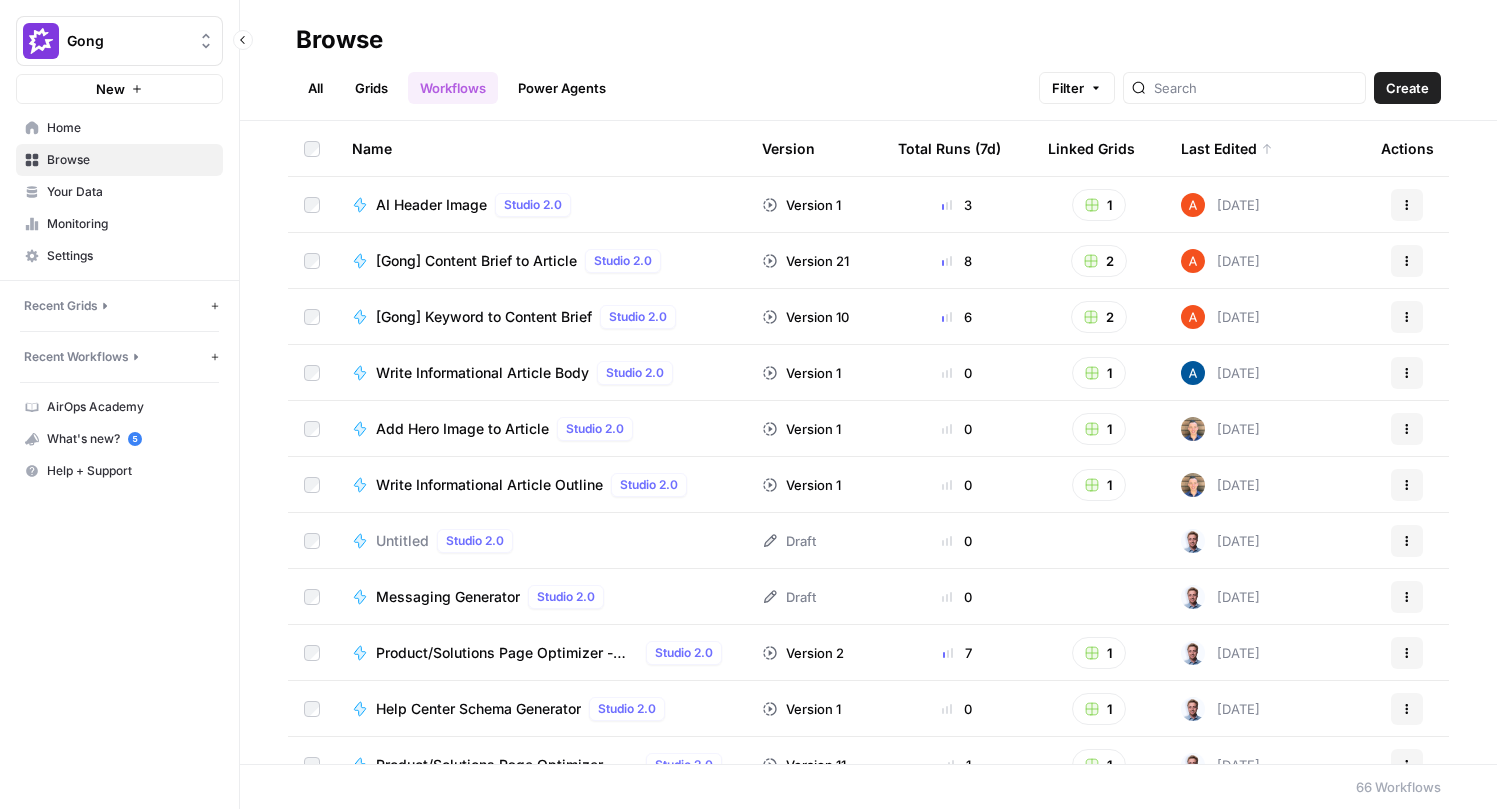 click on "Recent Grids" at bounding box center [61, 306] 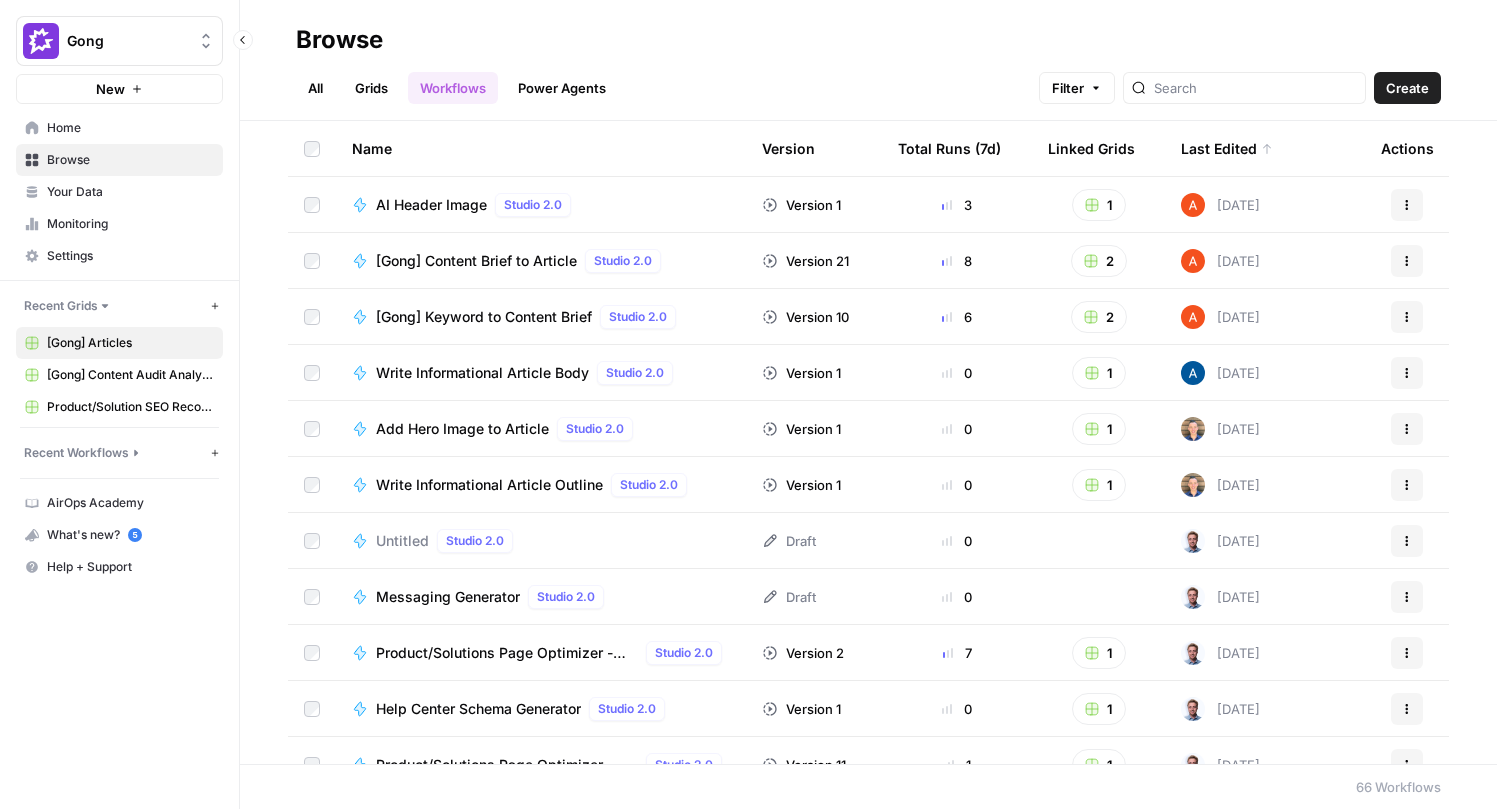 click on "[Gong] Articles" at bounding box center (130, 343) 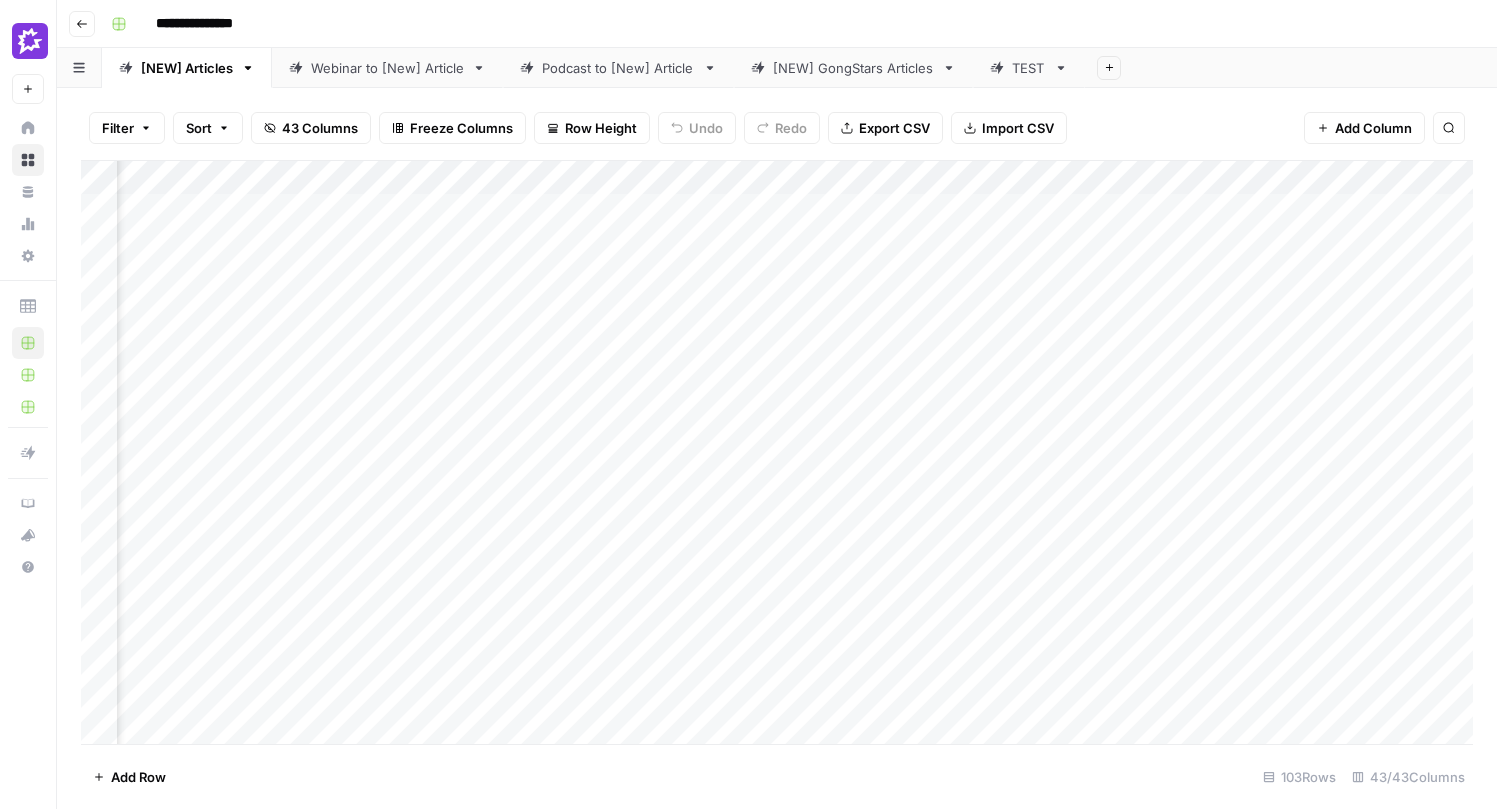 scroll, scrollTop: 0, scrollLeft: 1435, axis: horizontal 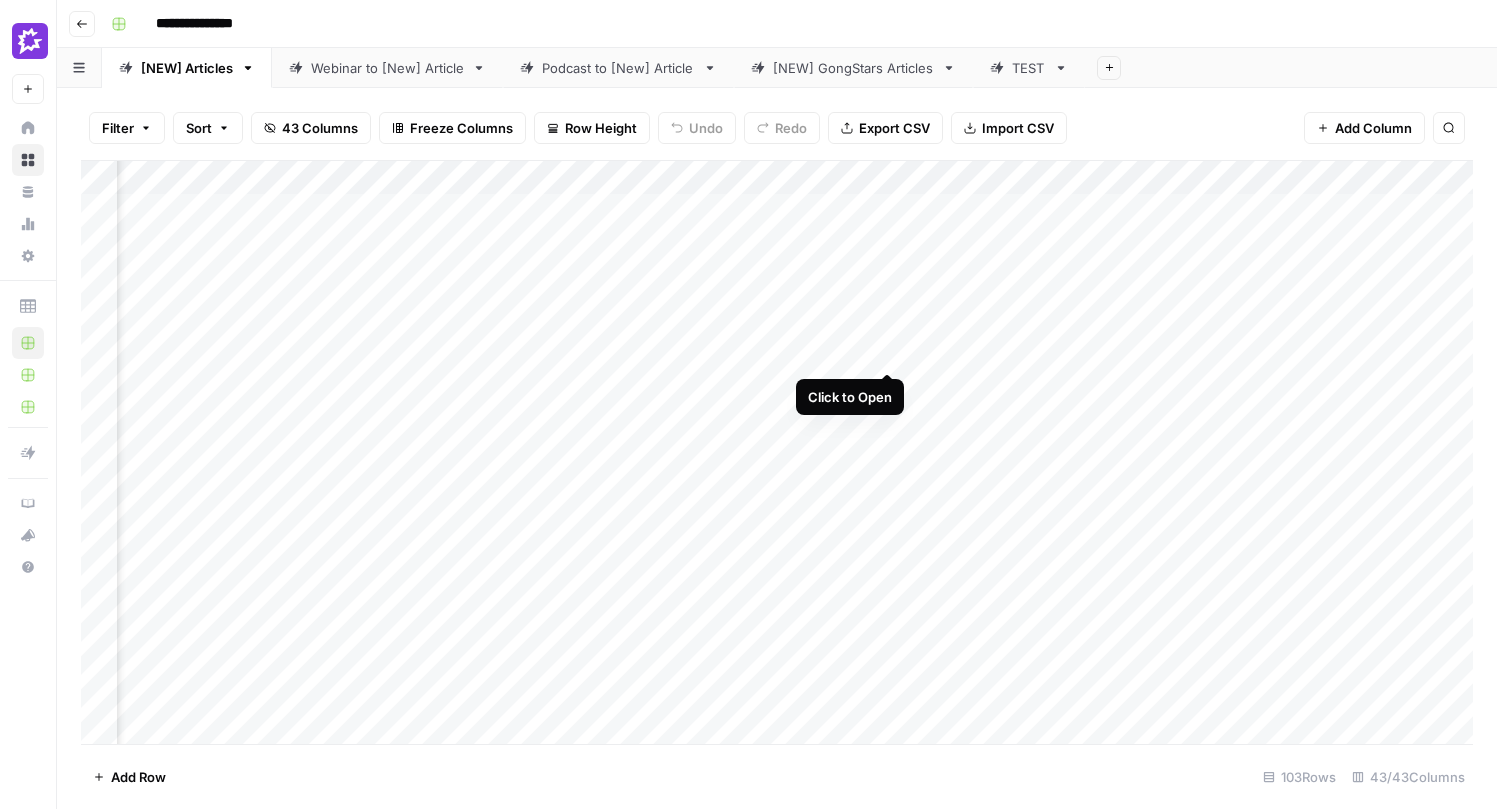 click on "Add Column" at bounding box center (777, 452) 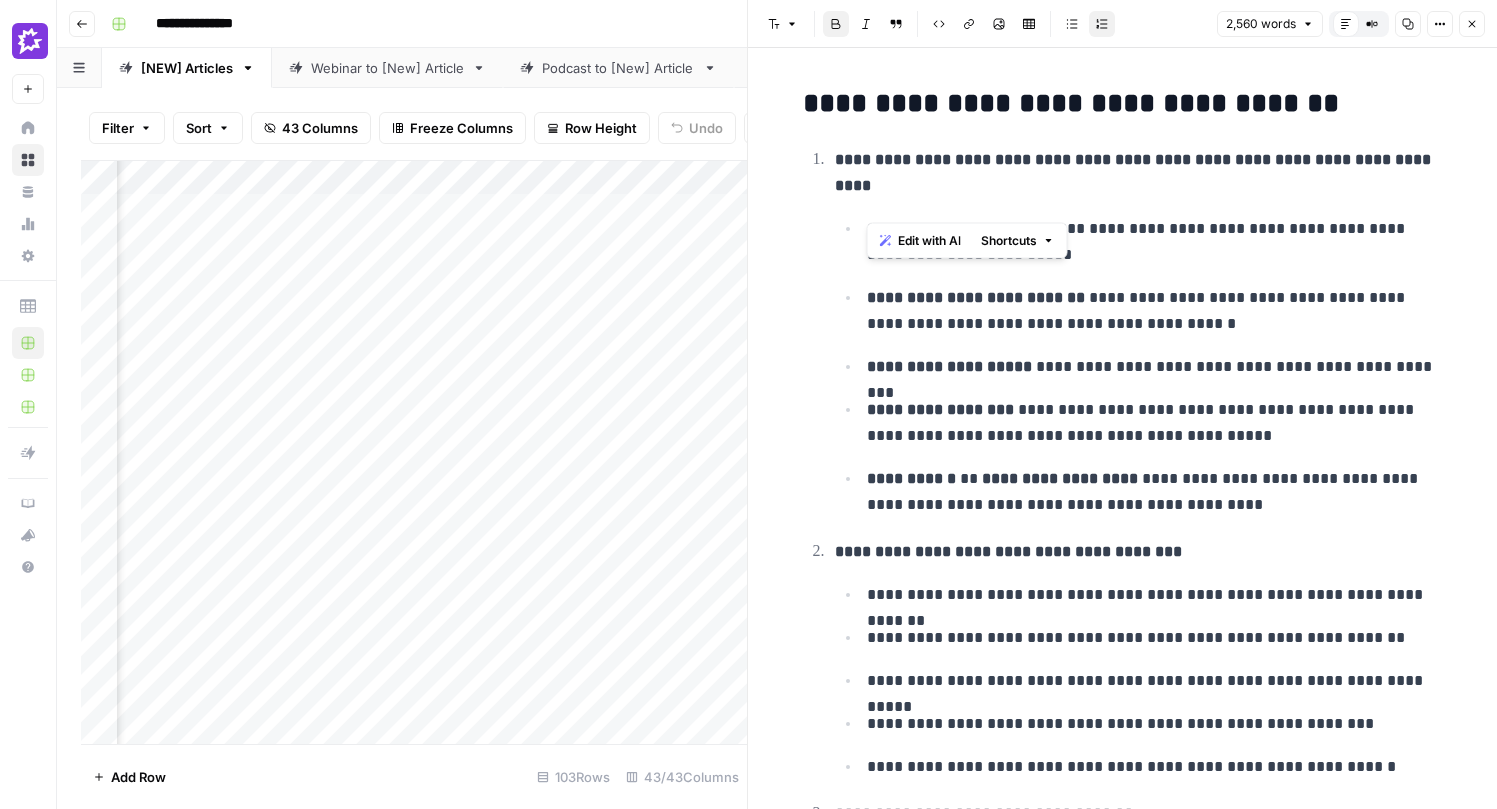 drag, startPoint x: 1164, startPoint y: 160, endPoint x: 1400, endPoint y: 175, distance: 236.47621 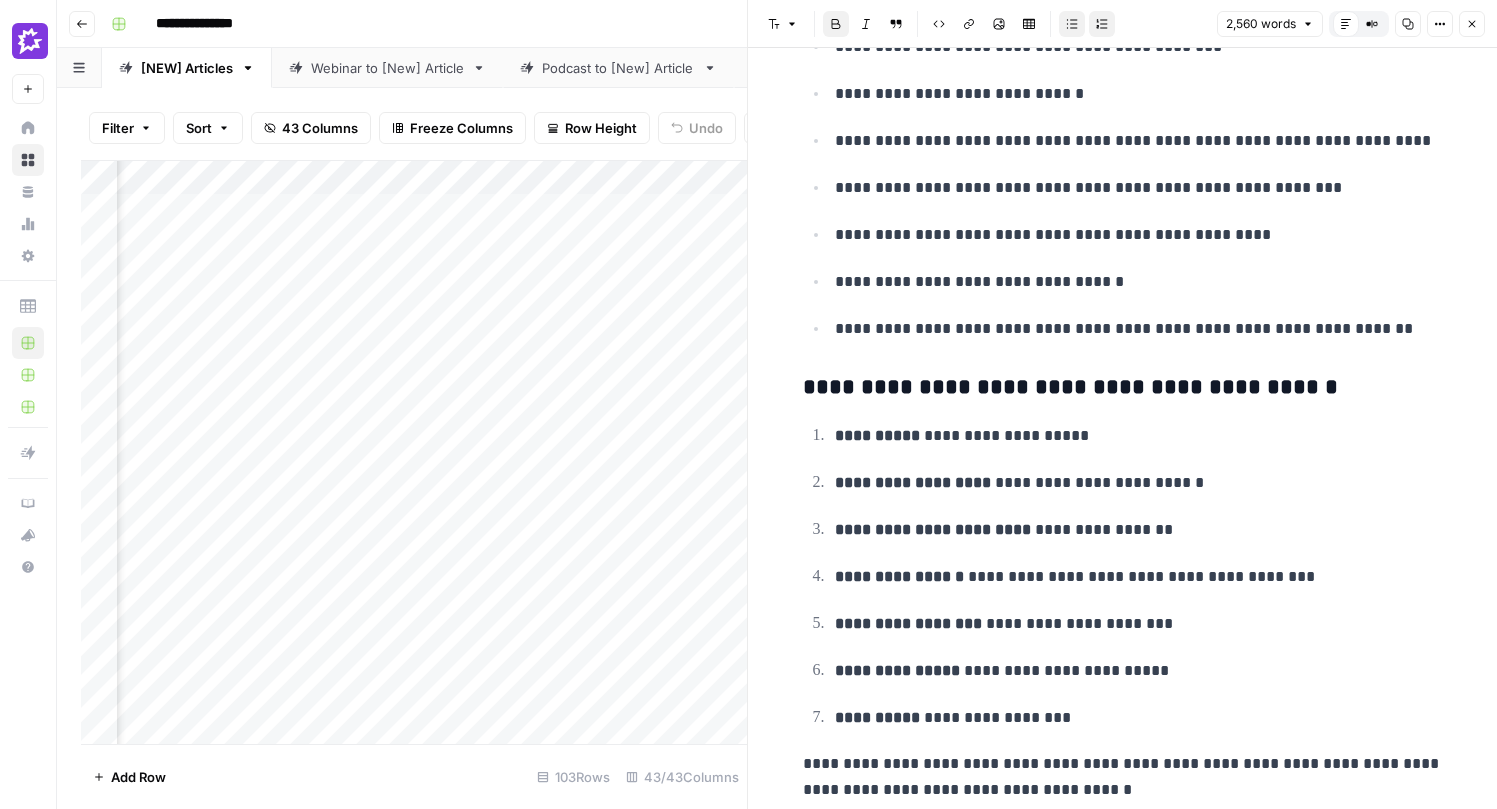 scroll, scrollTop: 6135, scrollLeft: 0, axis: vertical 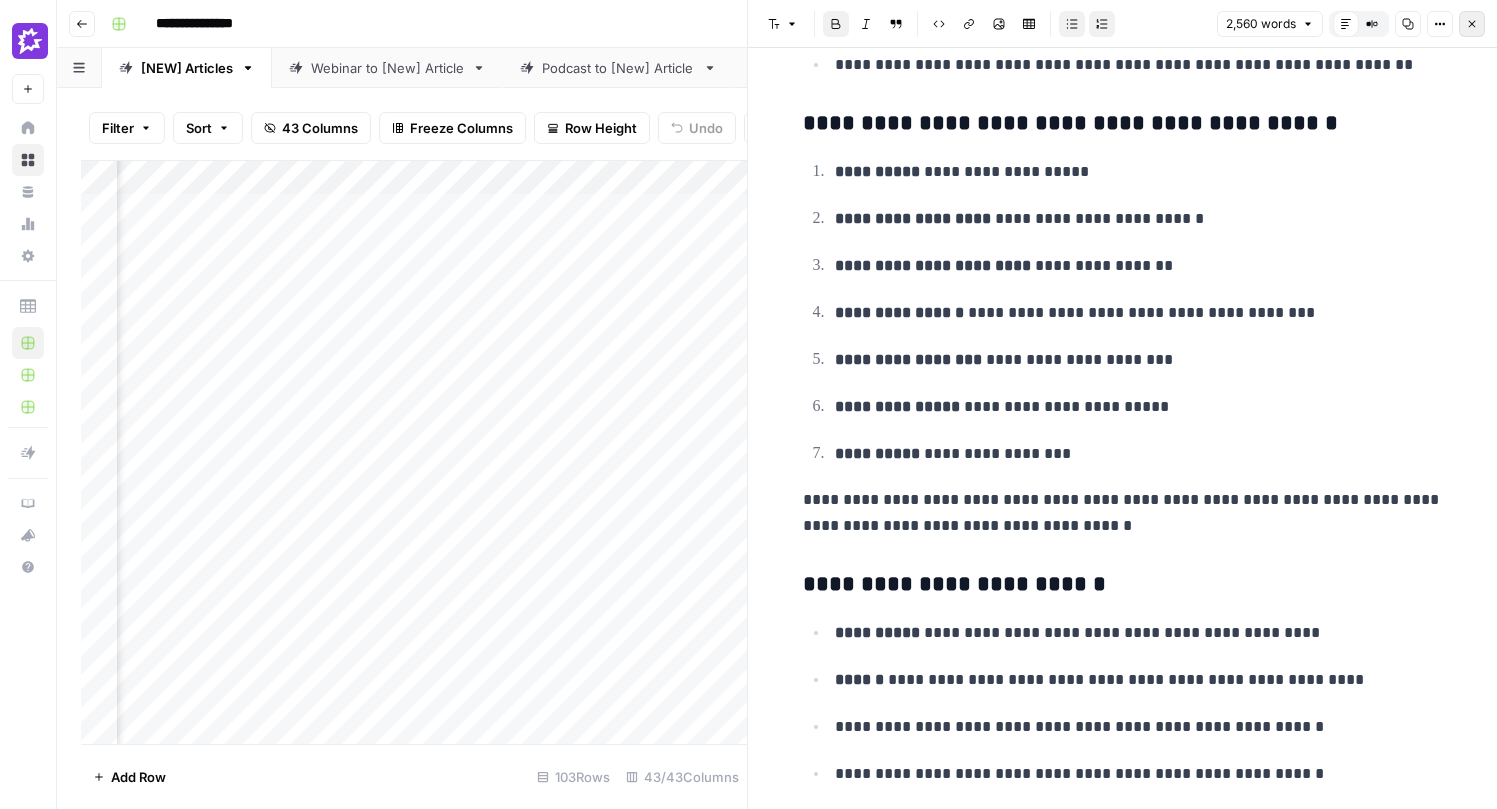 click on "Close" at bounding box center [1472, 24] 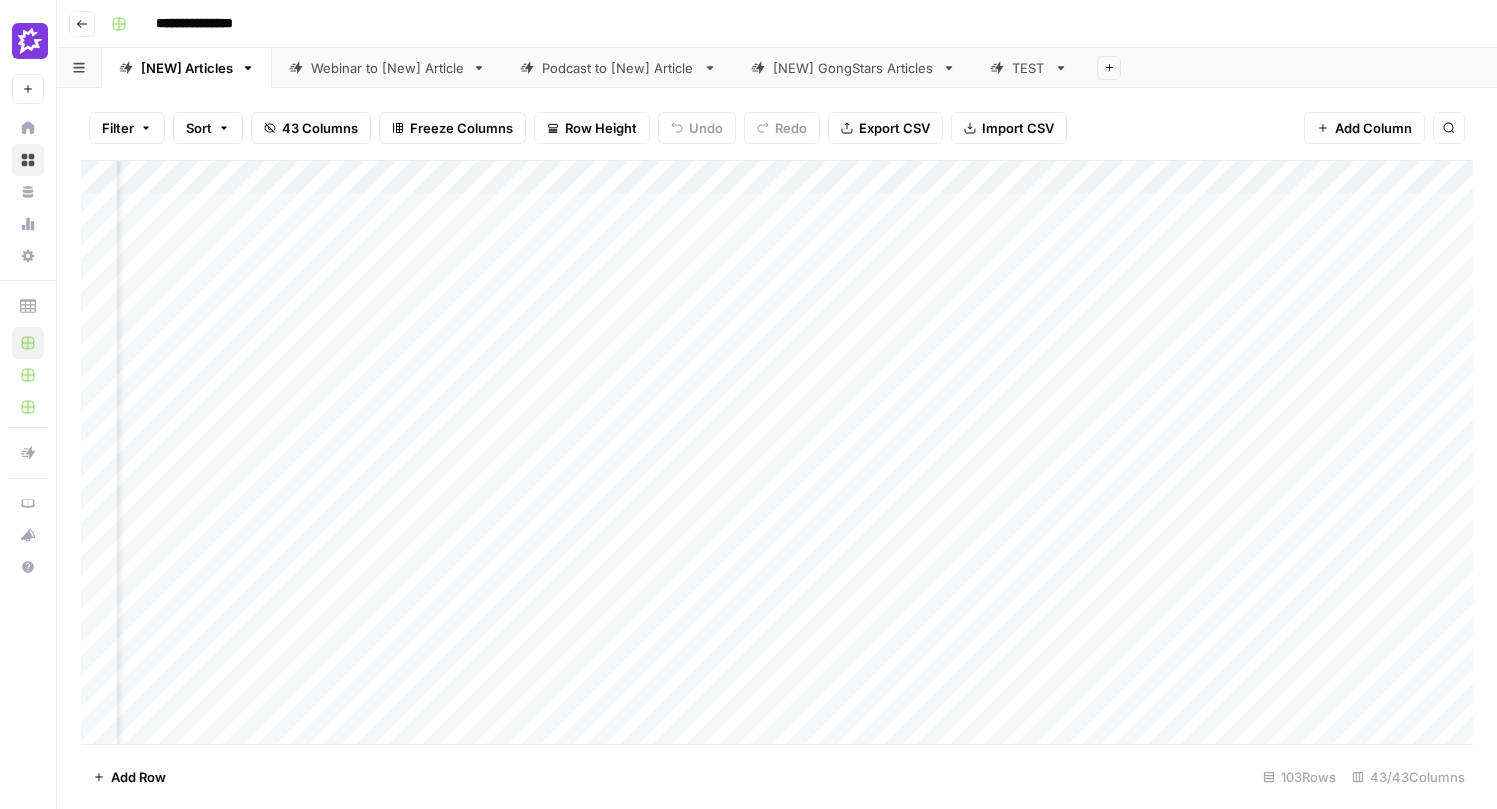 scroll, scrollTop: 0, scrollLeft: 2295, axis: horizontal 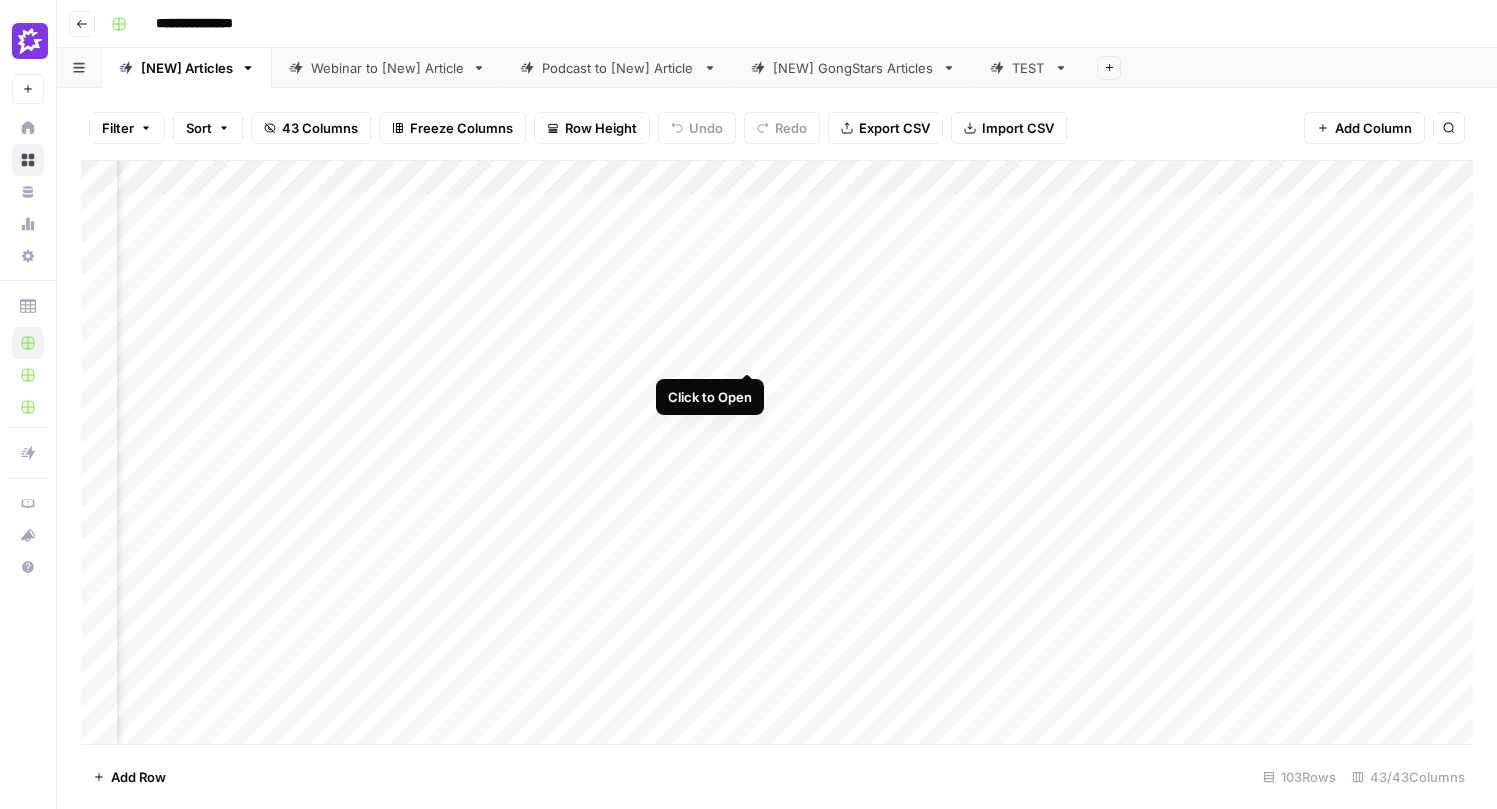 click on "Add Column" at bounding box center (777, 452) 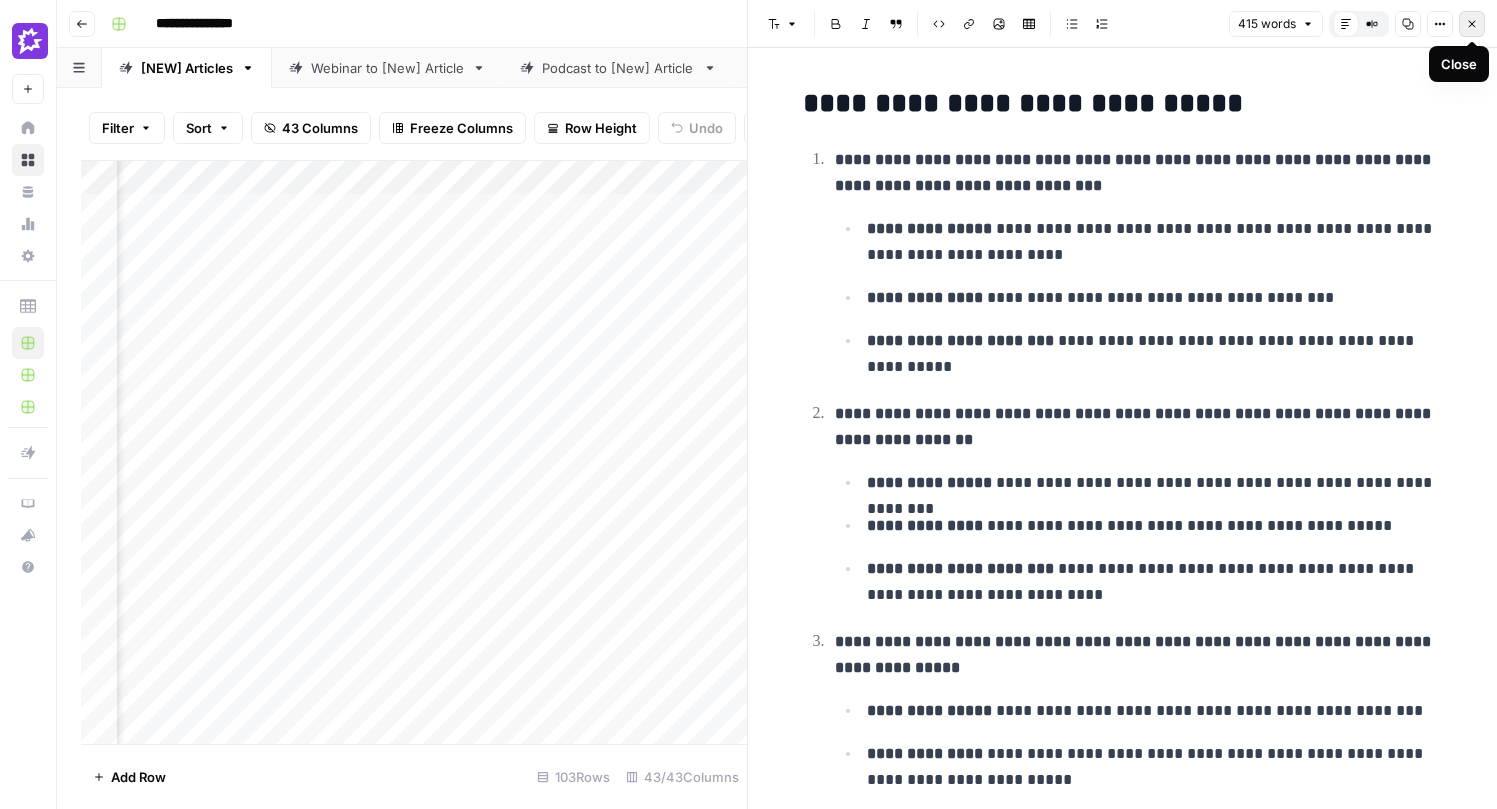 click 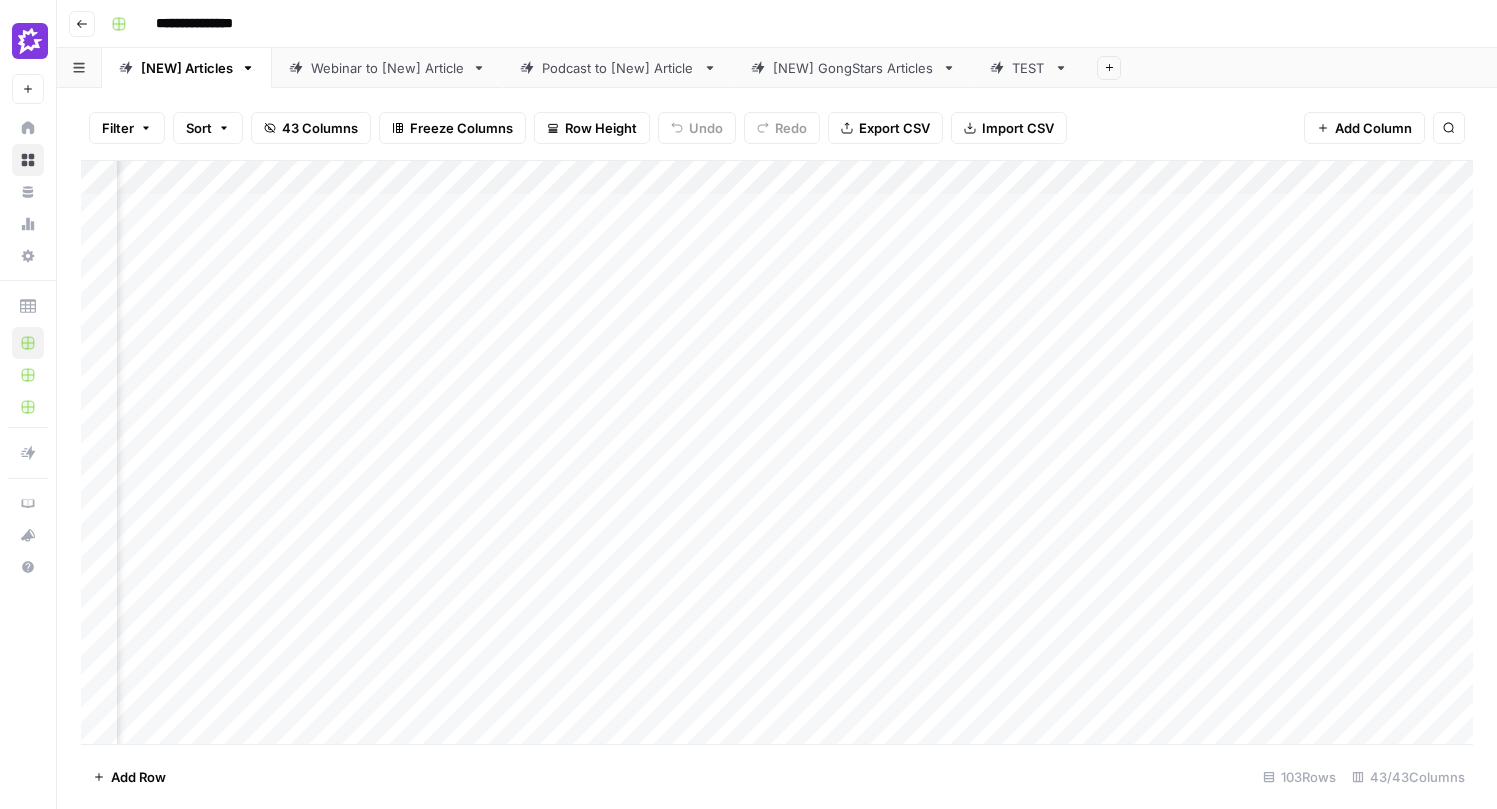 scroll, scrollTop: 0, scrollLeft: 4209, axis: horizontal 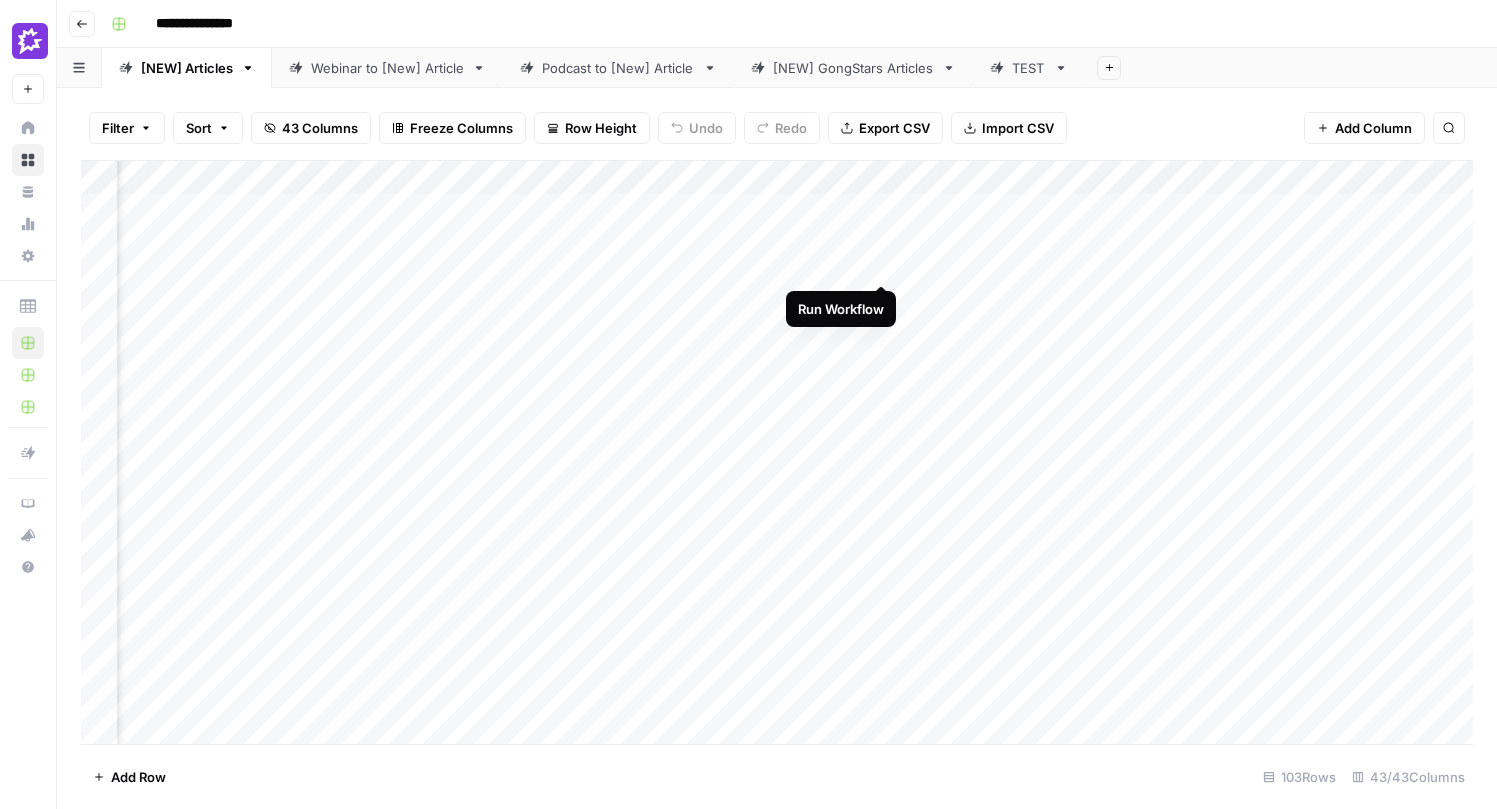 click on "Add Column" at bounding box center (777, 452) 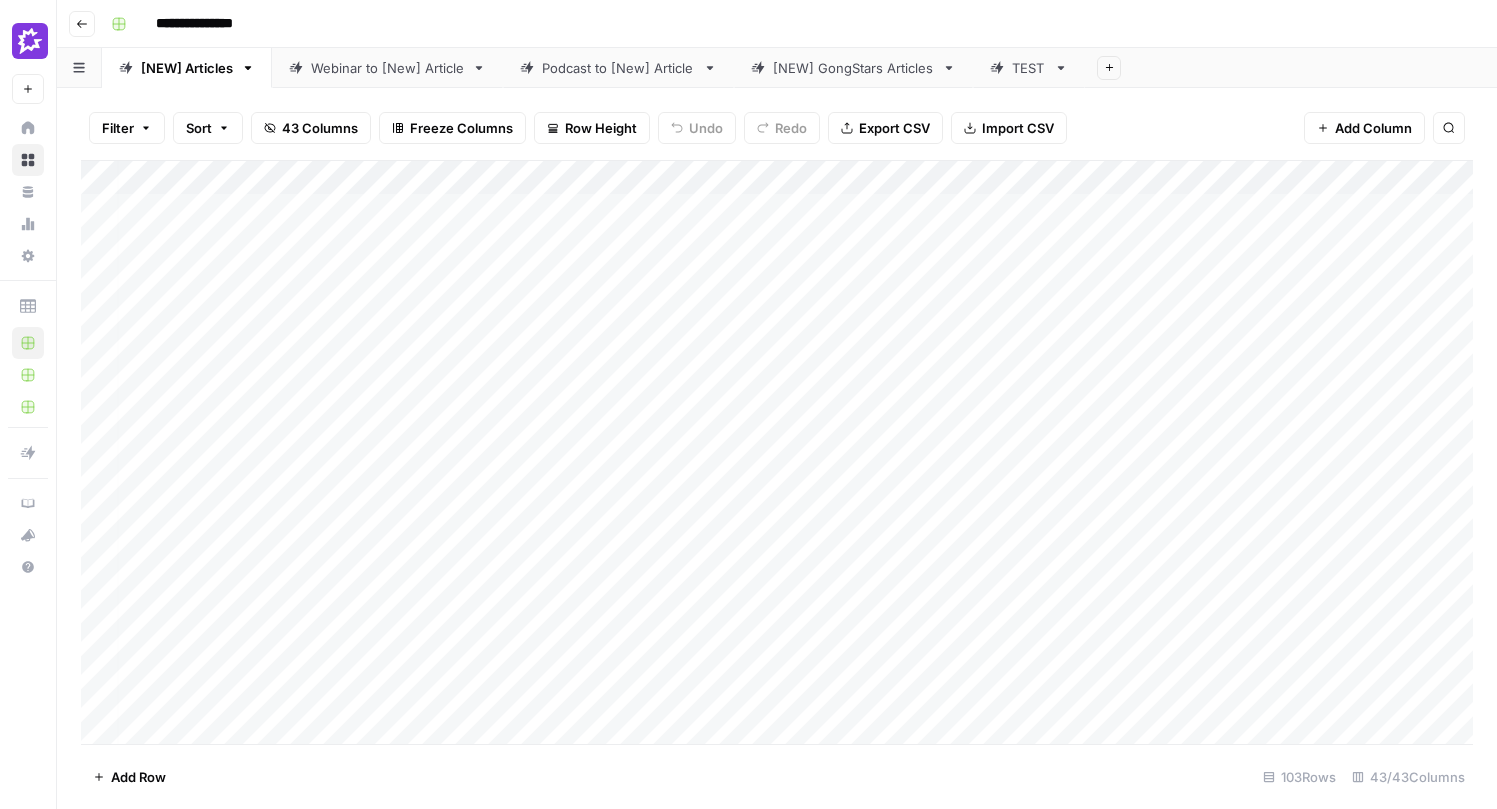 scroll, scrollTop: 0, scrollLeft: 0, axis: both 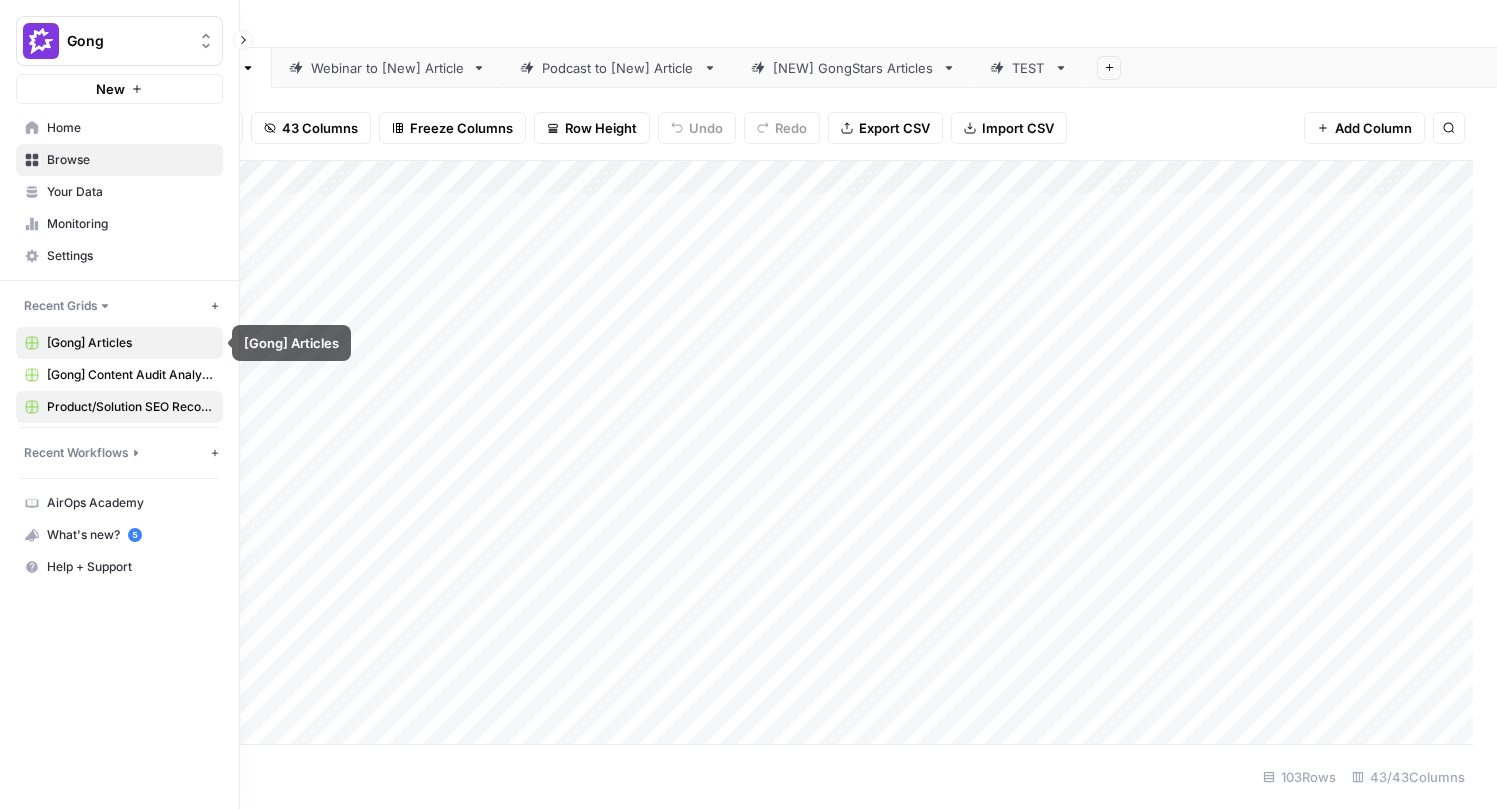 click on "Product/Solution SEO Recommendations" at bounding box center [130, 407] 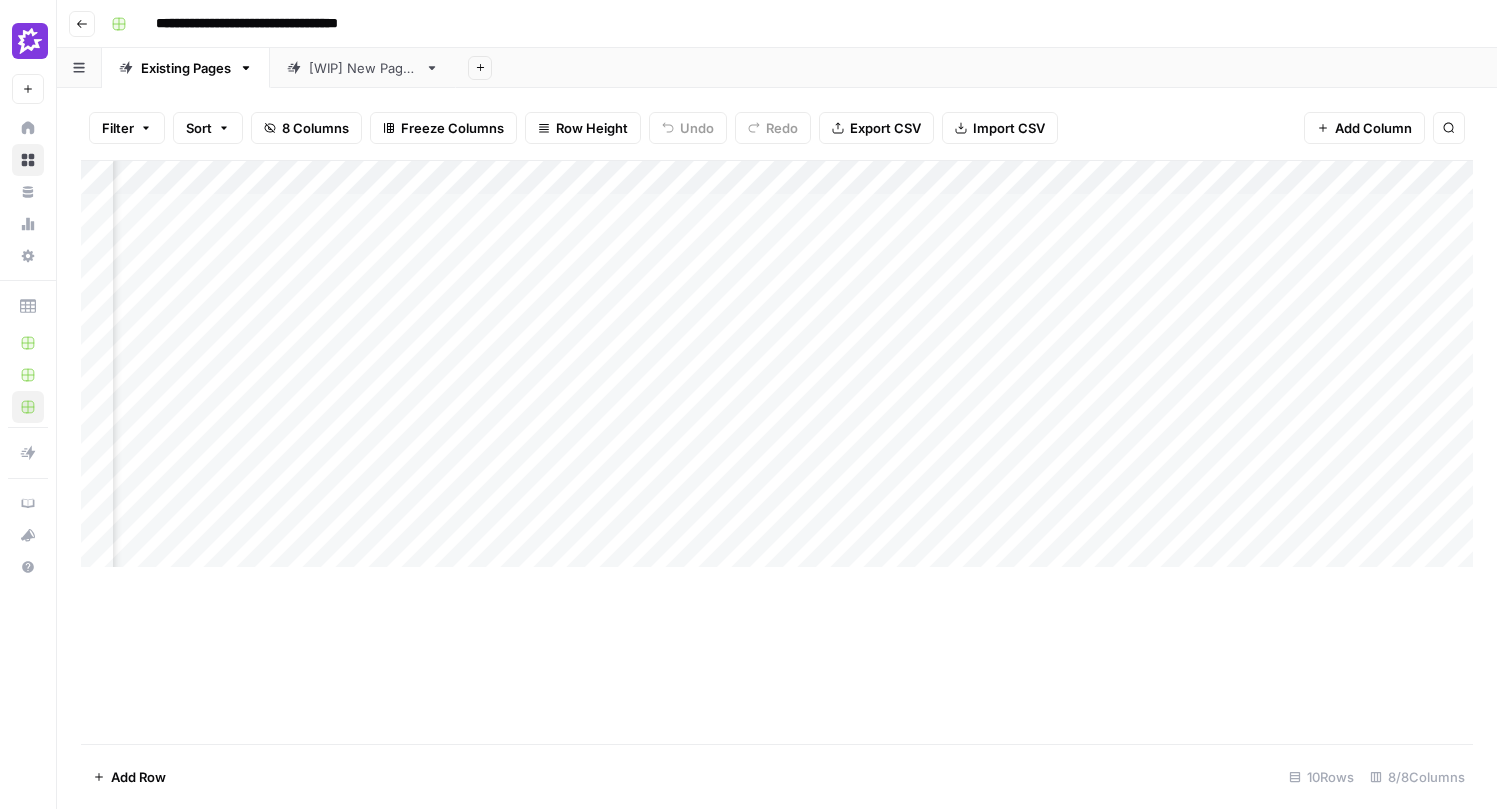 scroll, scrollTop: 0, scrollLeft: 0, axis: both 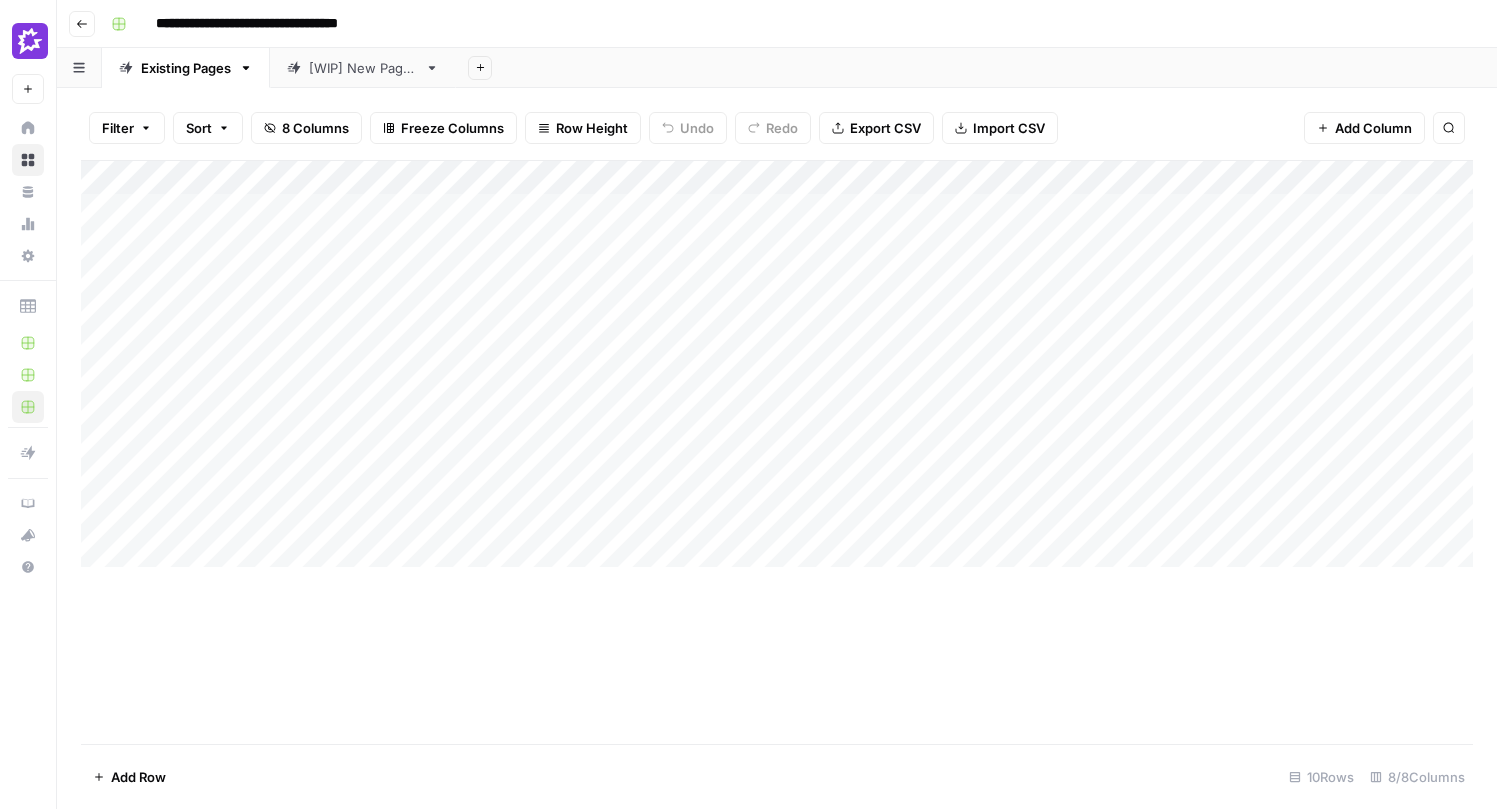 click on "[WIP] New Pages" at bounding box center (363, 68) 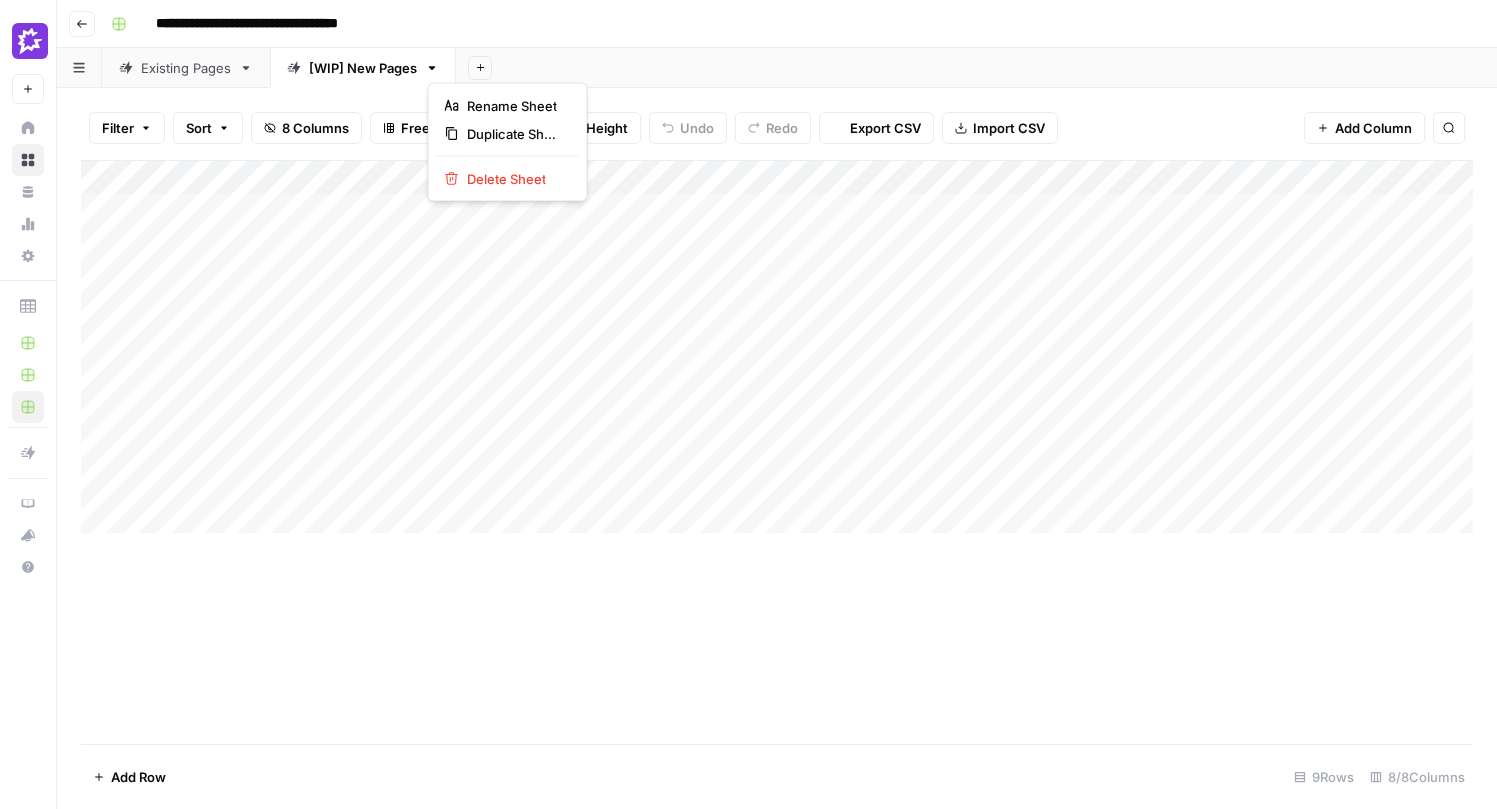 click 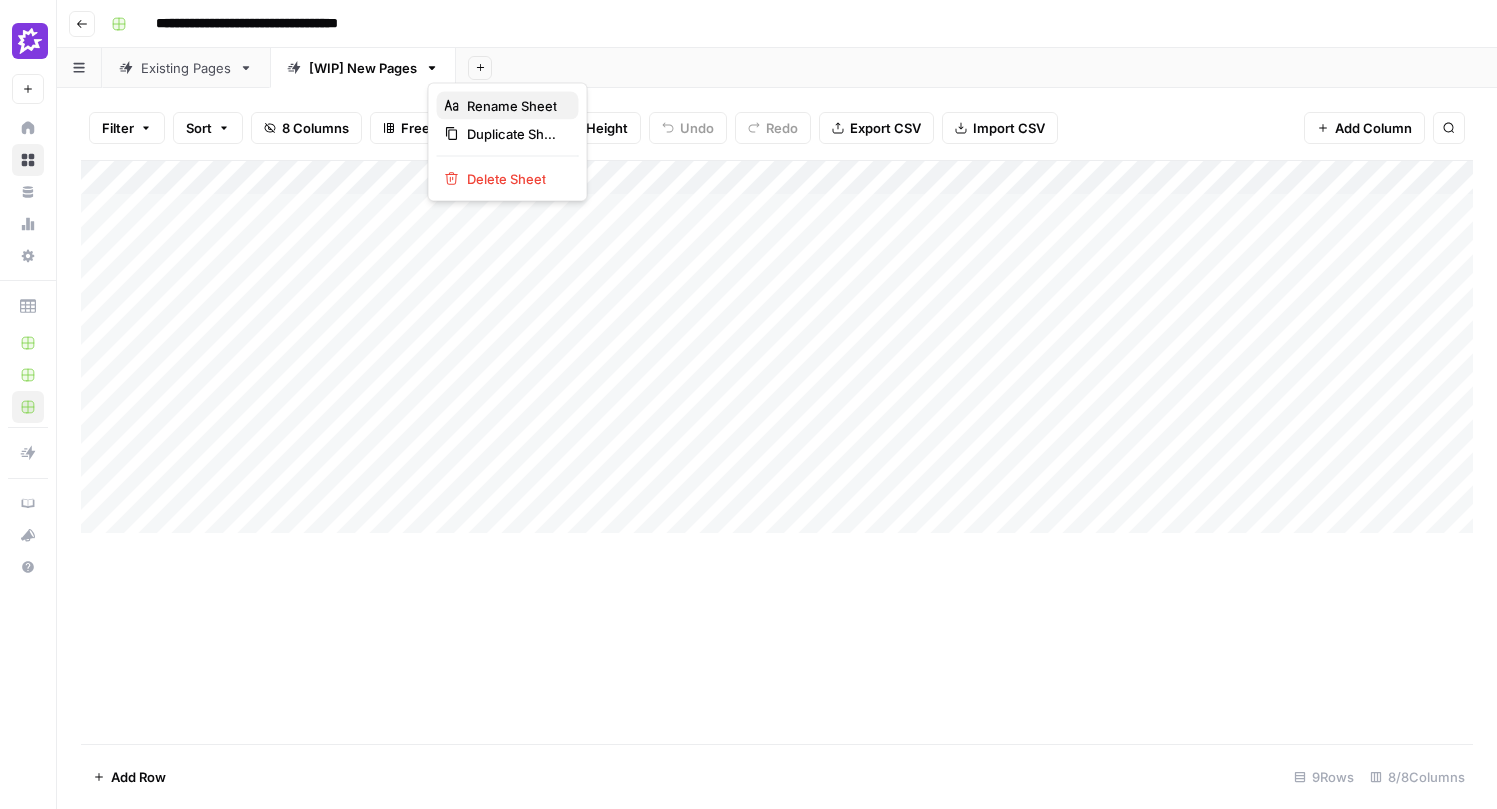 click on "Rename Sheet" at bounding box center (512, 106) 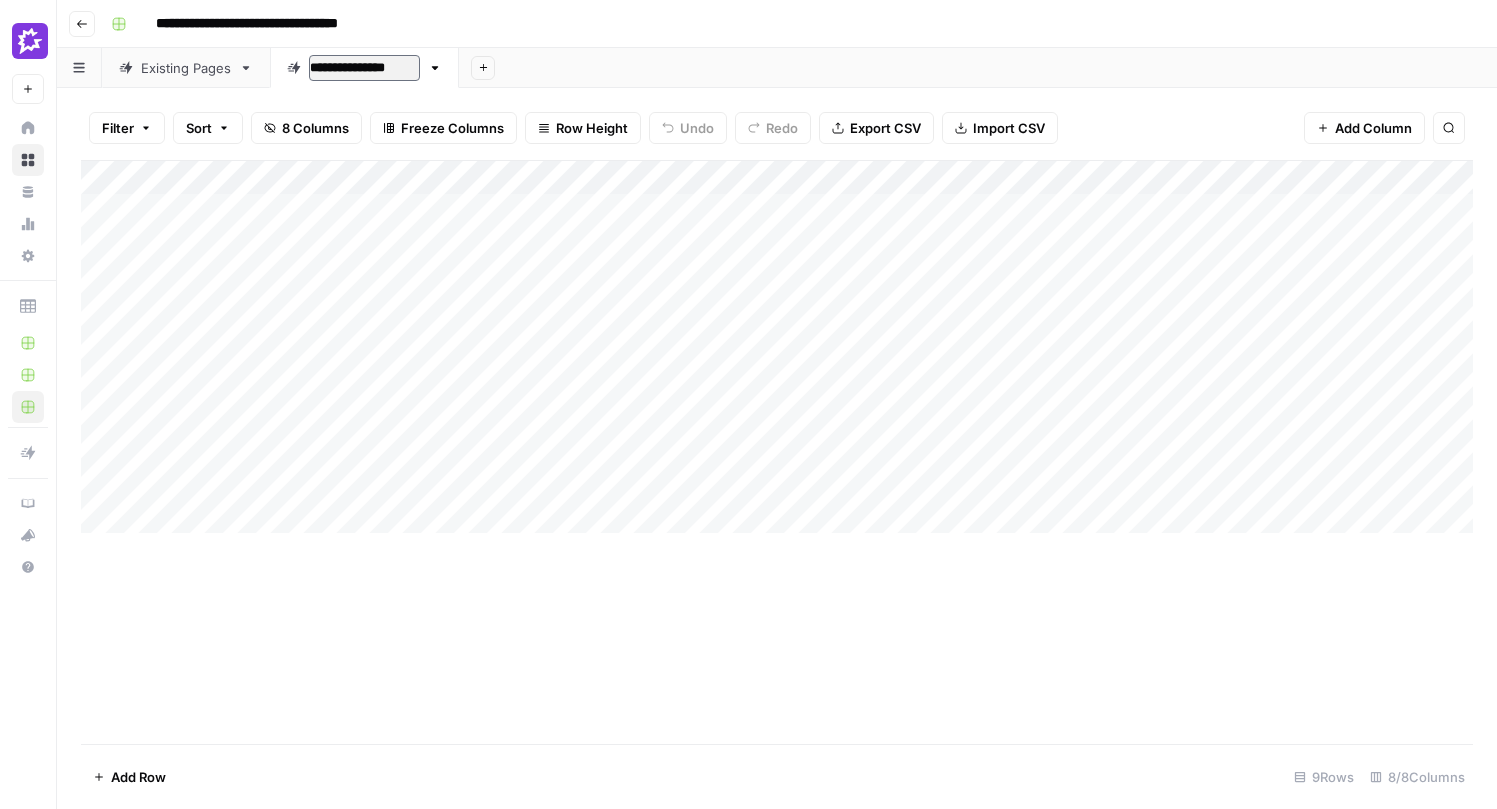 drag, startPoint x: 351, startPoint y: 61, endPoint x: 243, endPoint y: 62, distance: 108.00463 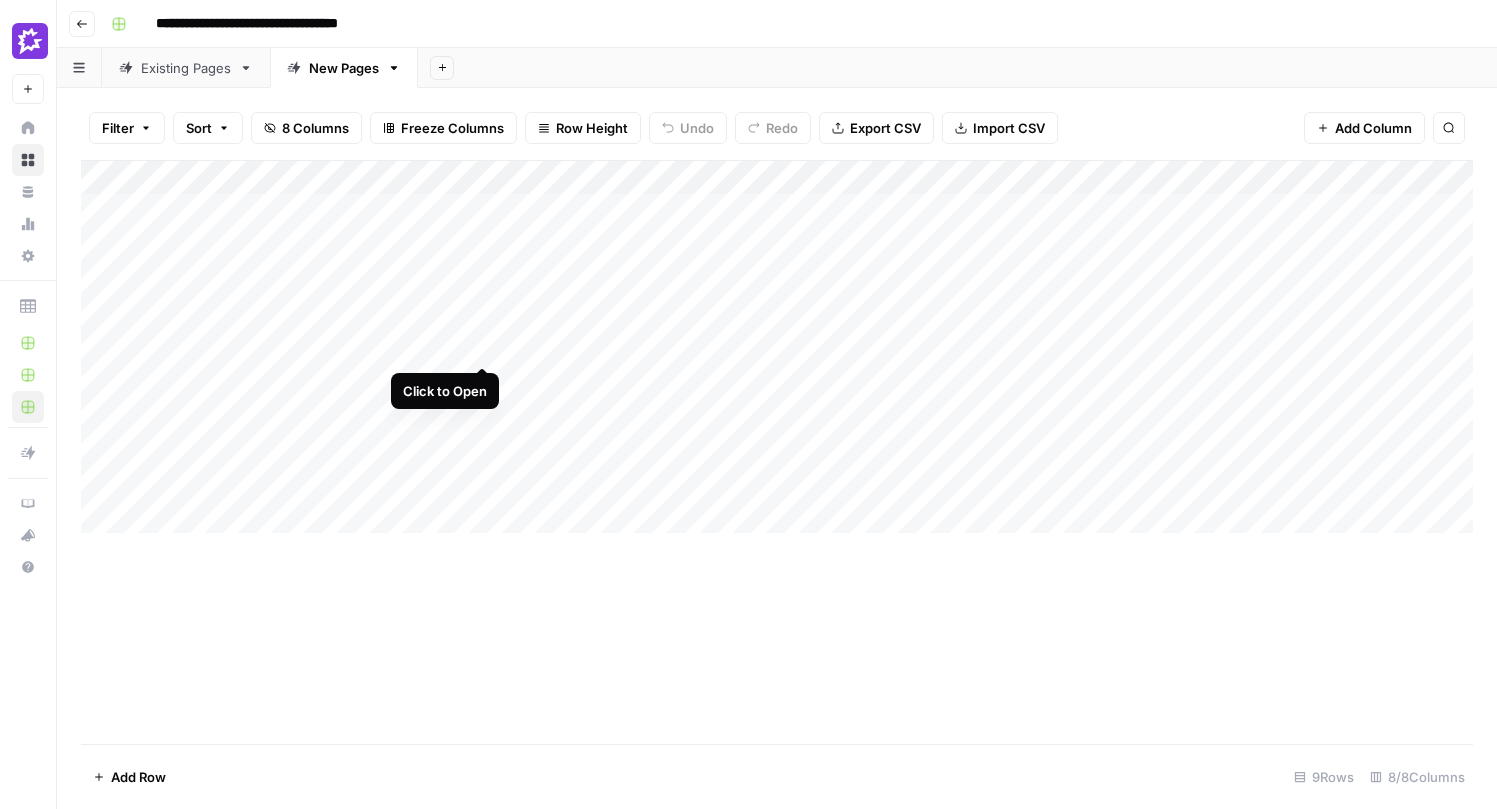 click on "Add Column" at bounding box center (777, 347) 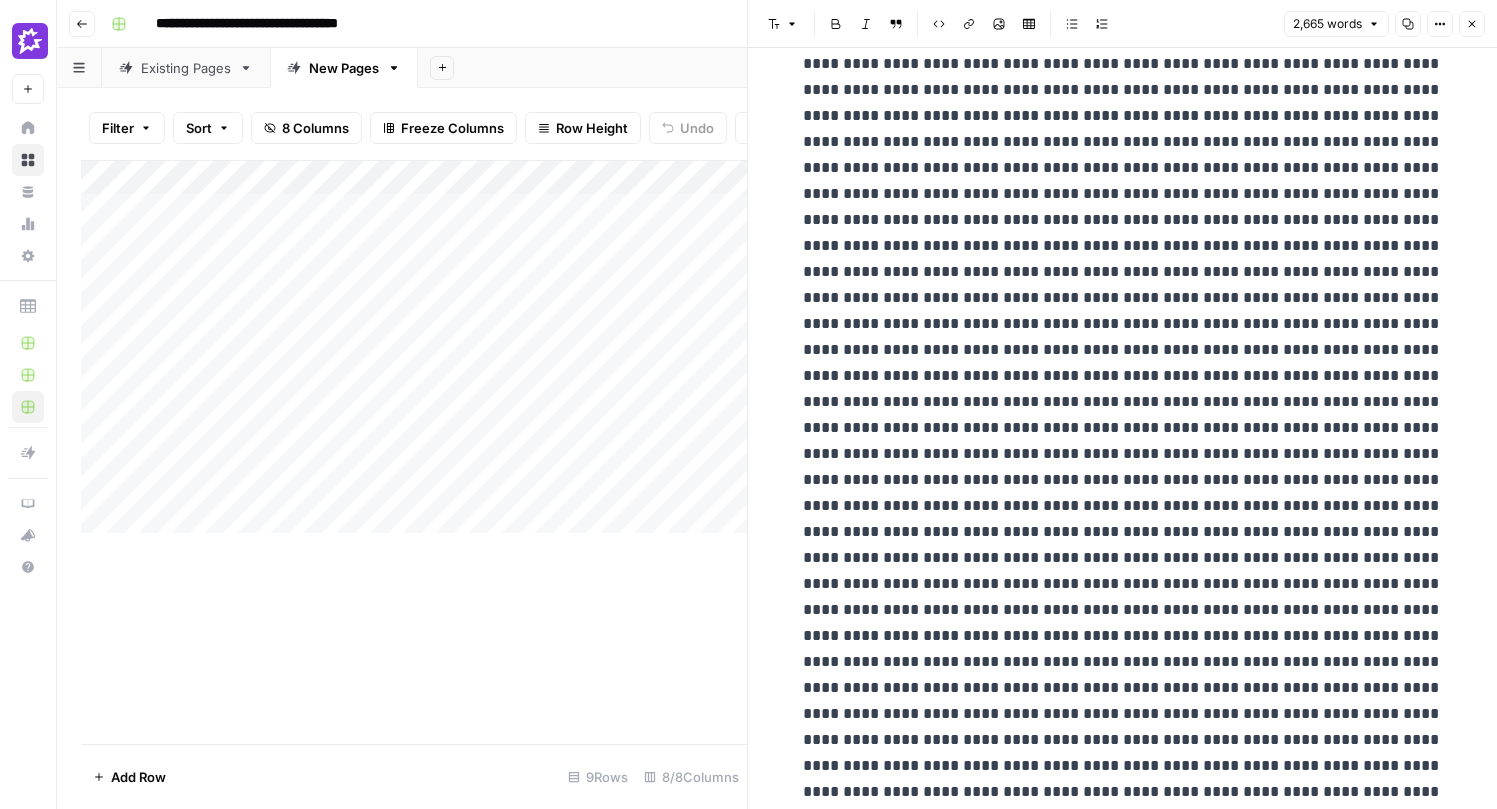 scroll, scrollTop: 96, scrollLeft: 0, axis: vertical 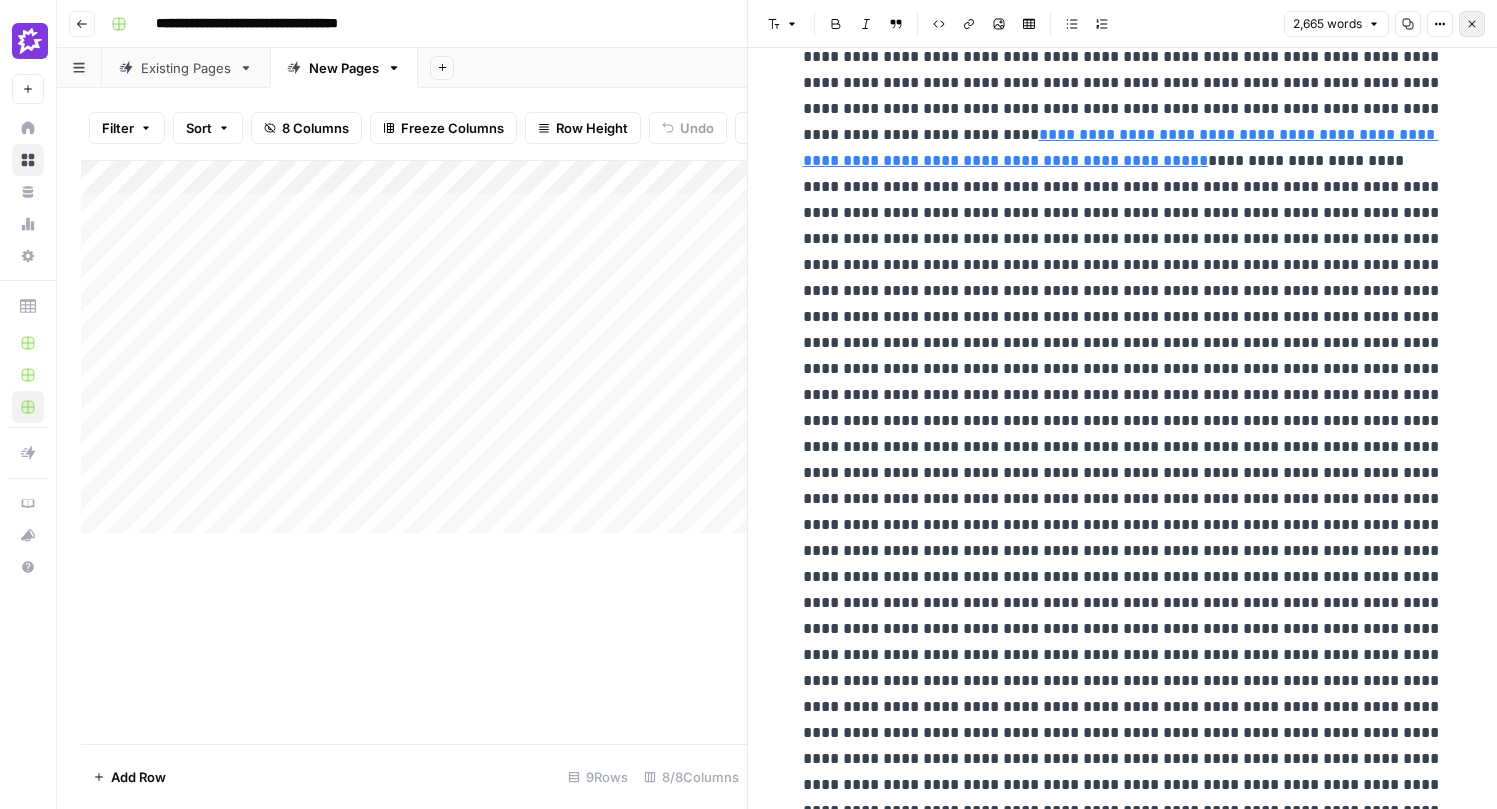 click on "Close" at bounding box center (1472, 24) 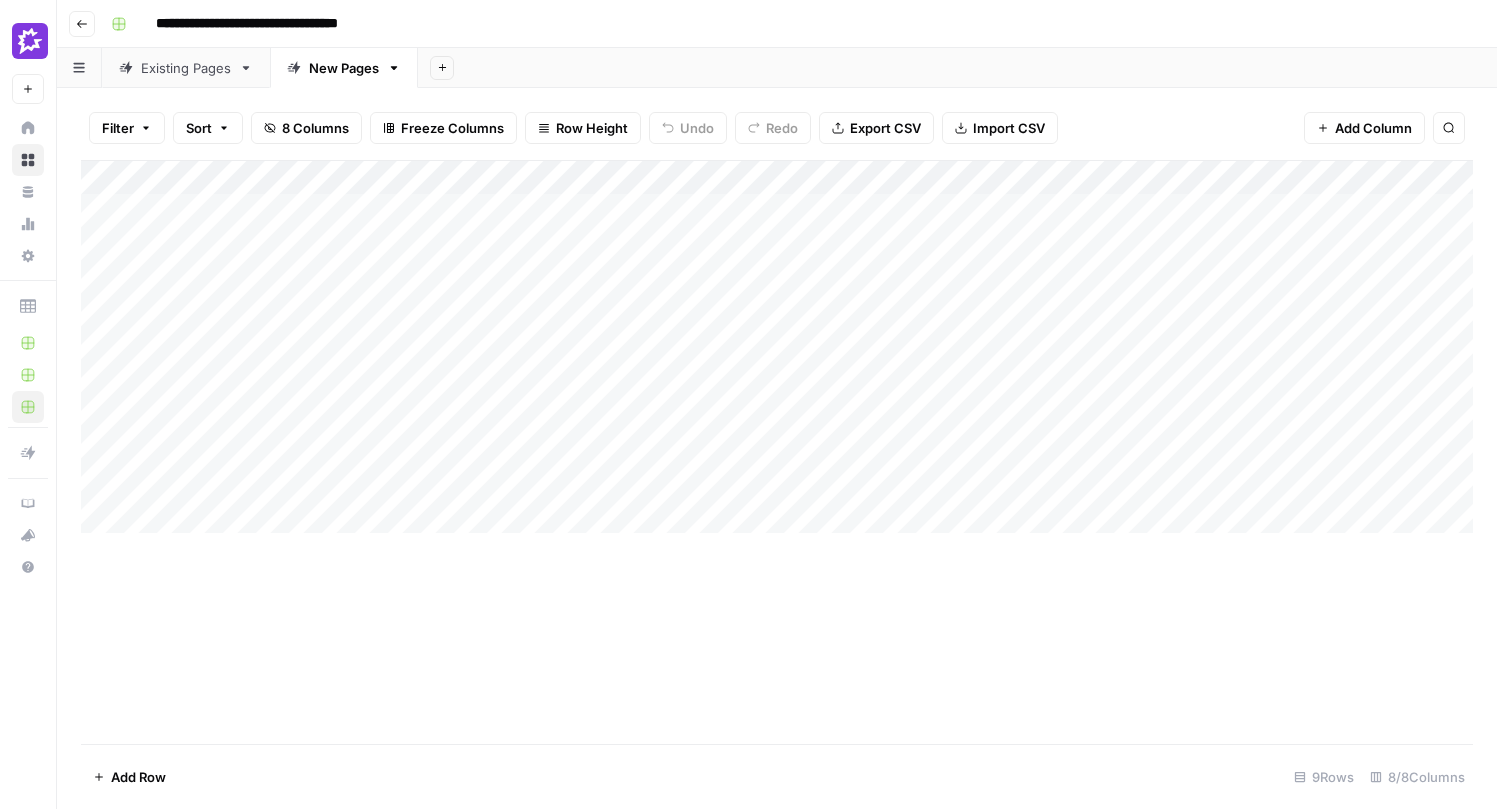 click on "Add Column" at bounding box center [777, 347] 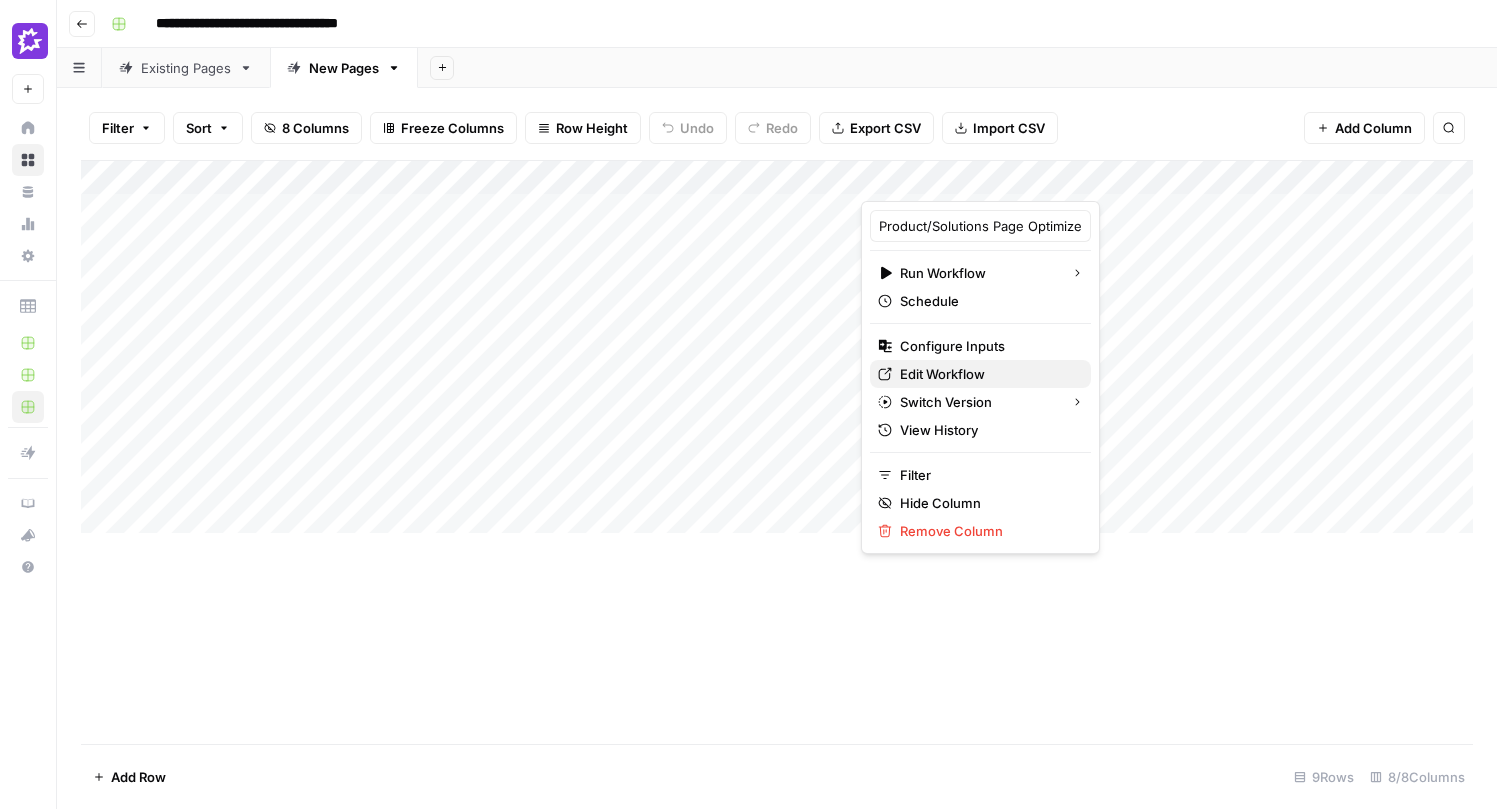 click on "Edit Workflow" at bounding box center (942, 374) 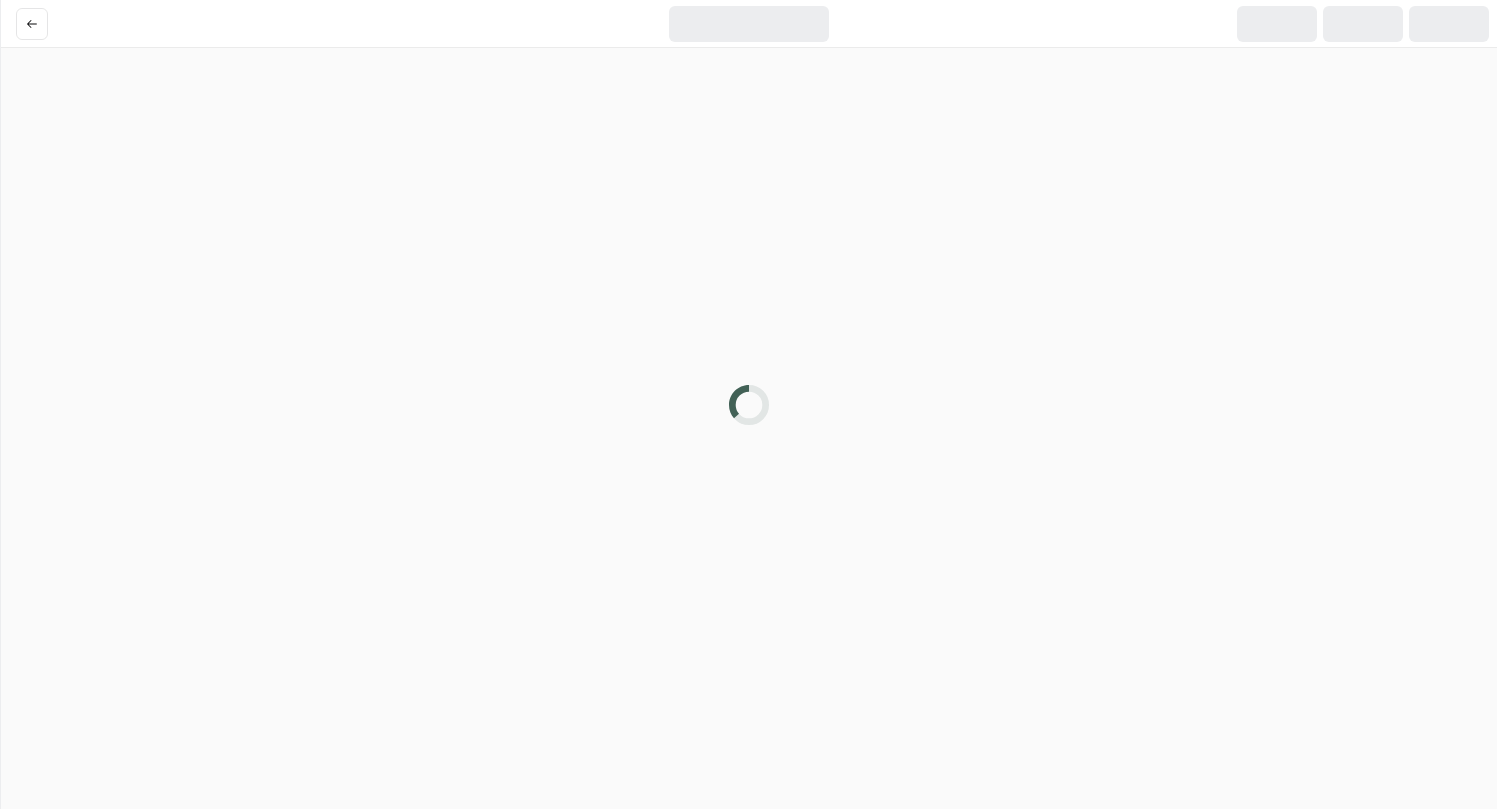 scroll, scrollTop: 0, scrollLeft: 0, axis: both 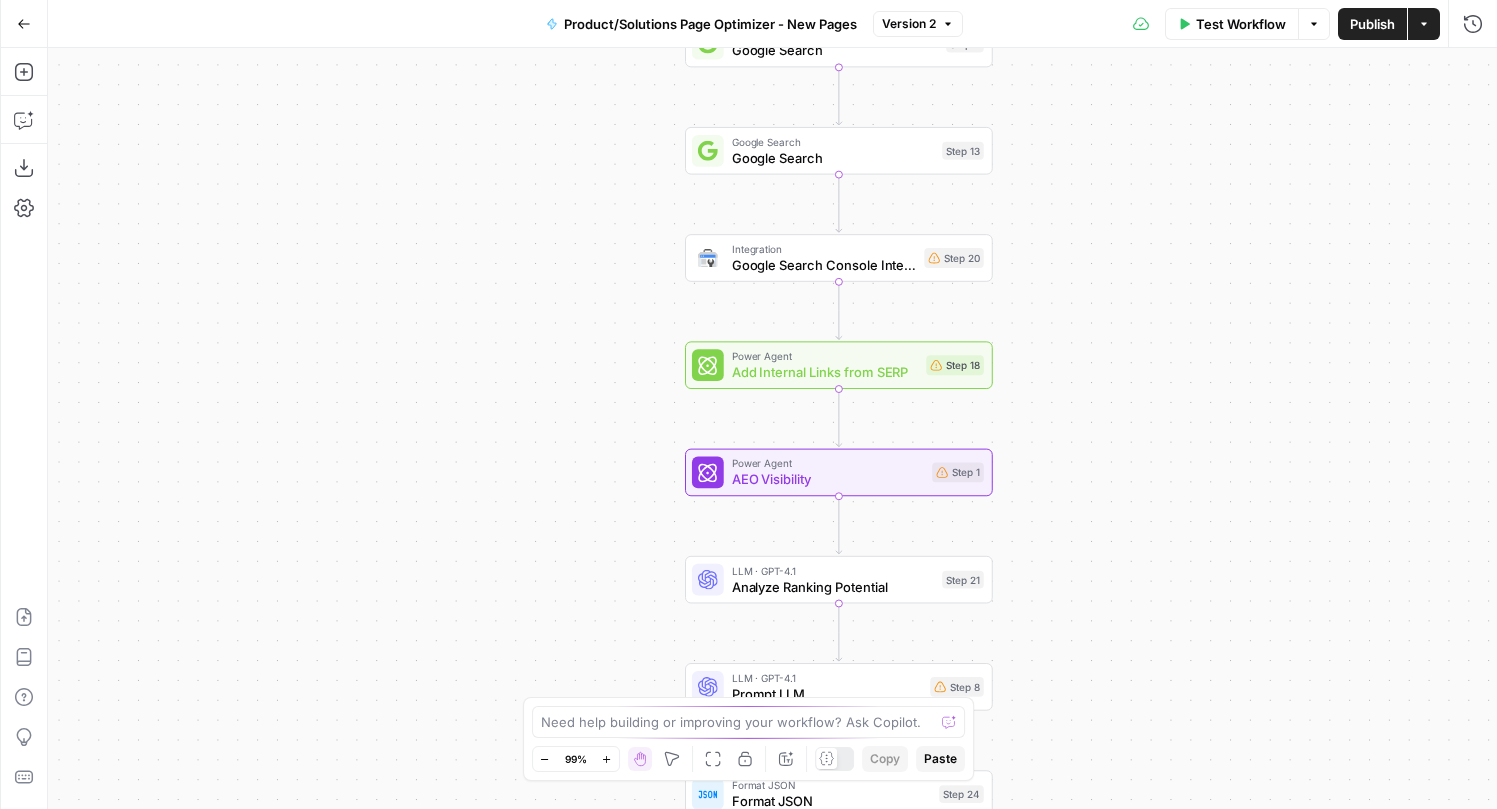 drag, startPoint x: 1065, startPoint y: 559, endPoint x: 1153, endPoint y: 143, distance: 425.20584 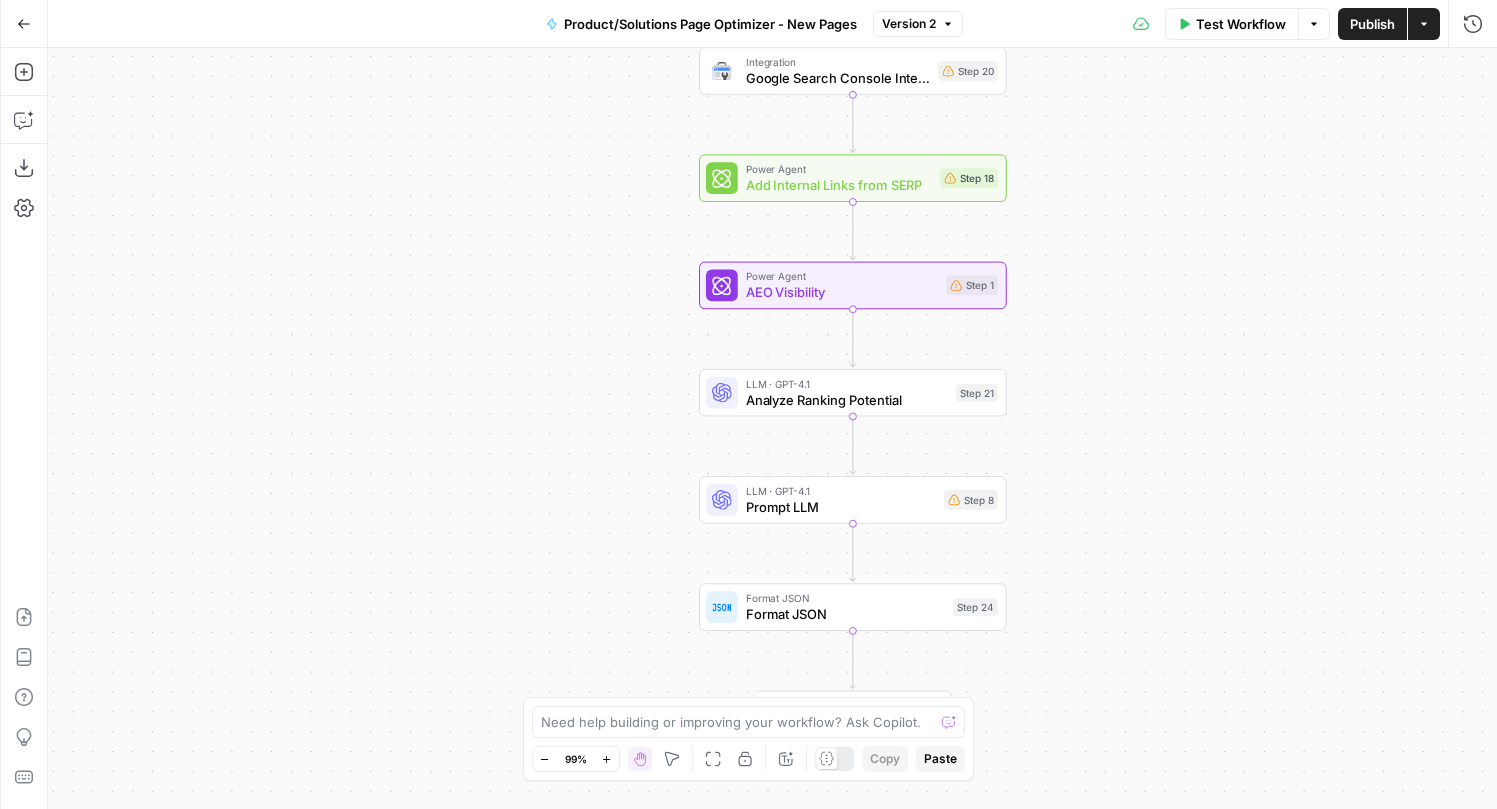 drag, startPoint x: 1145, startPoint y: 593, endPoint x: 1144, endPoint y: 452, distance: 141.00354 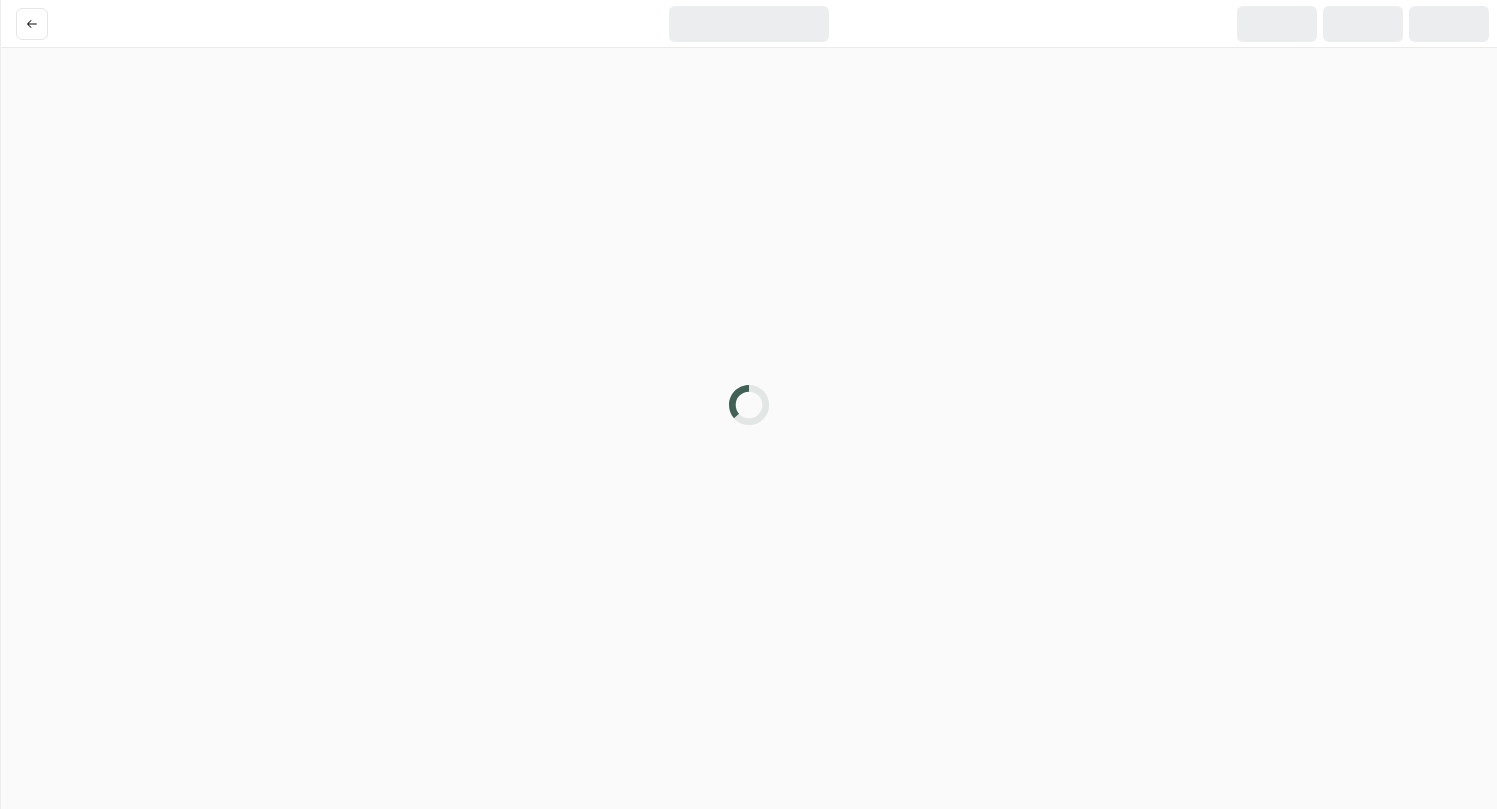 scroll, scrollTop: 0, scrollLeft: 0, axis: both 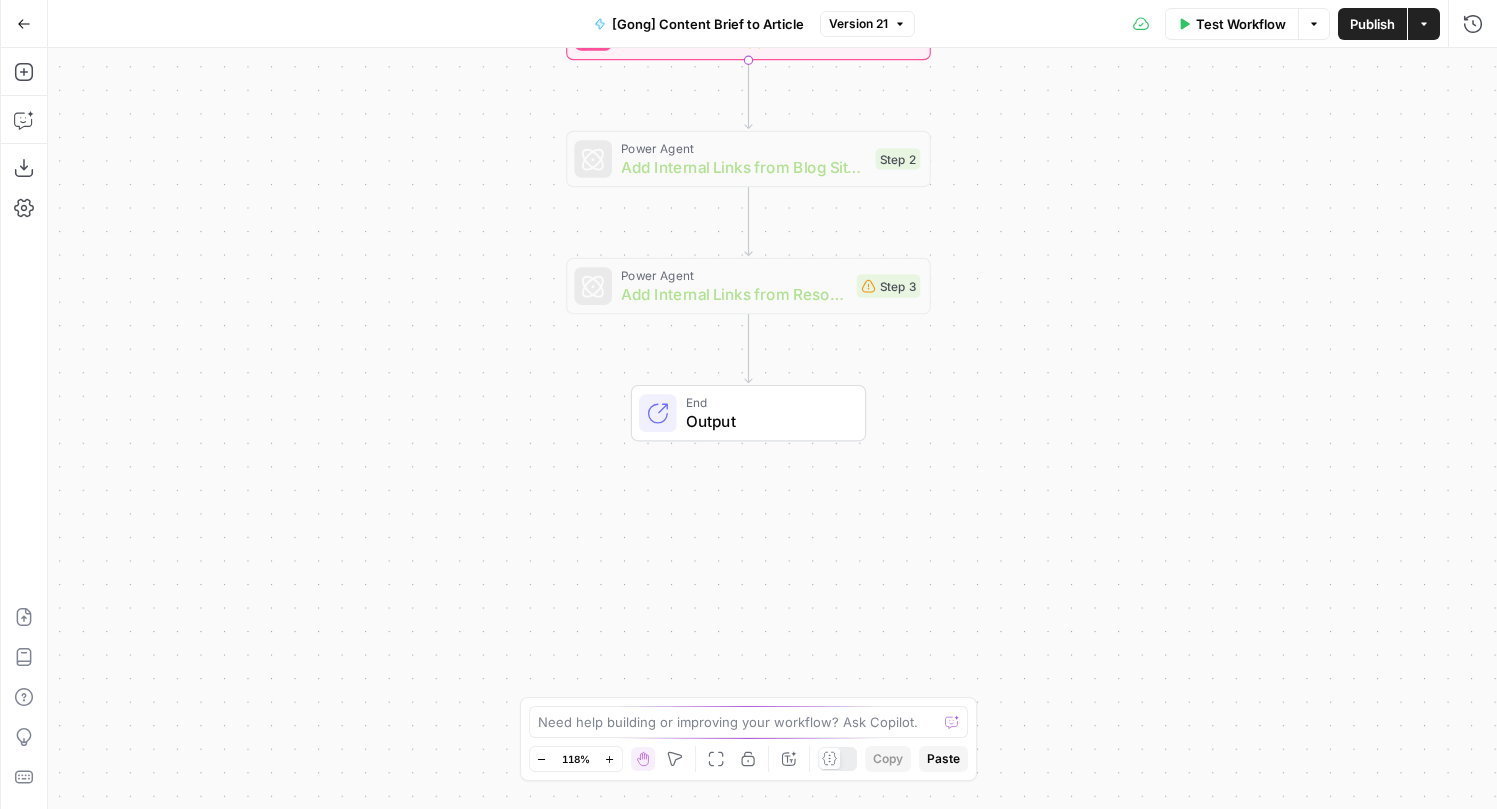 drag, startPoint x: 1045, startPoint y: 573, endPoint x: 1027, endPoint y: 195, distance: 378.4283 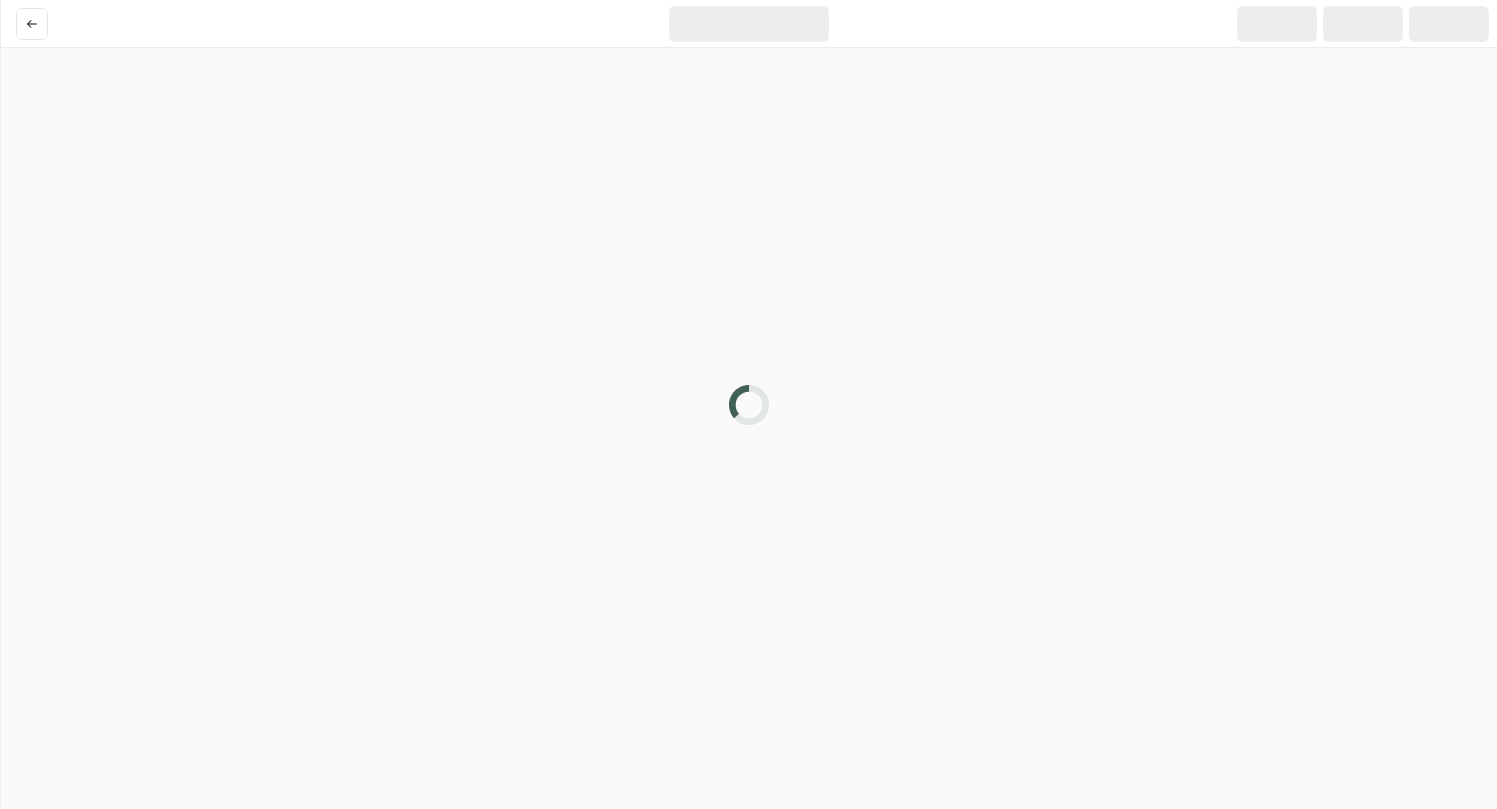 scroll, scrollTop: 0, scrollLeft: 0, axis: both 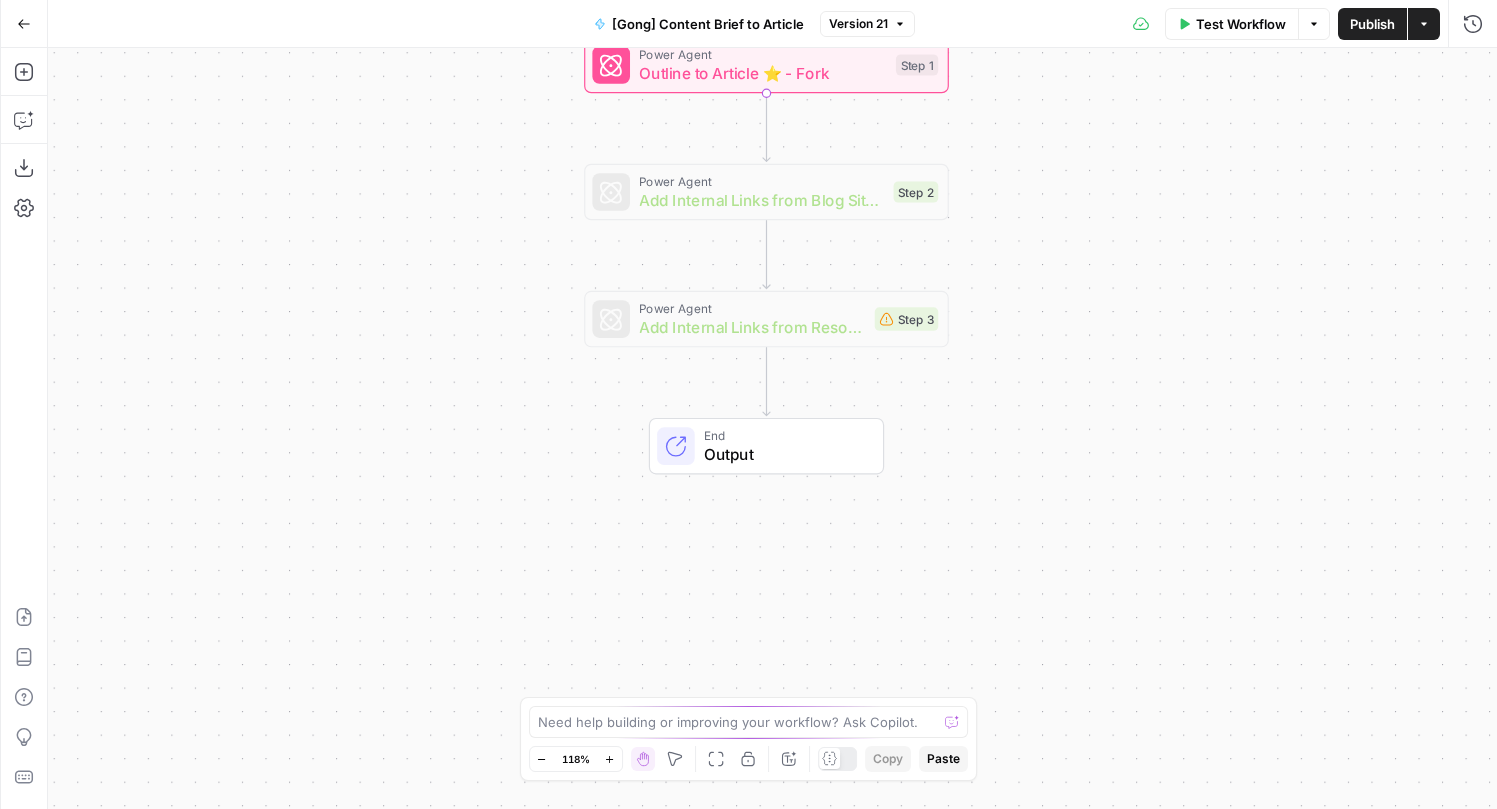 drag, startPoint x: 1034, startPoint y: 580, endPoint x: 1028, endPoint y: 280, distance: 300.06 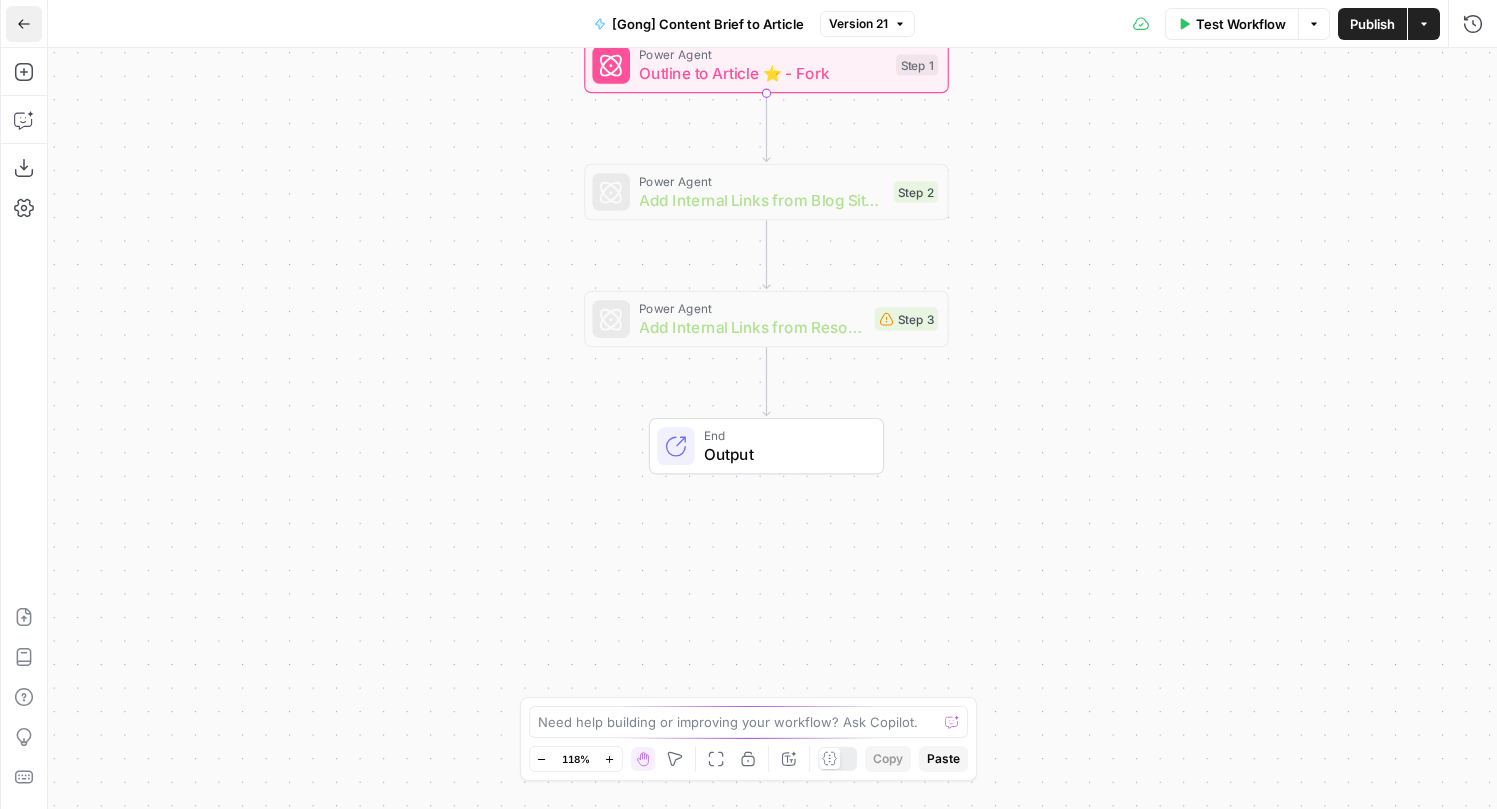 click on "Go Back" at bounding box center [24, 24] 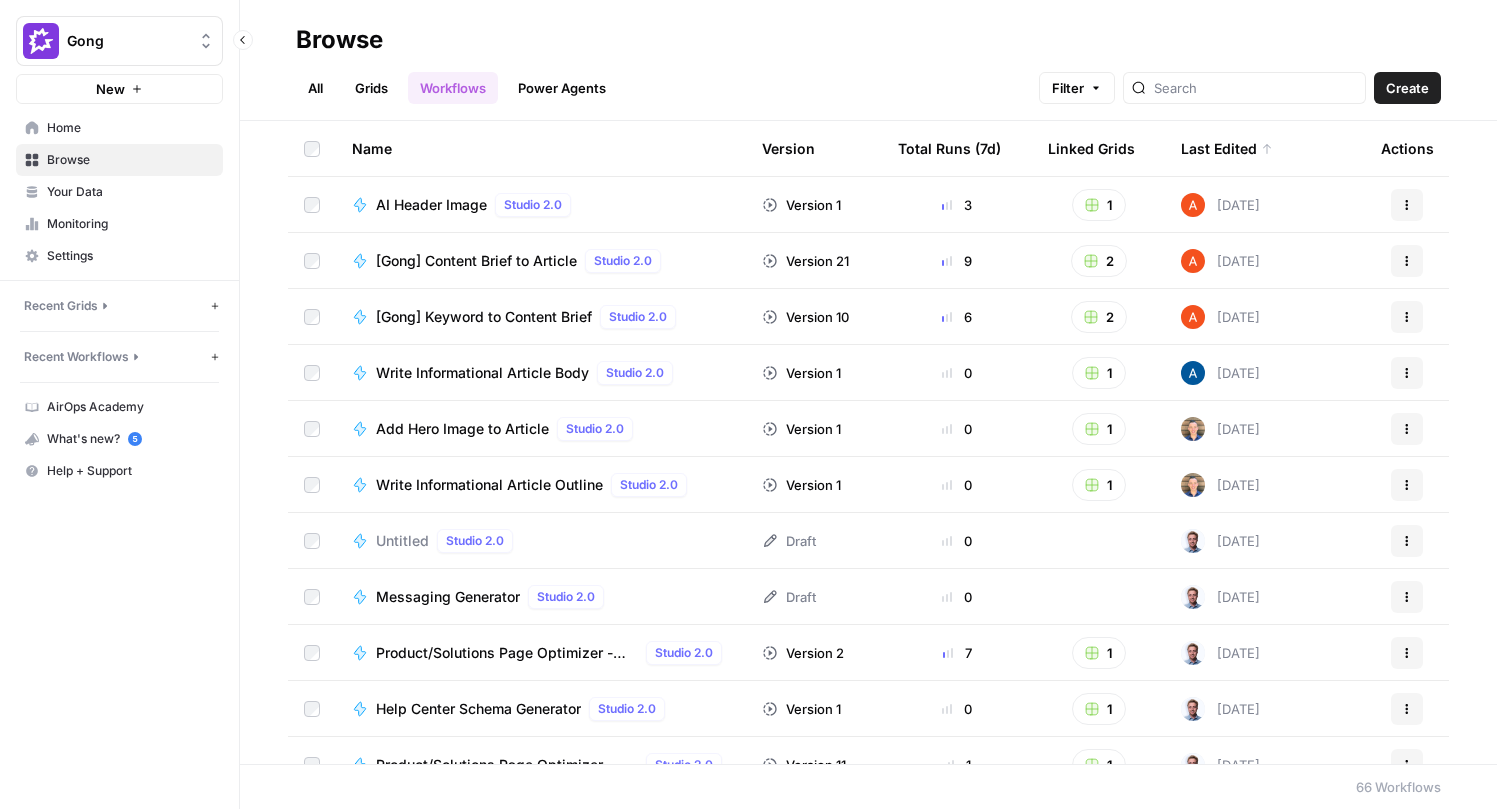 click on "Recent Workflows New Workflow" at bounding box center (119, 357) 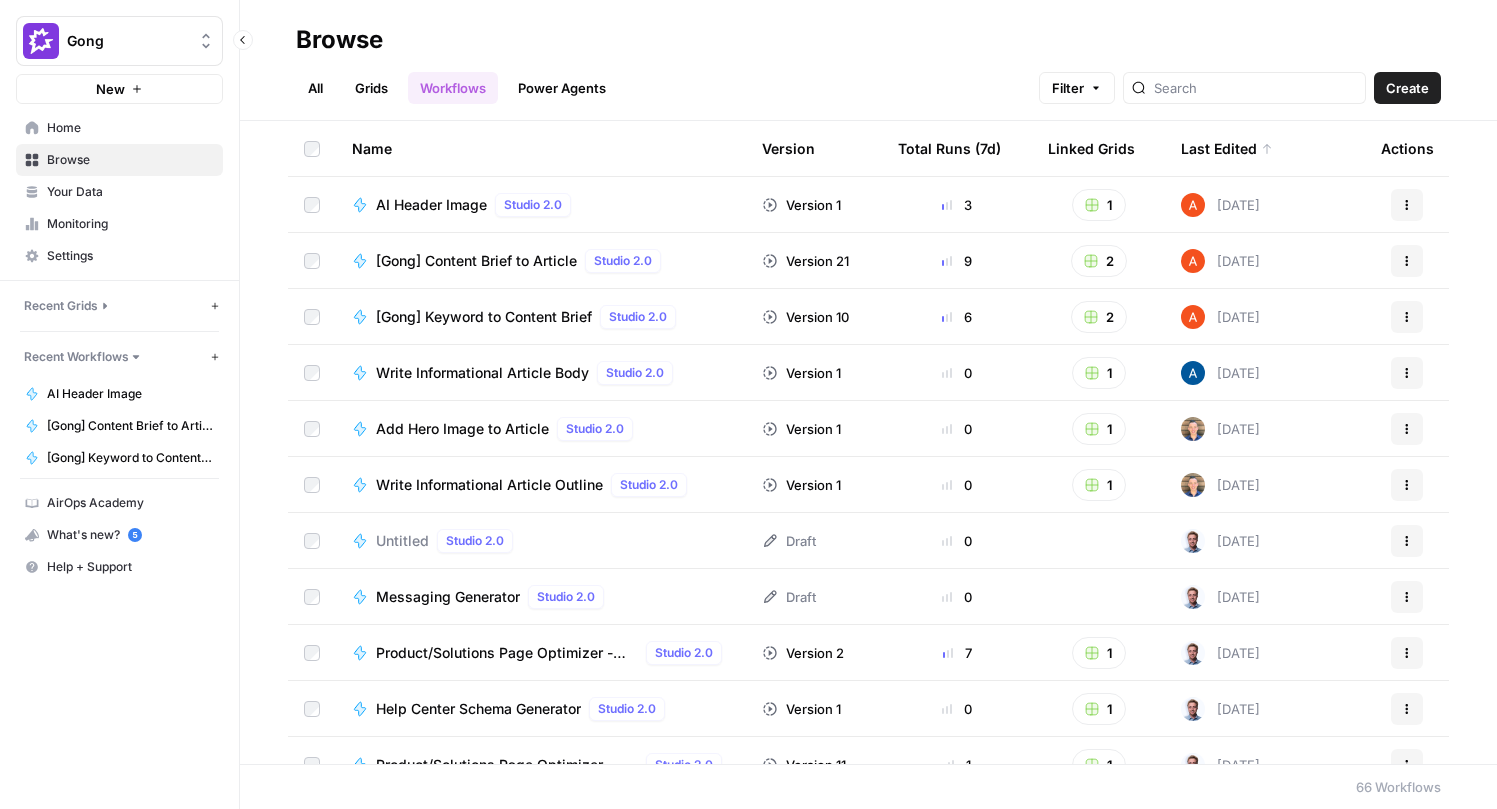 click on "Recent Grids" at bounding box center [61, 306] 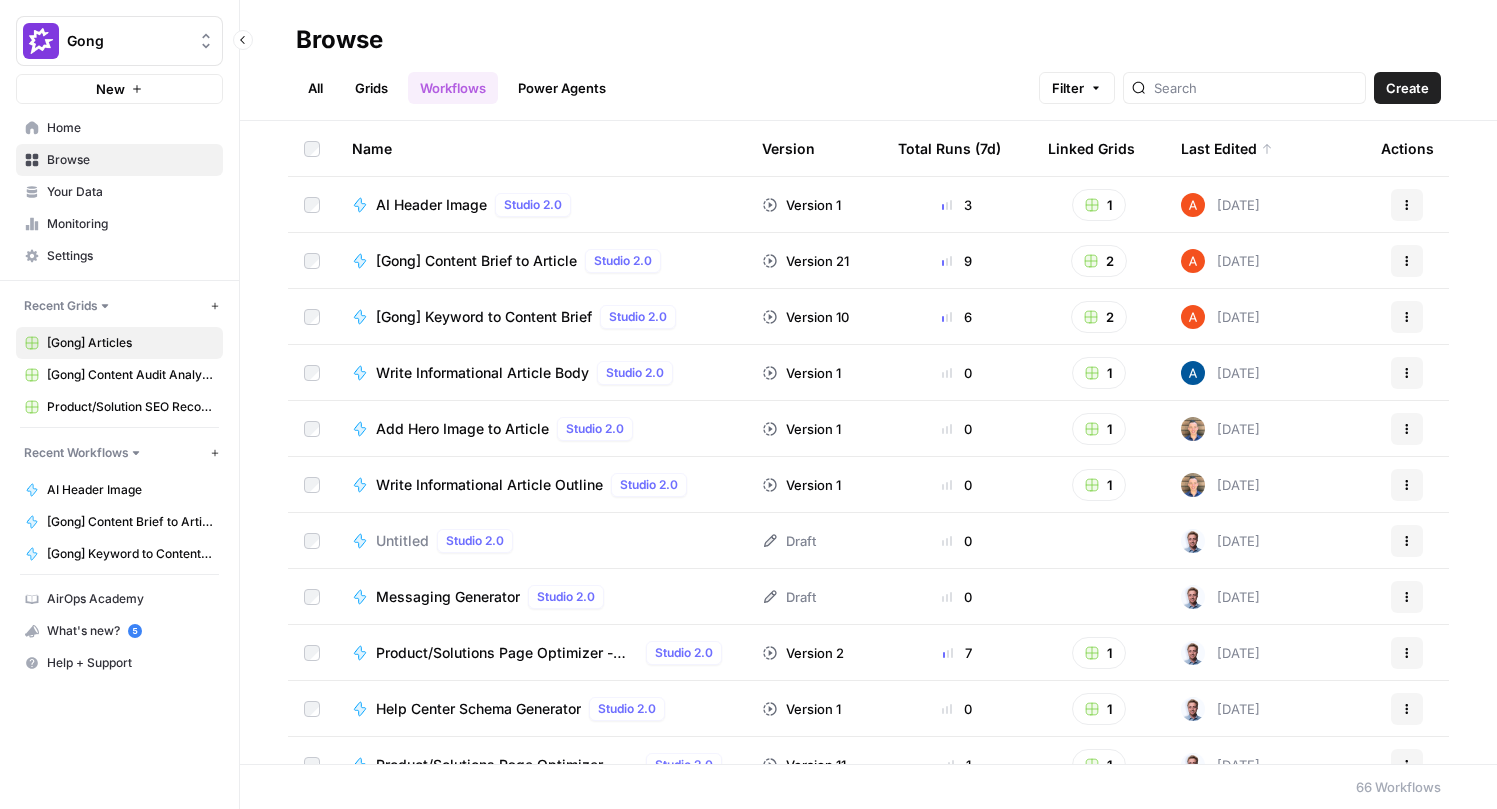 click on "[Gong] Articles" at bounding box center [130, 343] 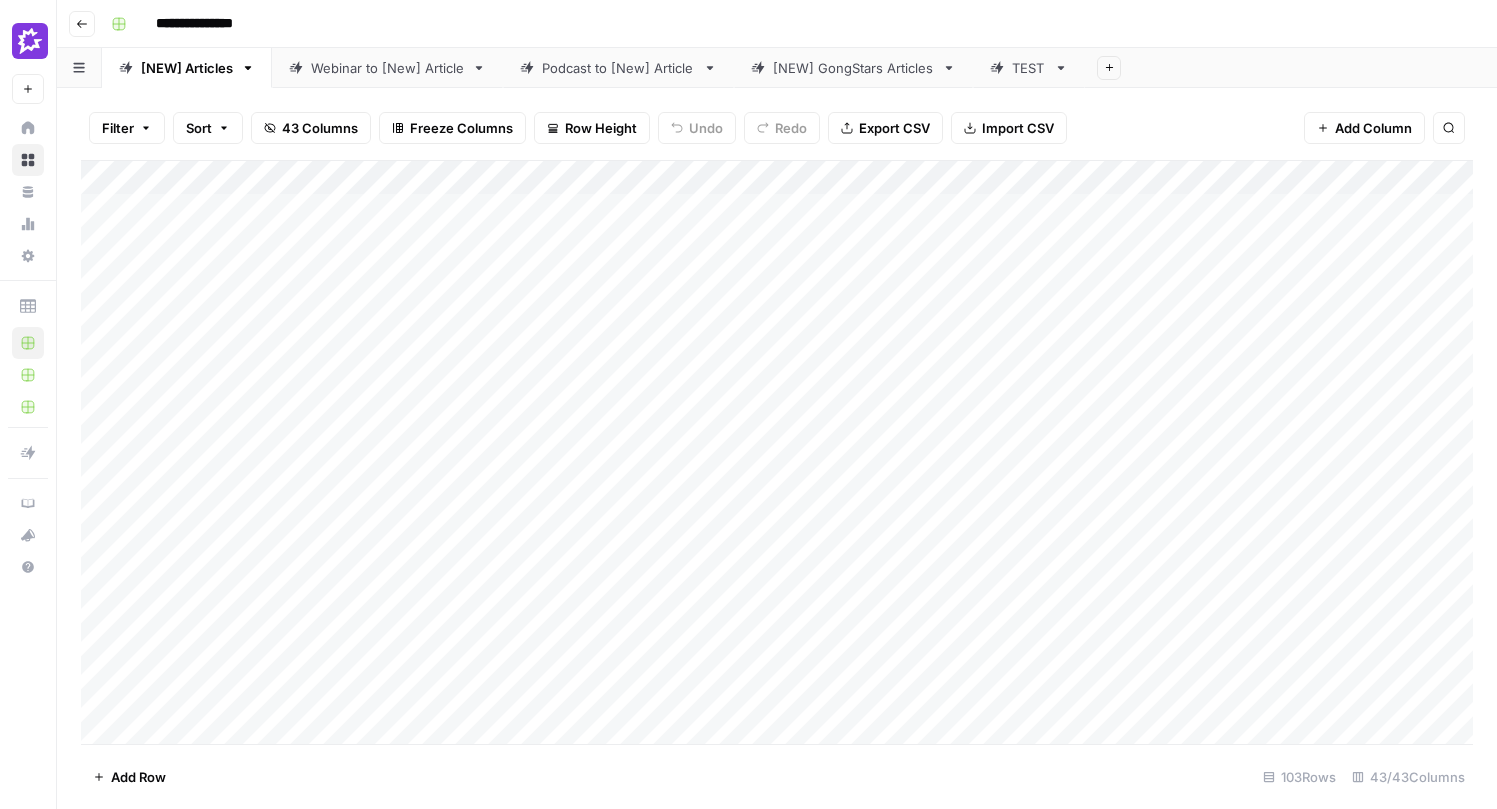 click on "Add Column" at bounding box center (777, 452) 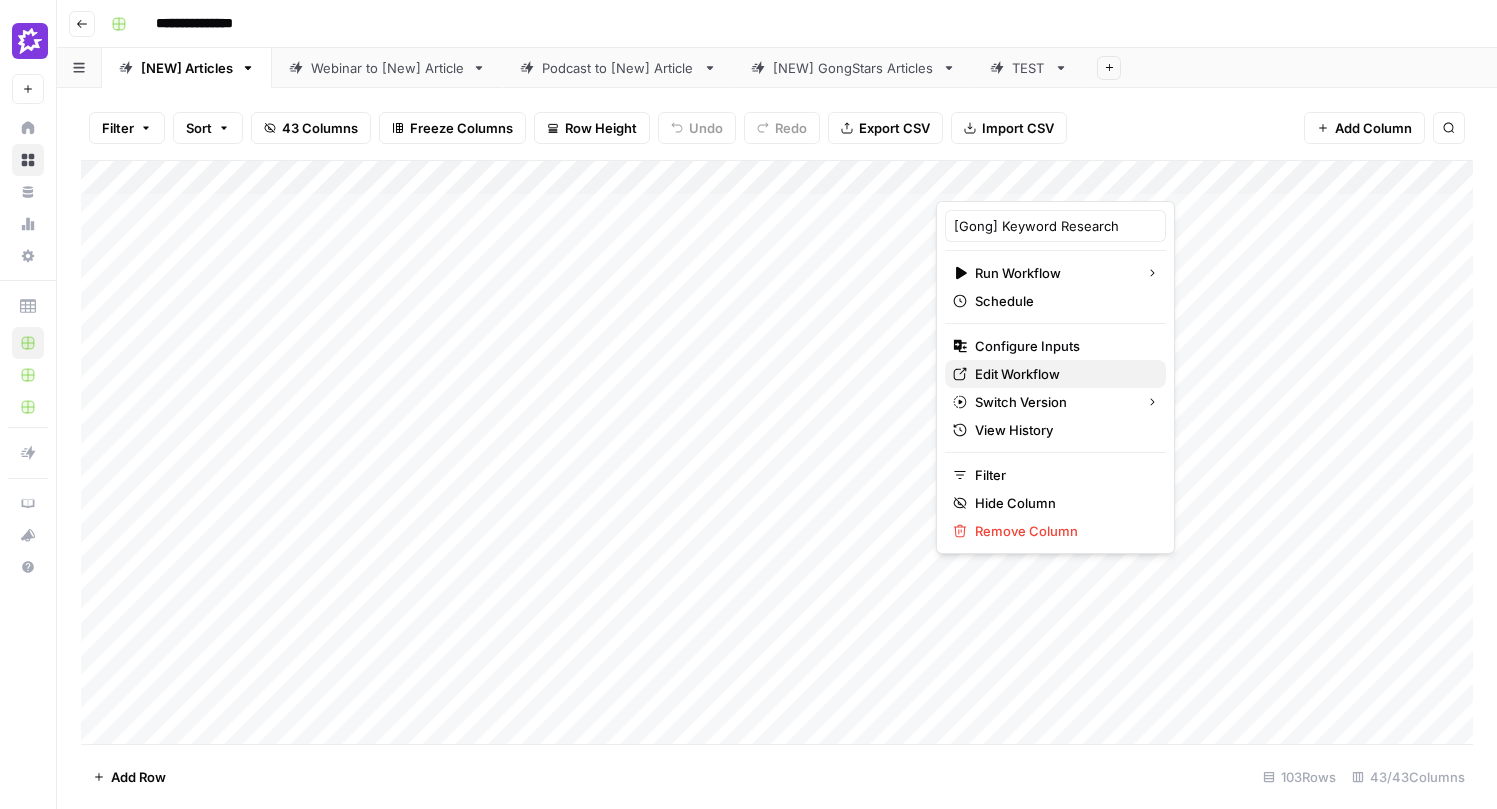 click on "Edit Workflow" at bounding box center [1017, 374] 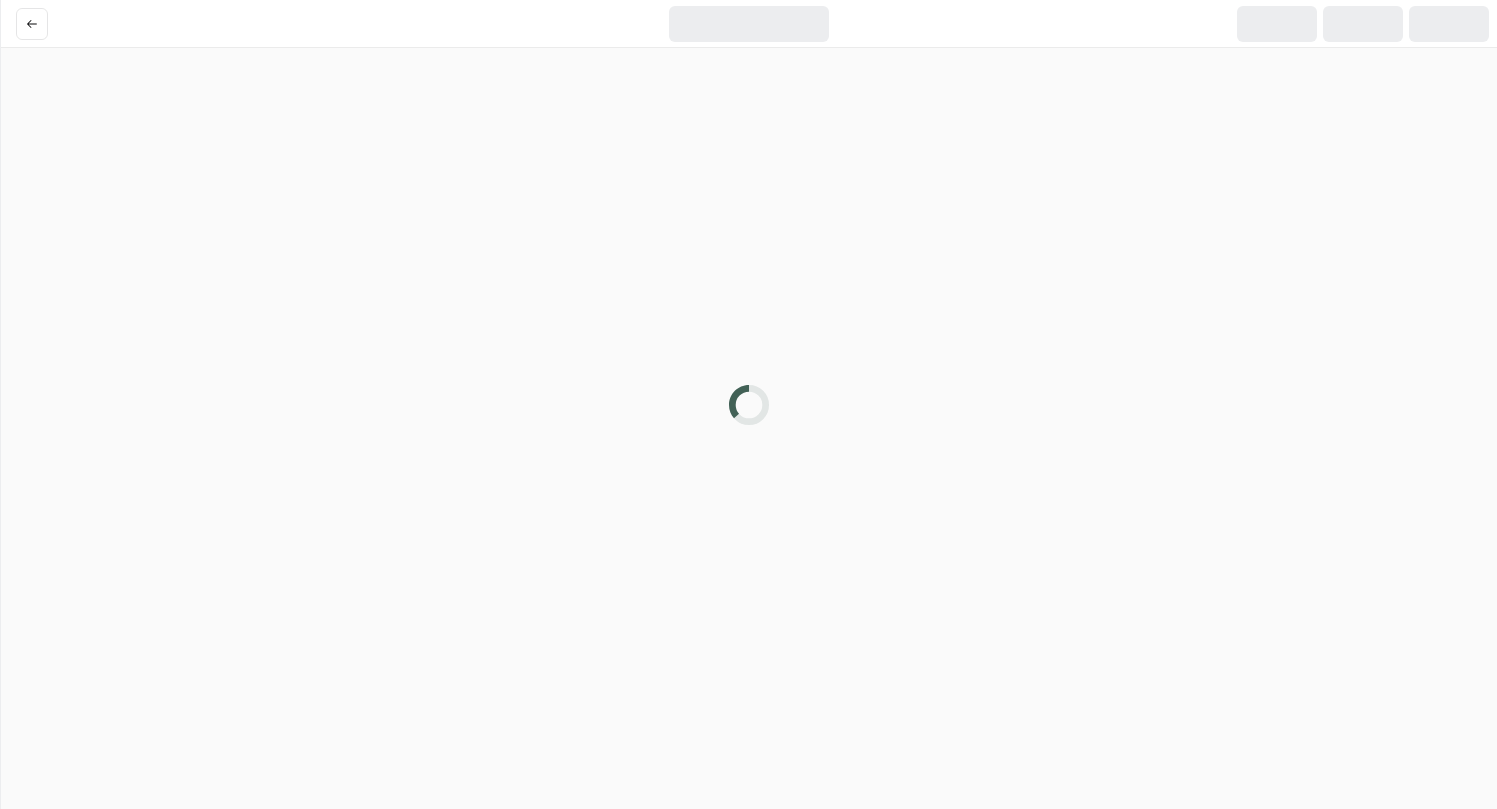 scroll, scrollTop: 0, scrollLeft: 0, axis: both 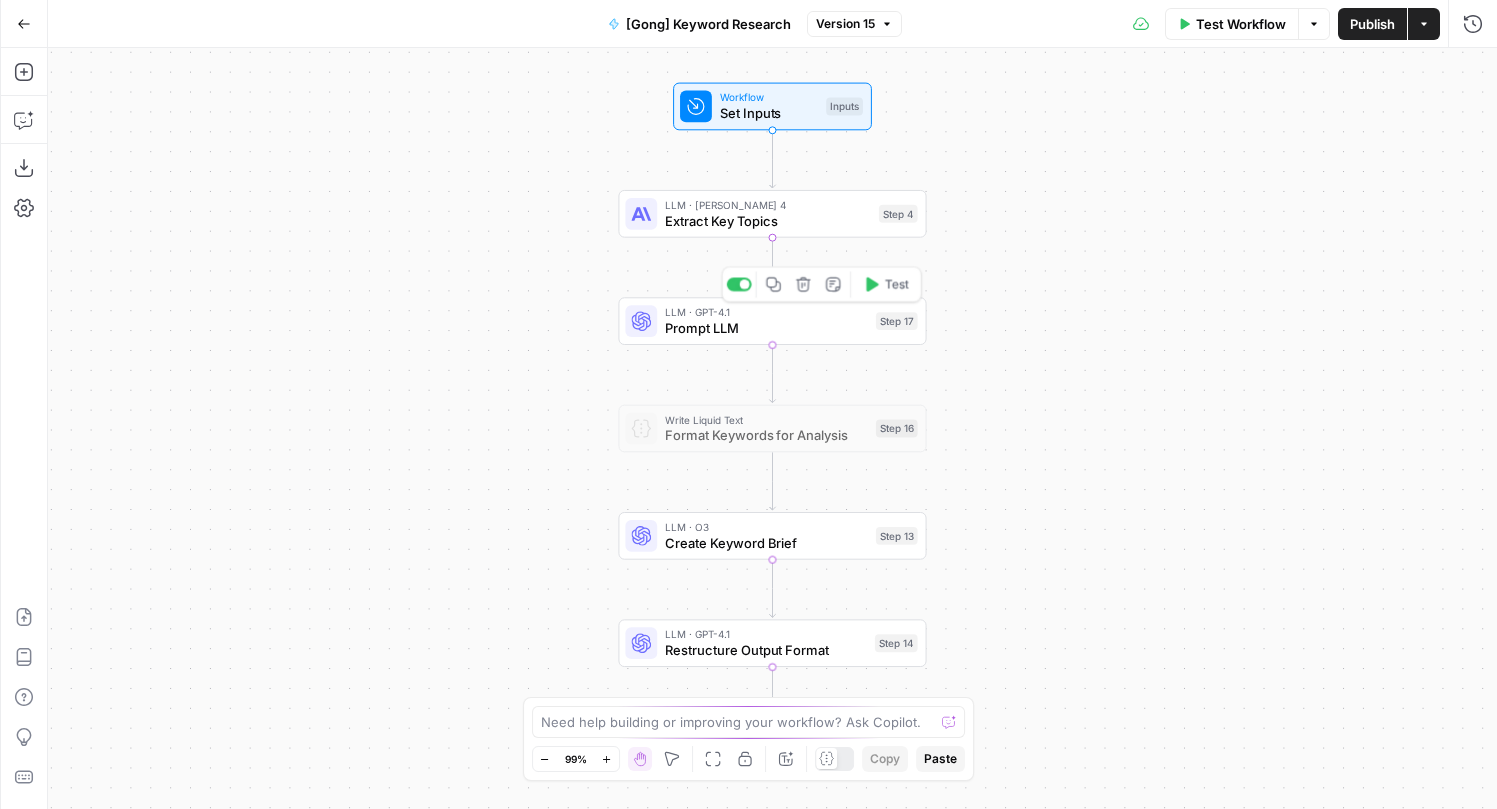 click on "Prompt LLM" at bounding box center (766, 328) 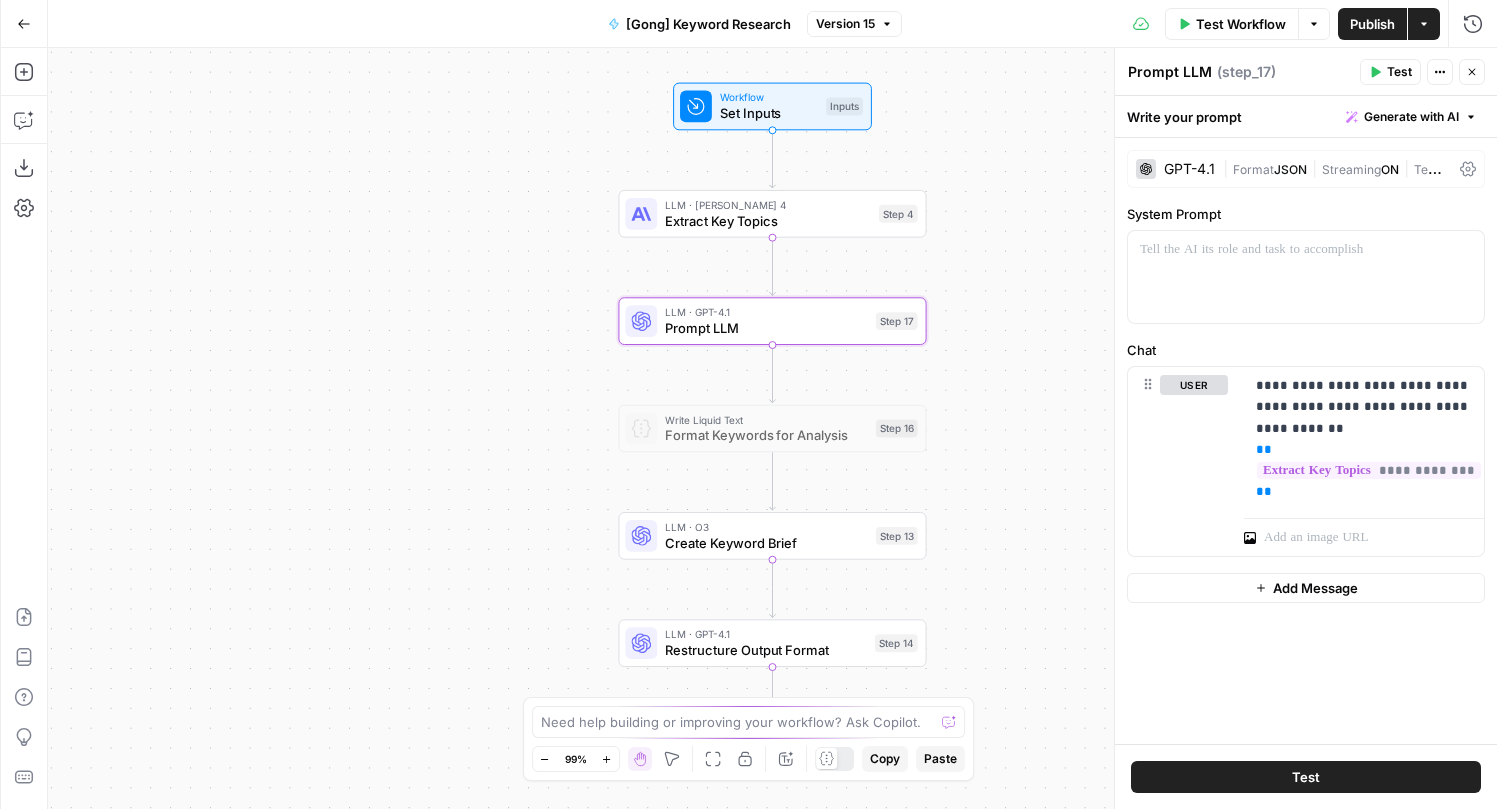 click on "Create Keyword Brief" at bounding box center (766, 543) 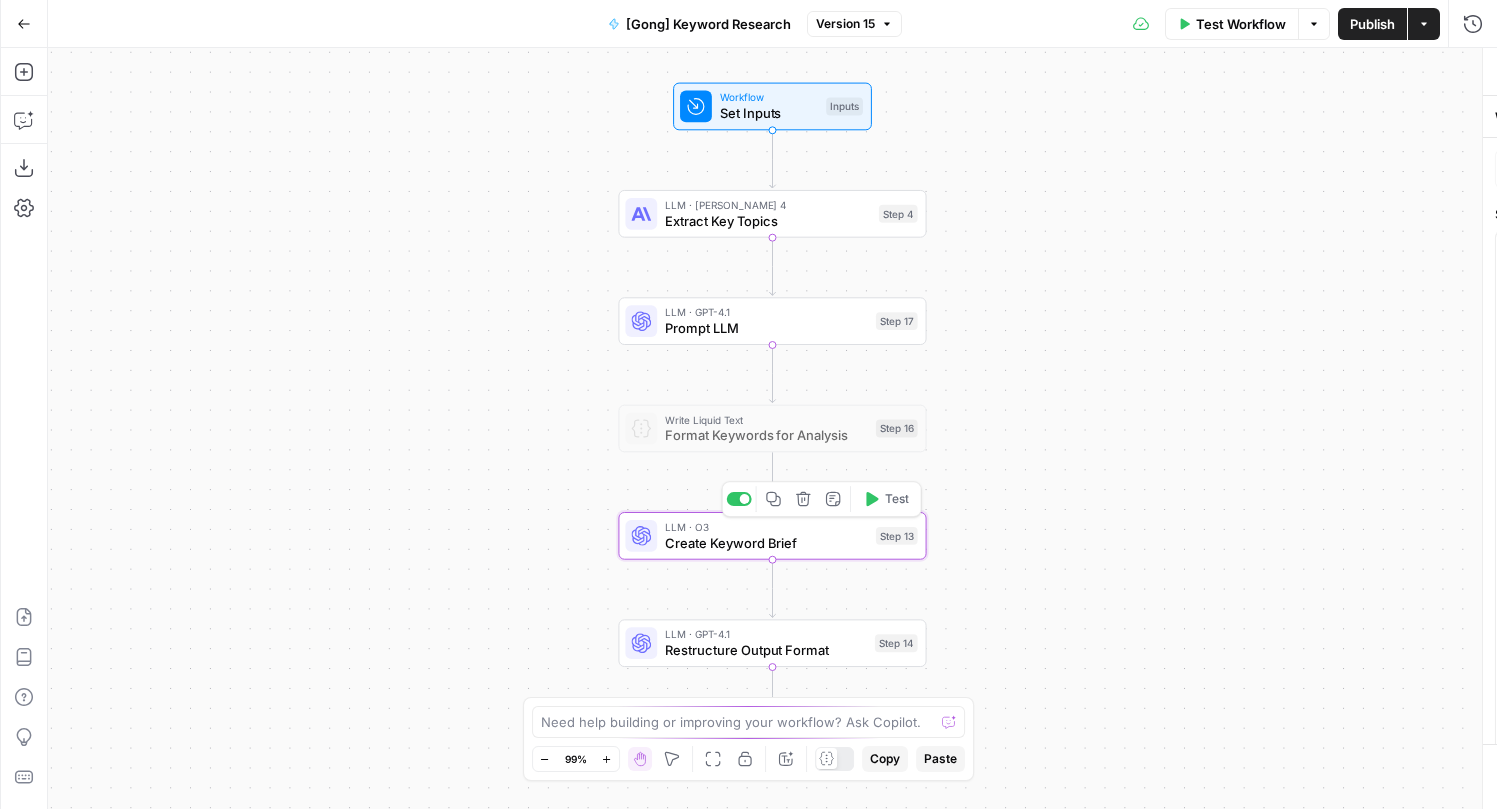 type on "Create Keyword Brief" 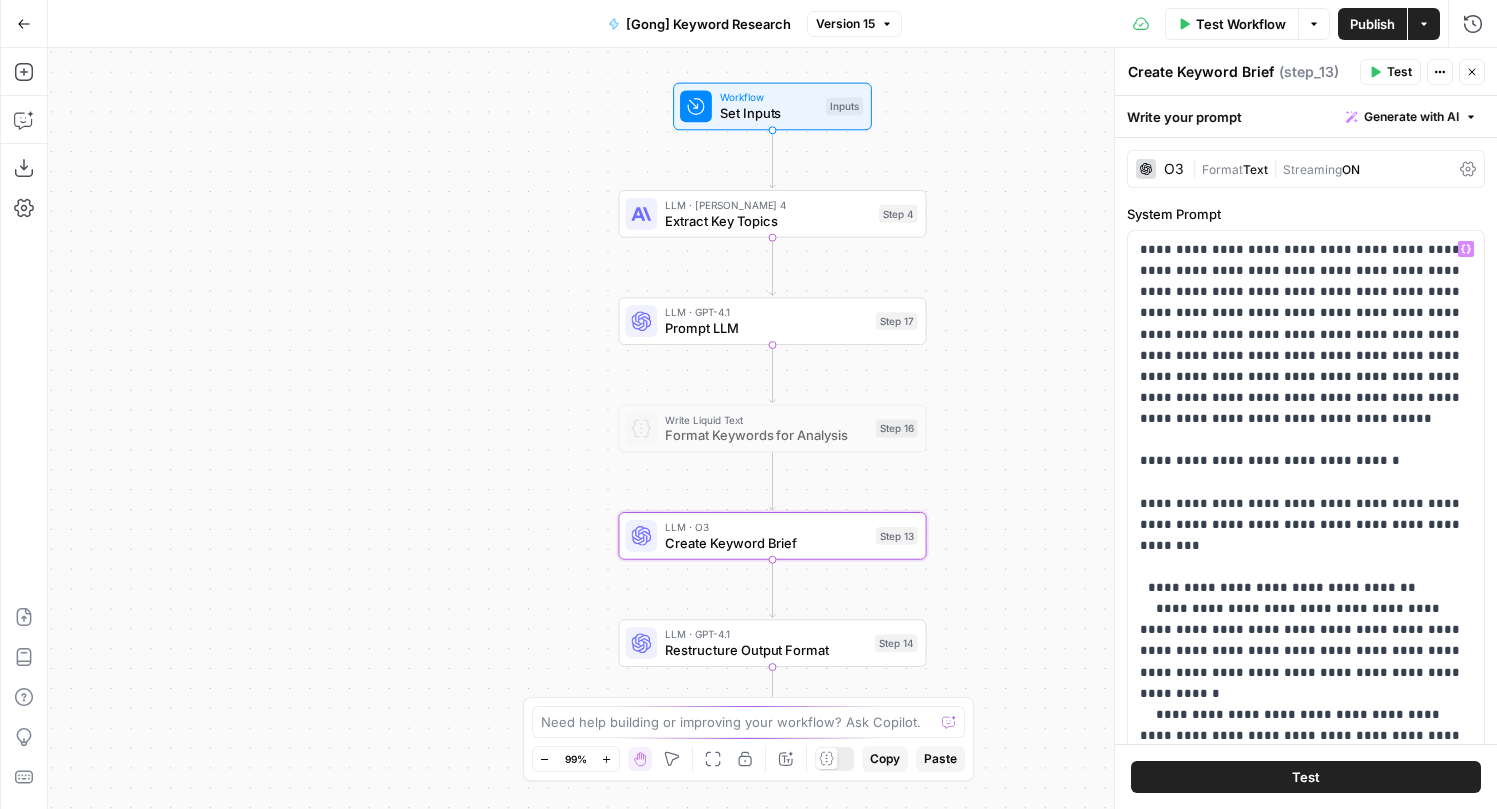 click on "O3" at bounding box center [1160, 169] 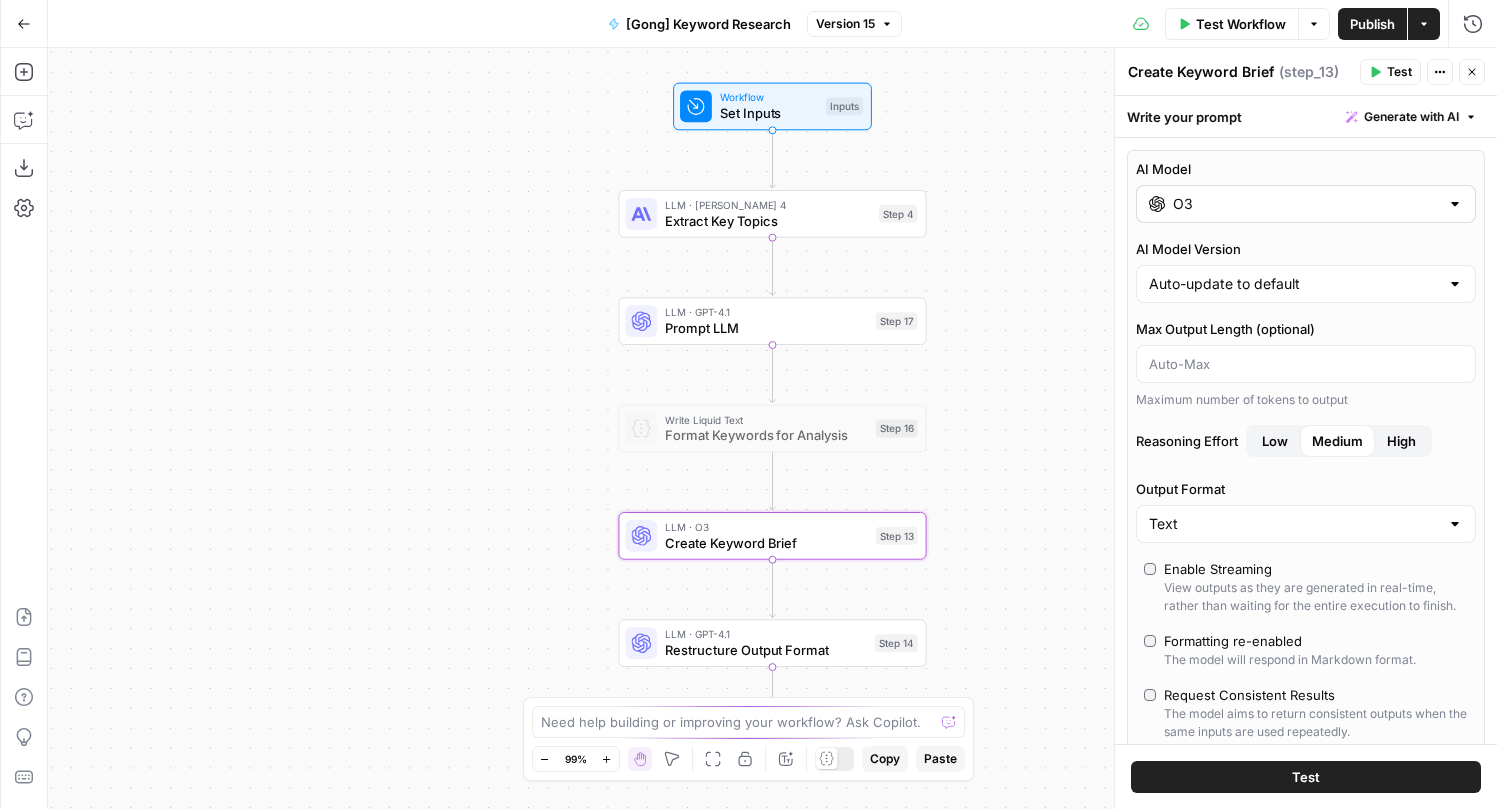 click on "O3" at bounding box center (1306, 204) 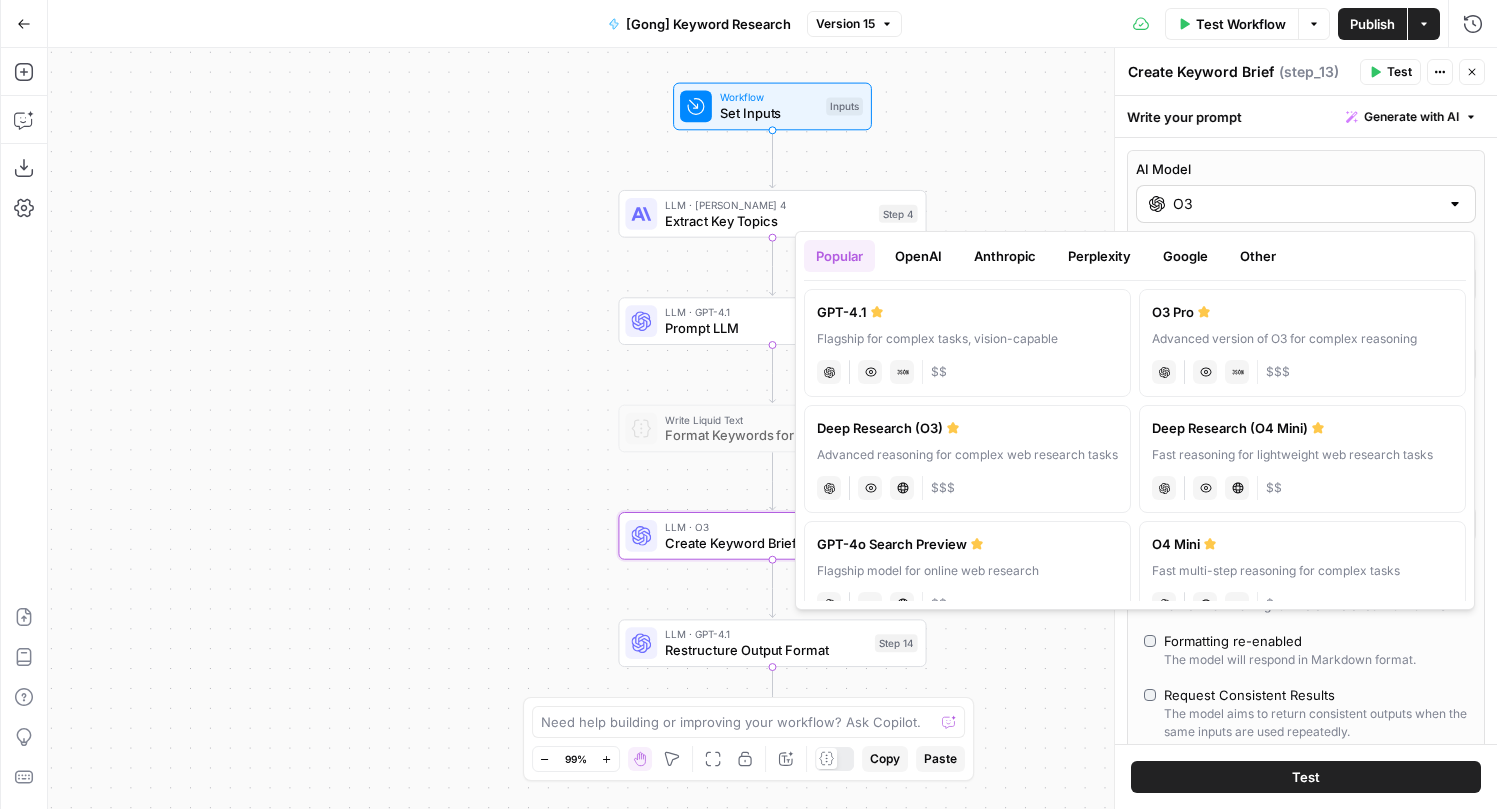 click at bounding box center (1455, 204) 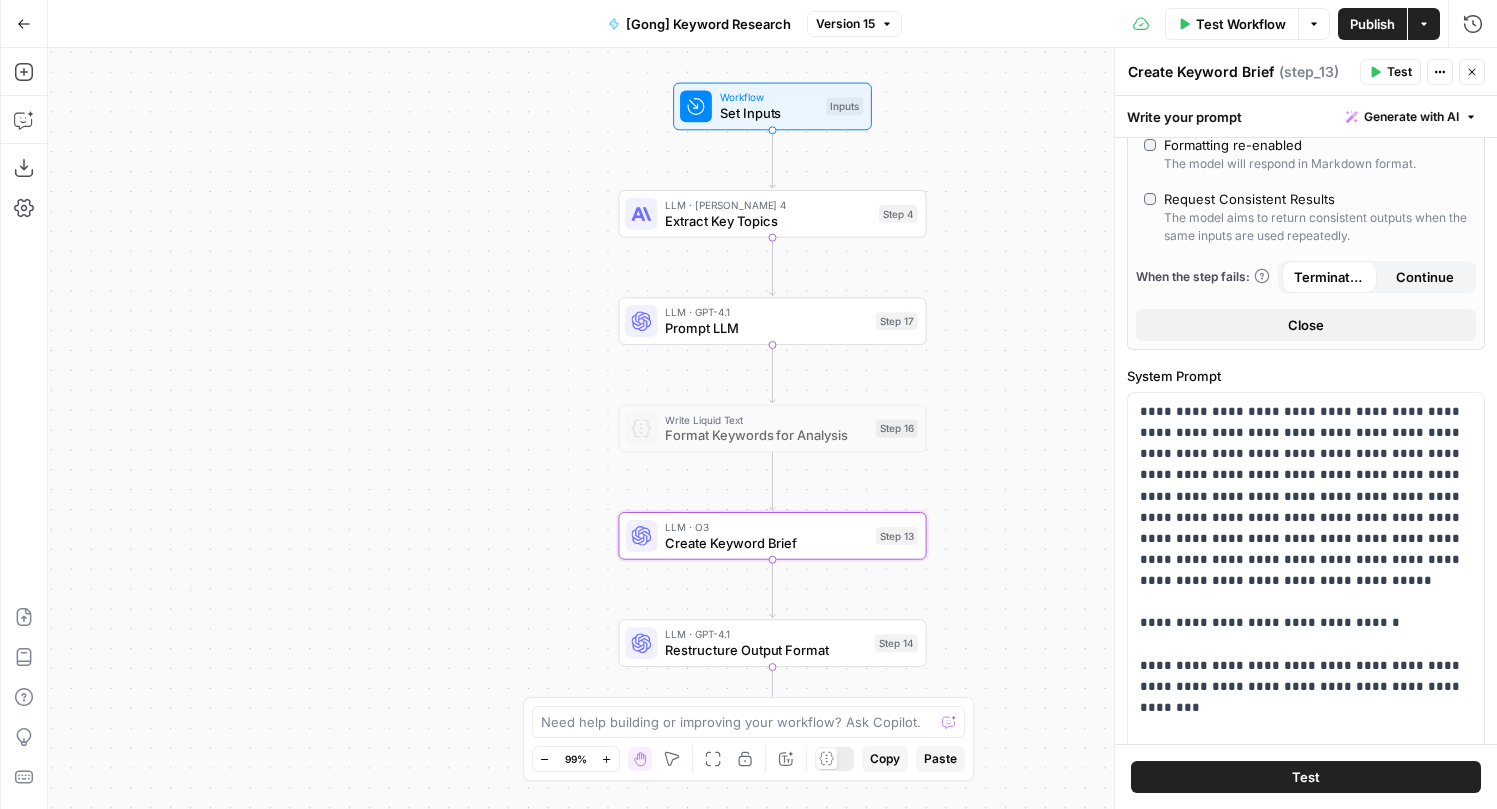 scroll, scrollTop: 563, scrollLeft: 0, axis: vertical 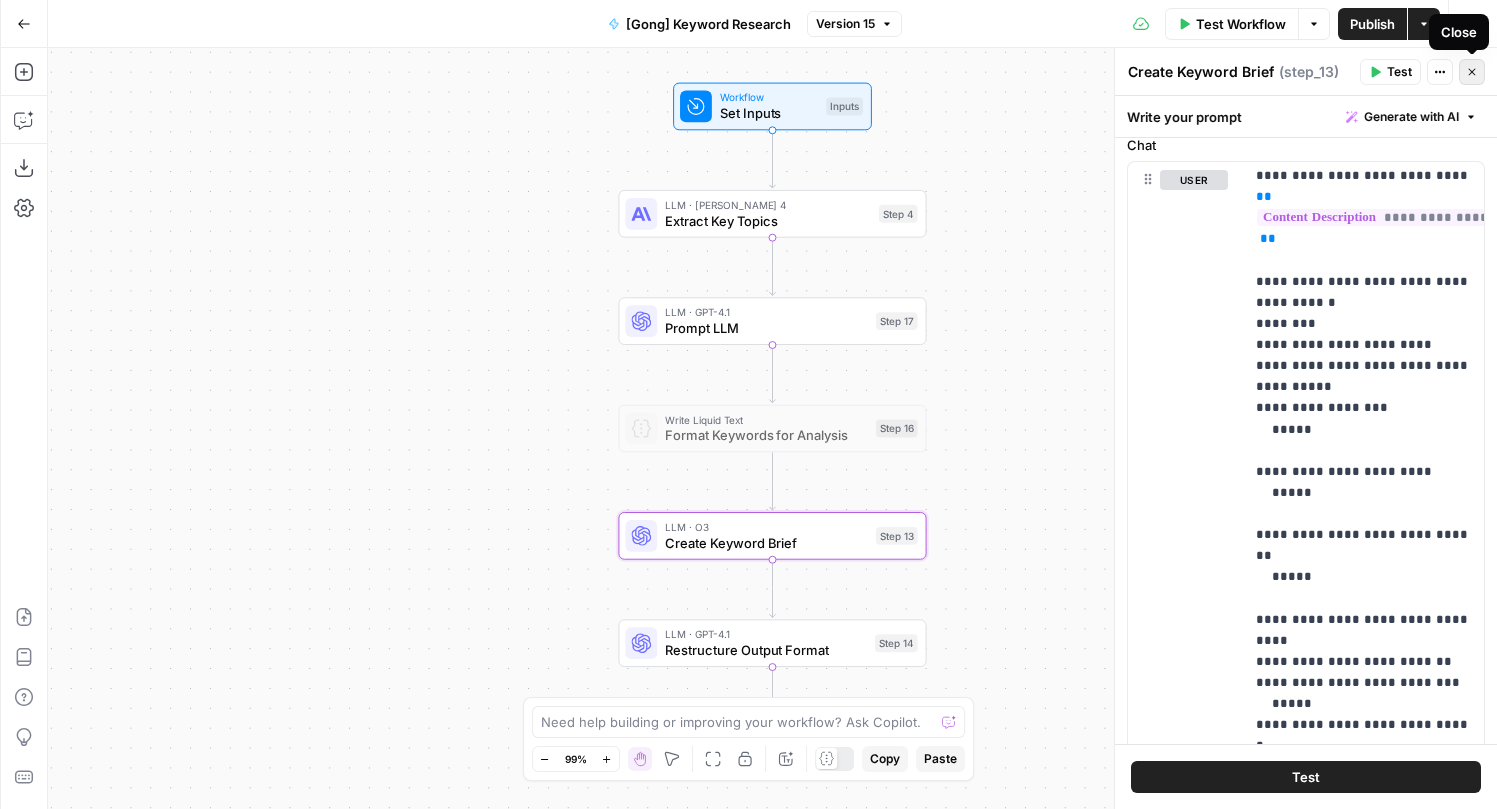 click 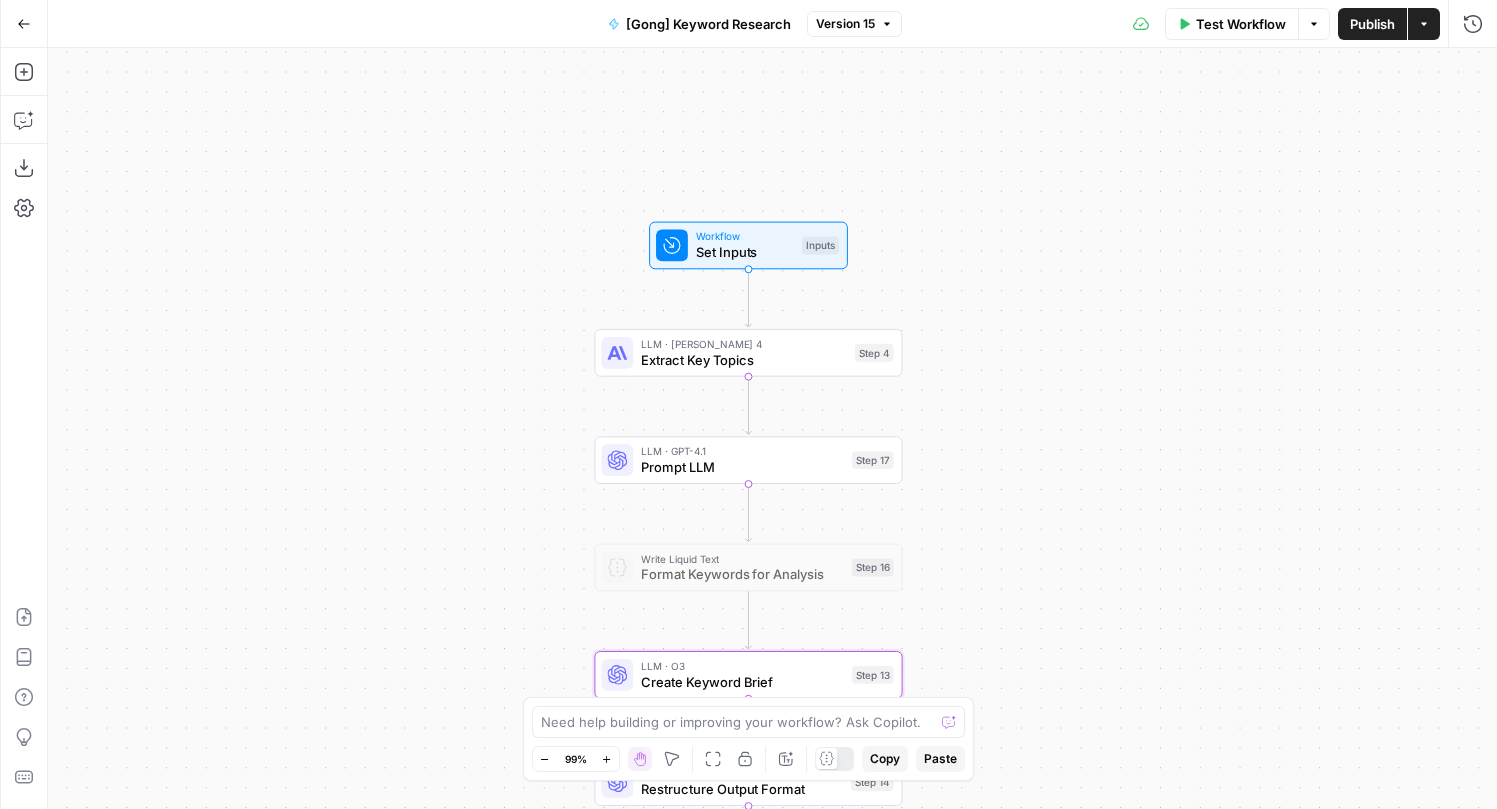 drag, startPoint x: 1003, startPoint y: 186, endPoint x: 968, endPoint y: 718, distance: 533.1501 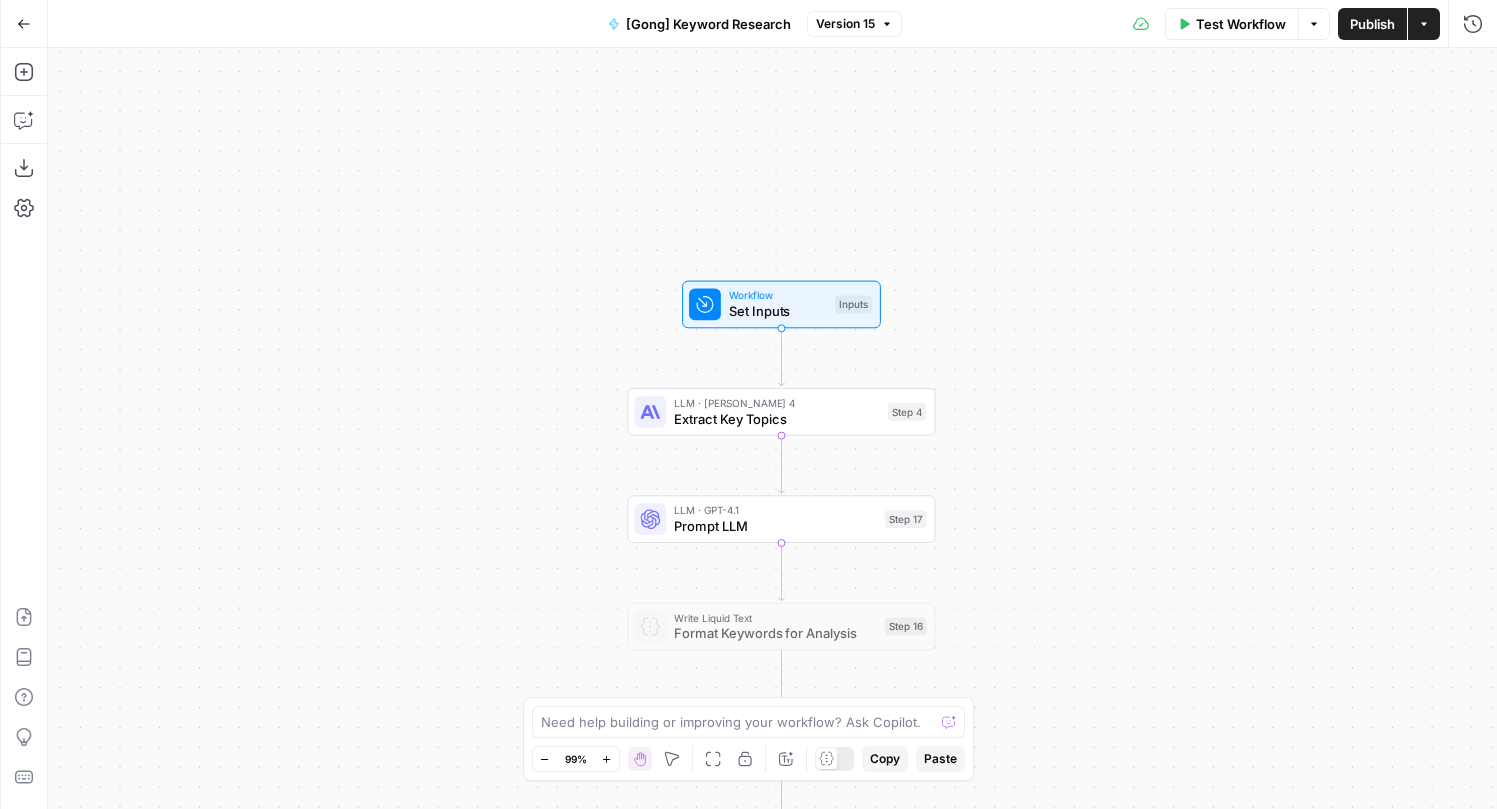 drag, startPoint x: 994, startPoint y: 391, endPoint x: 1040, endPoint y: -7, distance: 400.64948 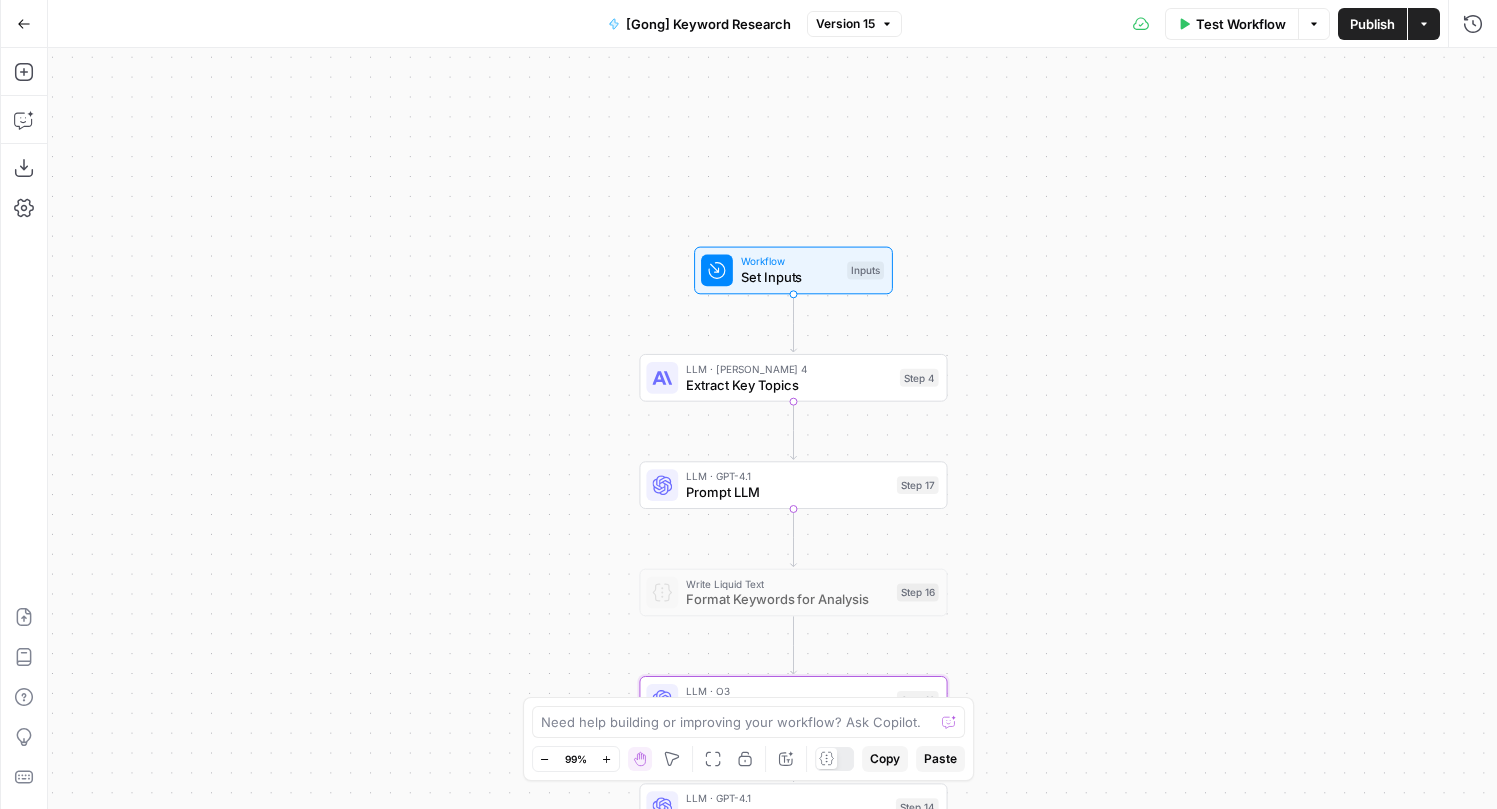 drag, startPoint x: 1103, startPoint y: 490, endPoint x: 1105, endPoint y: 506, distance: 16.124516 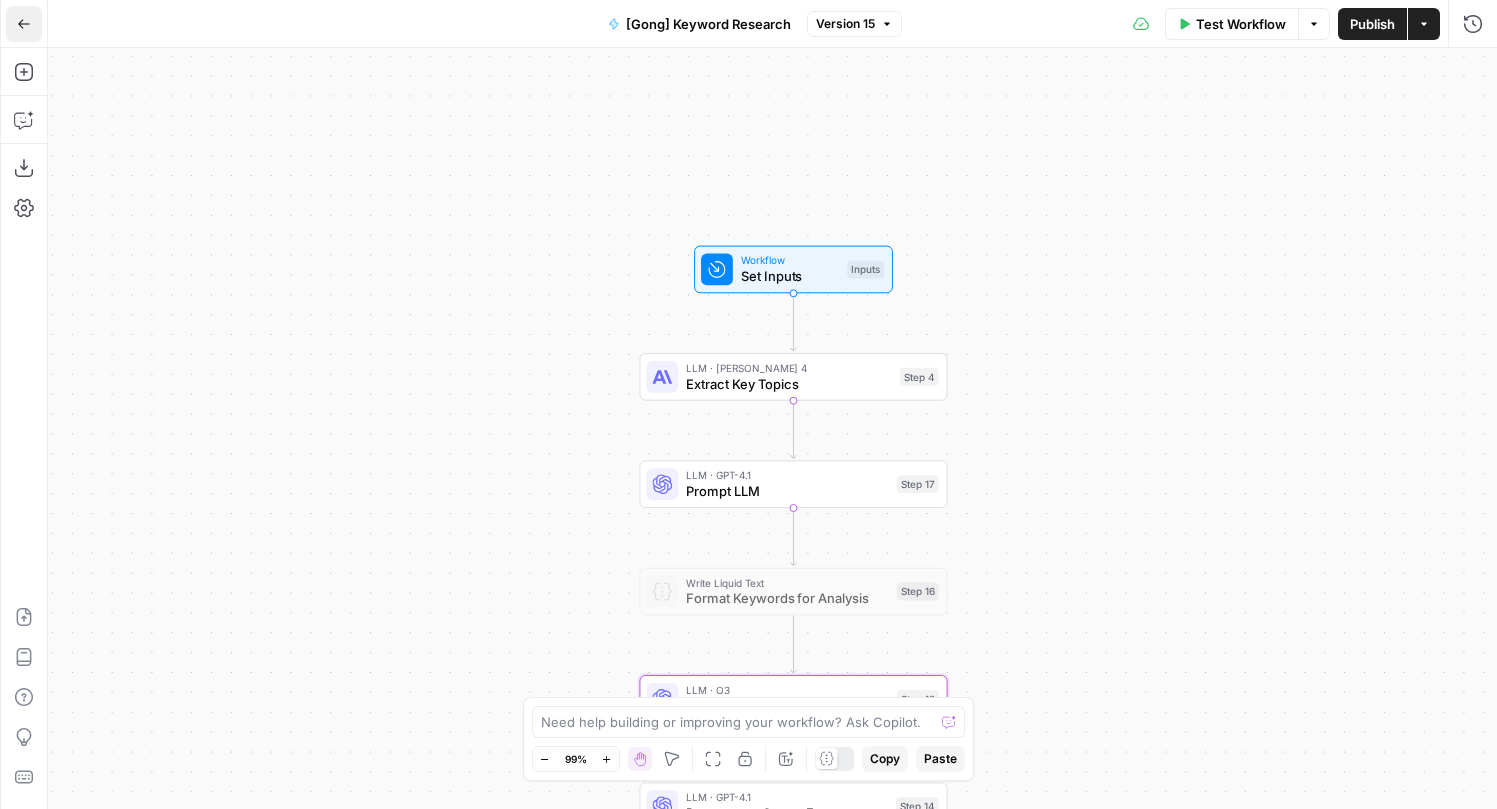 click 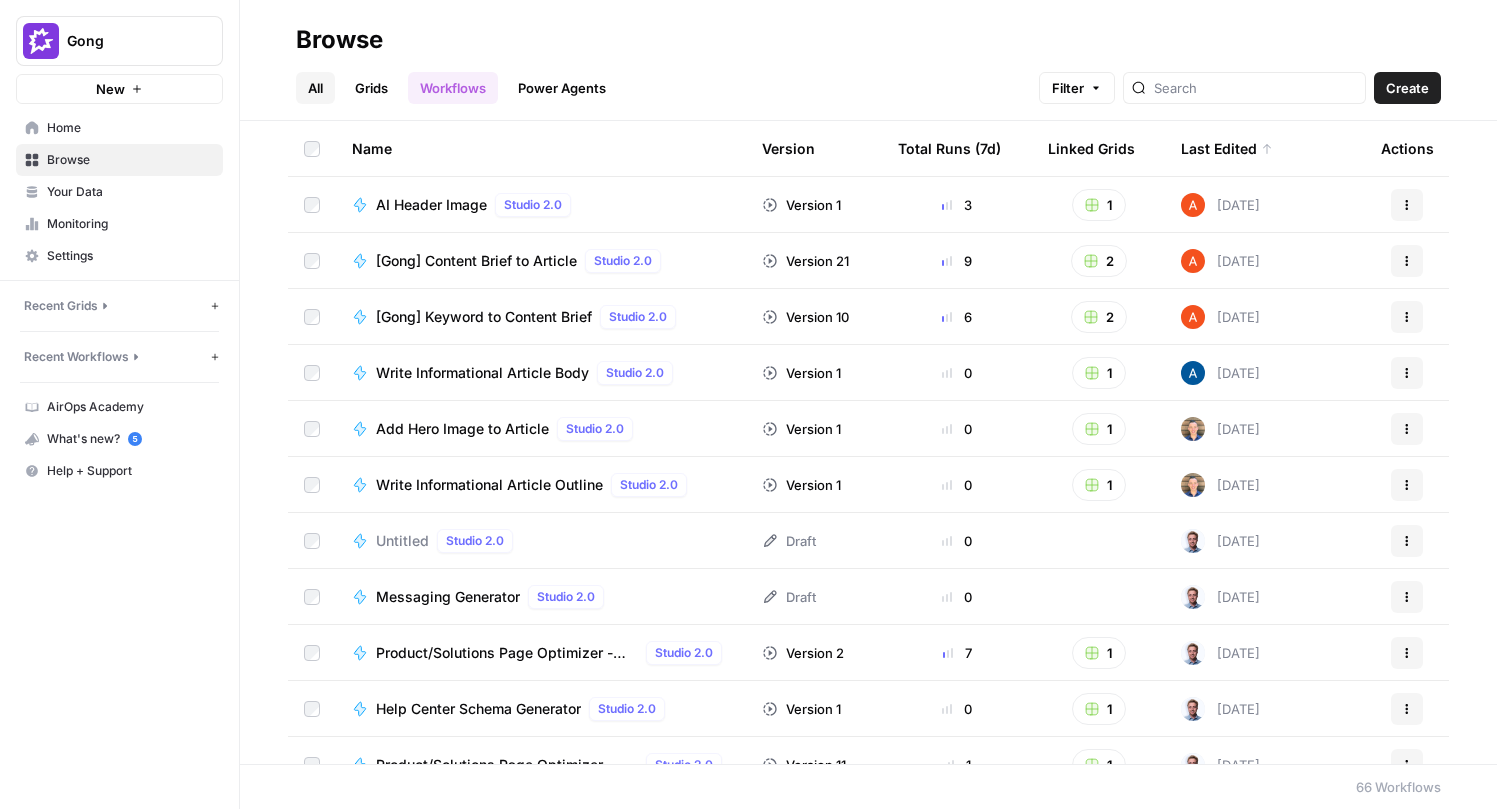 click on "All" at bounding box center [315, 88] 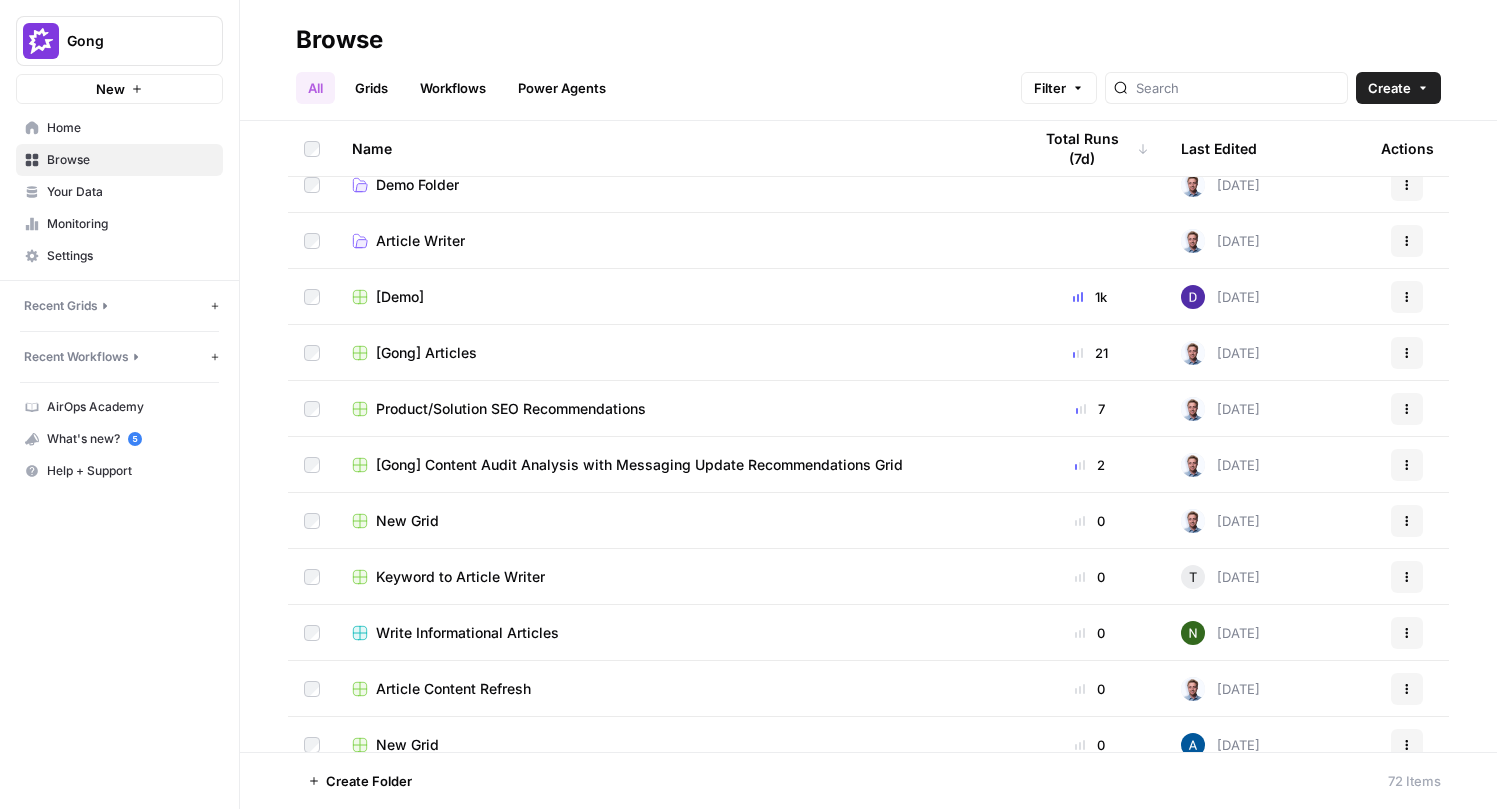 scroll, scrollTop: 0, scrollLeft: 0, axis: both 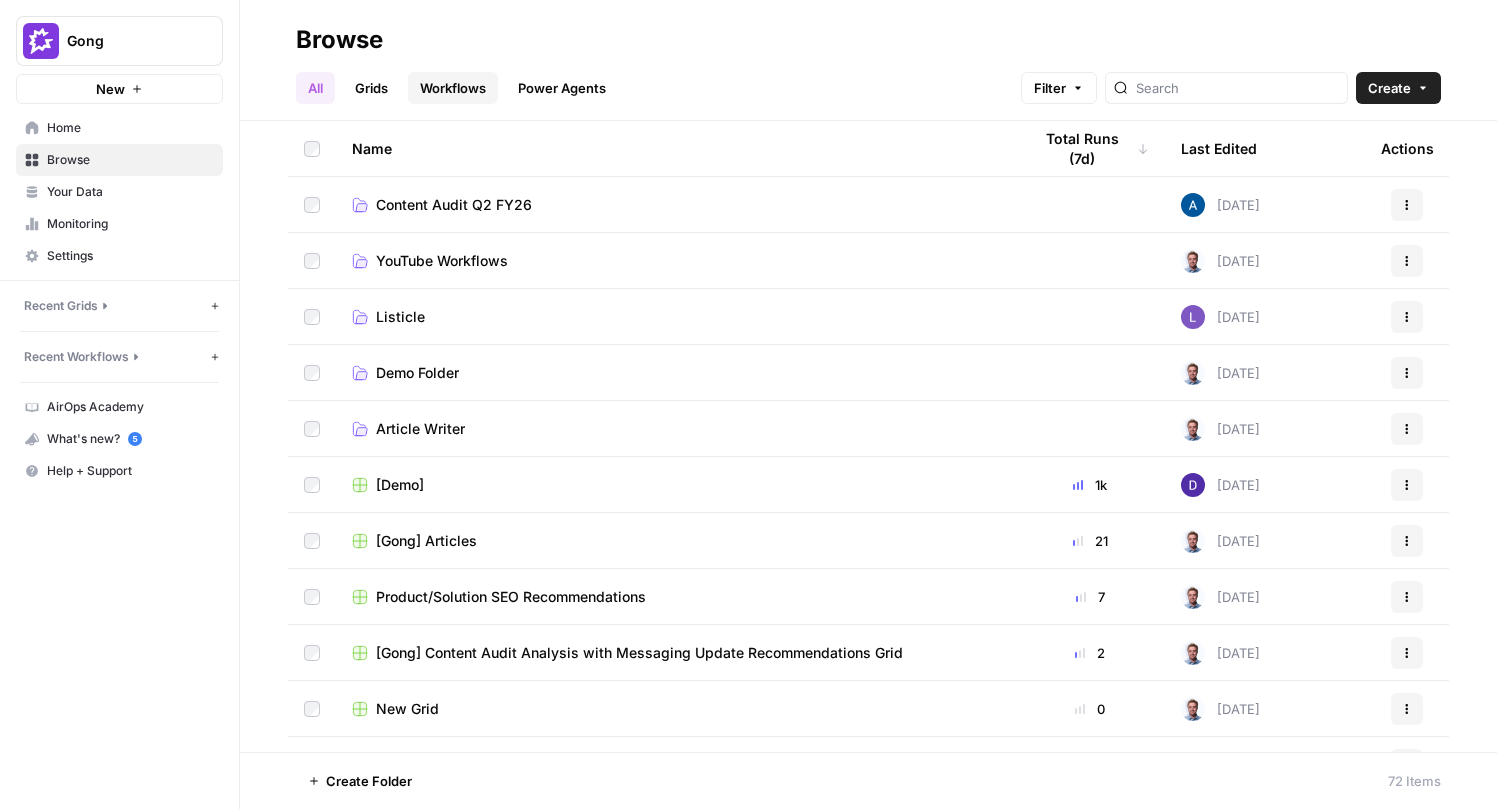 click on "Workflows" at bounding box center (453, 88) 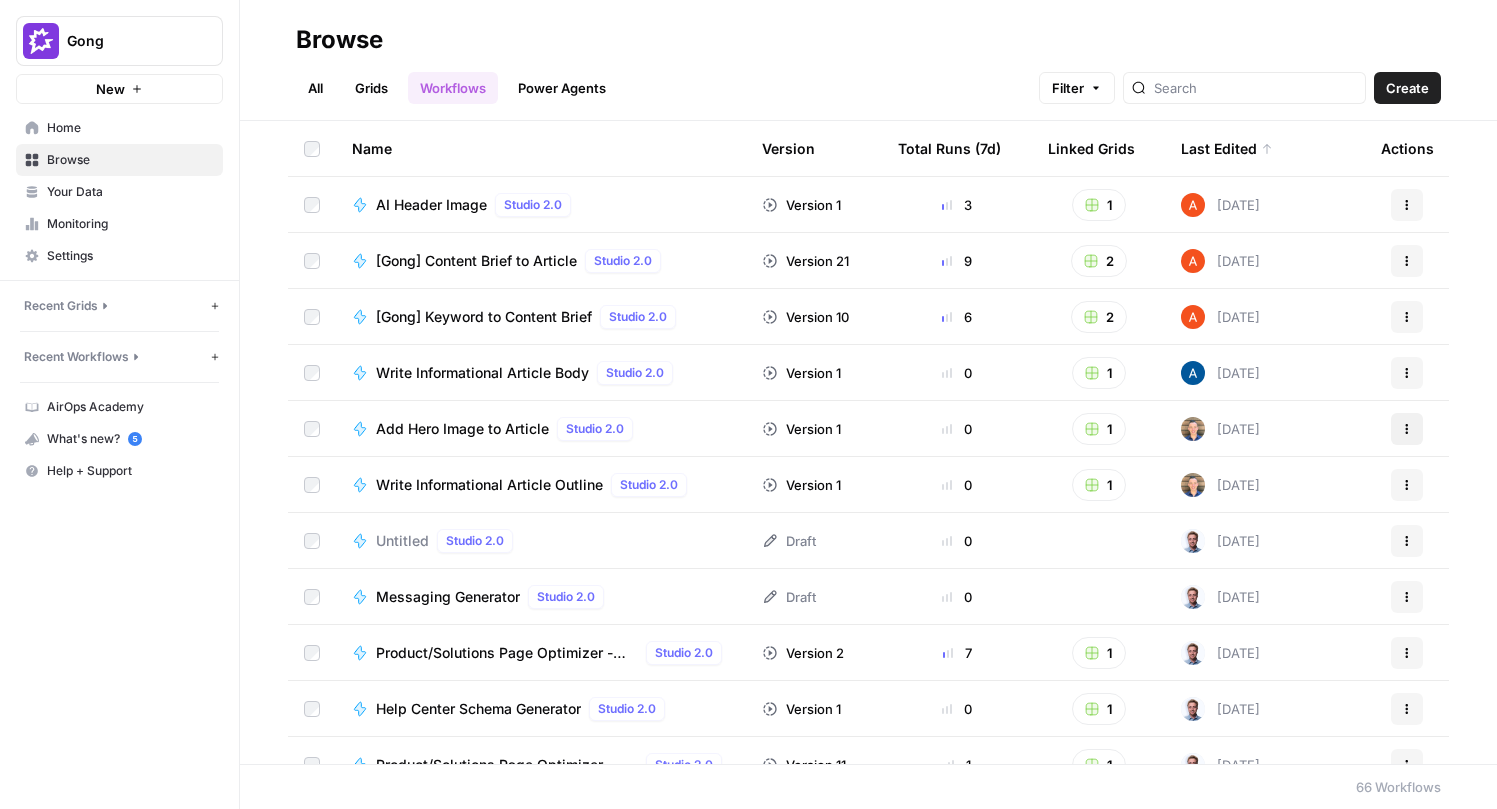 click 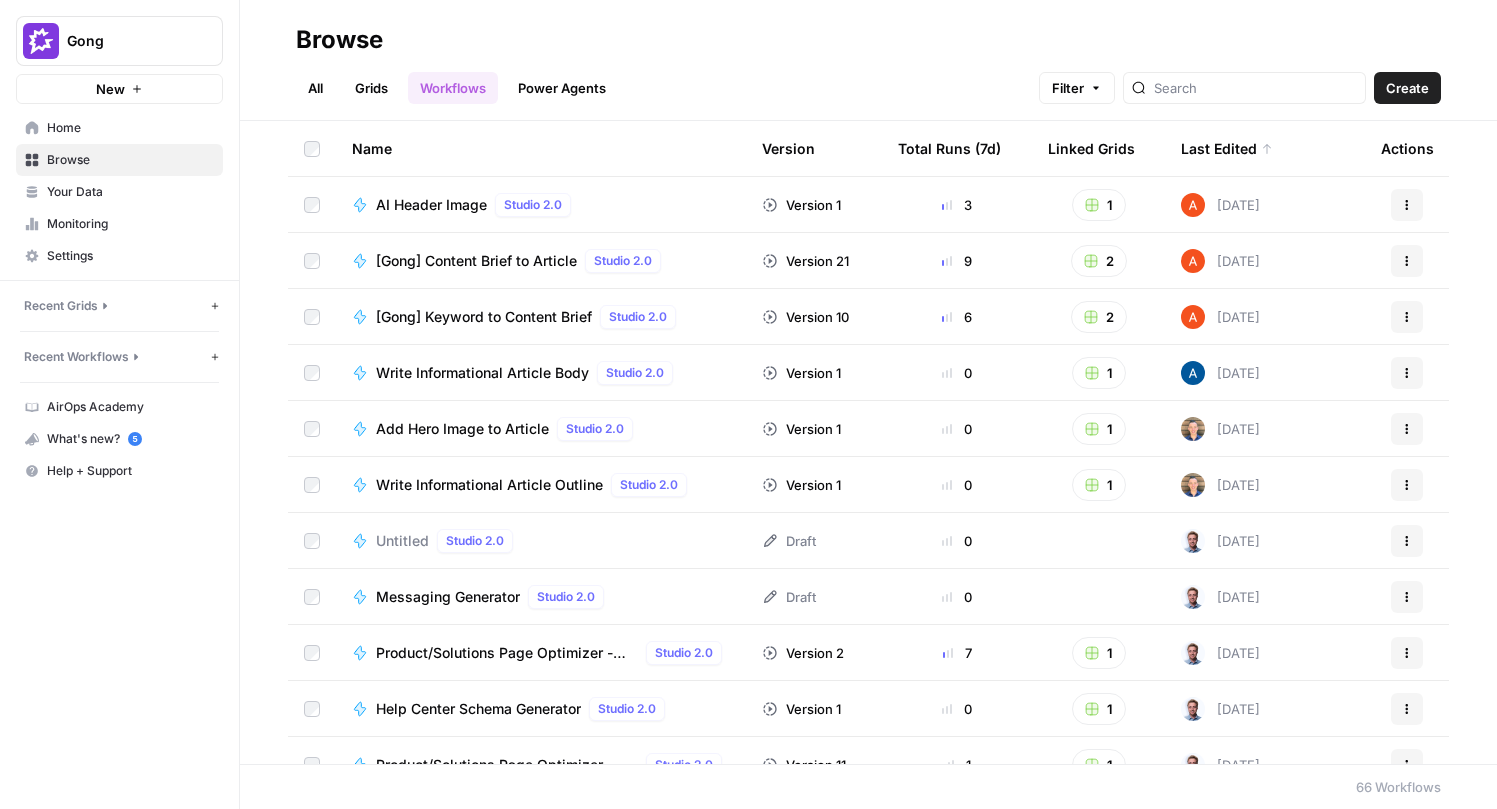 click on "Name Version Total Runs (7d) Linked Grids Last Edited Actions AI Header Image Studio 2.0   Version 1 3 1 [DATE] Actions [Gong] Content Brief to Article Studio 2.0   Version 21 9 2 [DATE] Actions [Gong] Keyword to Content Brief Studio 2.0   Version 10 6 2 [DATE] Actions Write Informational Article Body Studio 2.0   Version 1 0 1 [DATE] Actions Add Hero Image to Article Studio 2.0   Version 1 0 1 [DATE] Actions Write Informational Article Outline Studio 2.0   Version 1 0 1 [DATE] Actions Untitled Studio 2.0   Draft 0 [DATE] Actions Messaging Generator Studio 2.0   Draft 0 [DATE] Actions Product/Solutions Page Optimizer - New Pages Studio 2.0   Version 2 7 1 [DATE] Actions Help Center Schema Generator Studio 2.0   Version 1 0 1 [DATE] Actions Product/Solutions Page Optimizer - Existing Pages Studio 2.0   Version 11 1 1 [DATE] Actions Untitled Studio 2.0   Draft 0 [DATE] Actions AEO Off Site Citation Outreach Studio 2.0   Version 22 0 1 [DATE] Actions Studio 2.0" at bounding box center [868, 442] 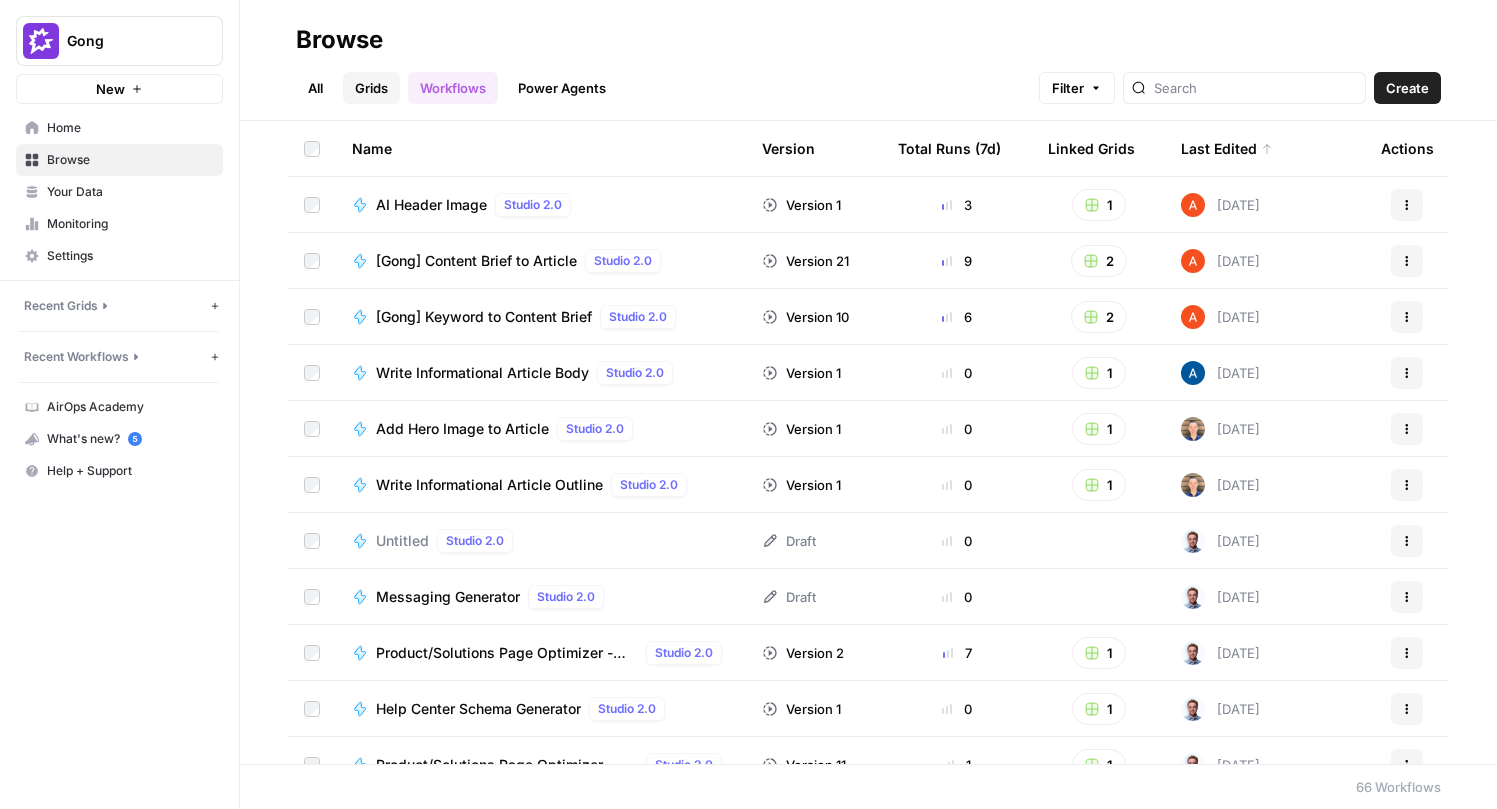 click on "Grids" at bounding box center [371, 88] 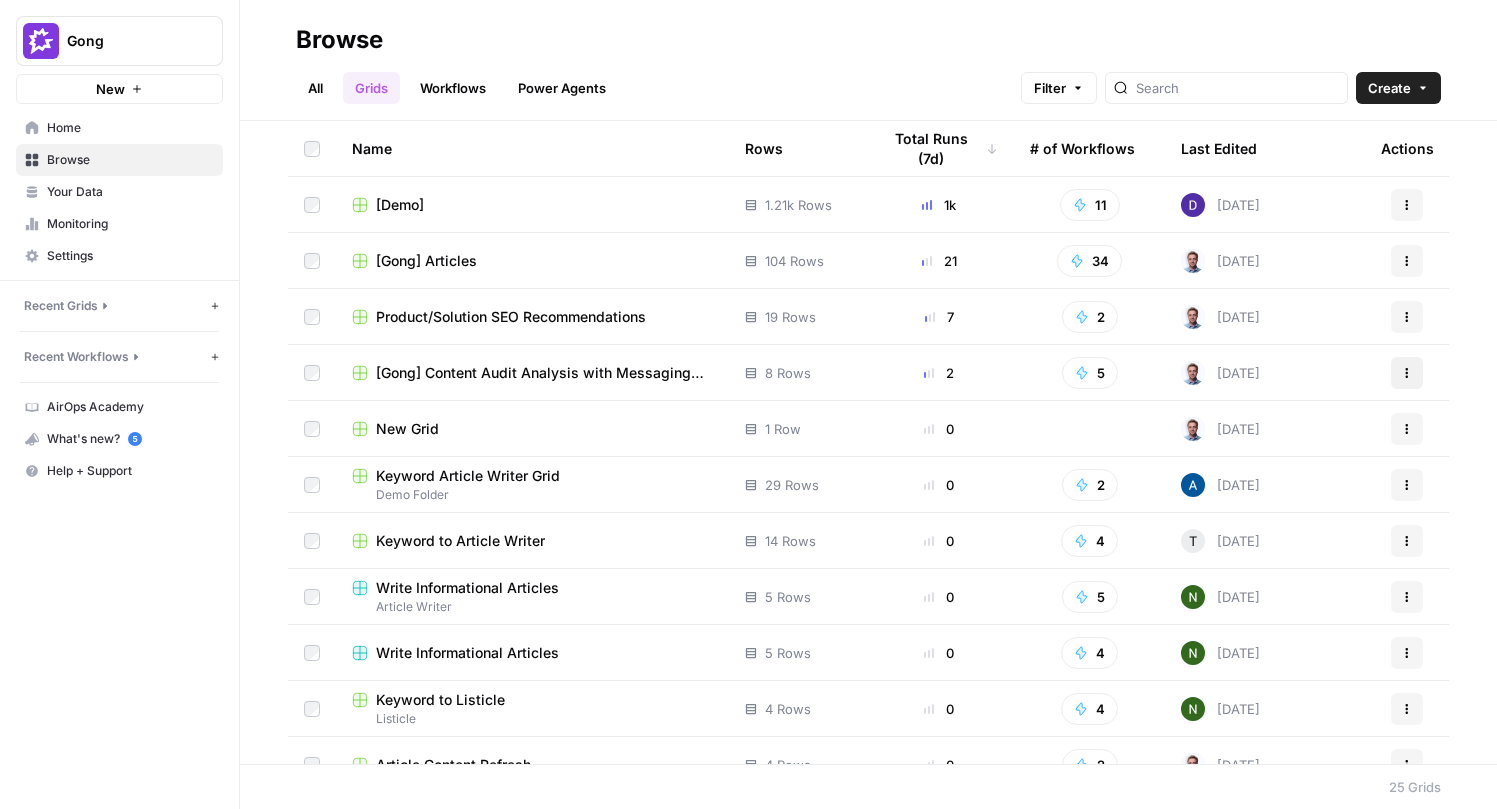 click 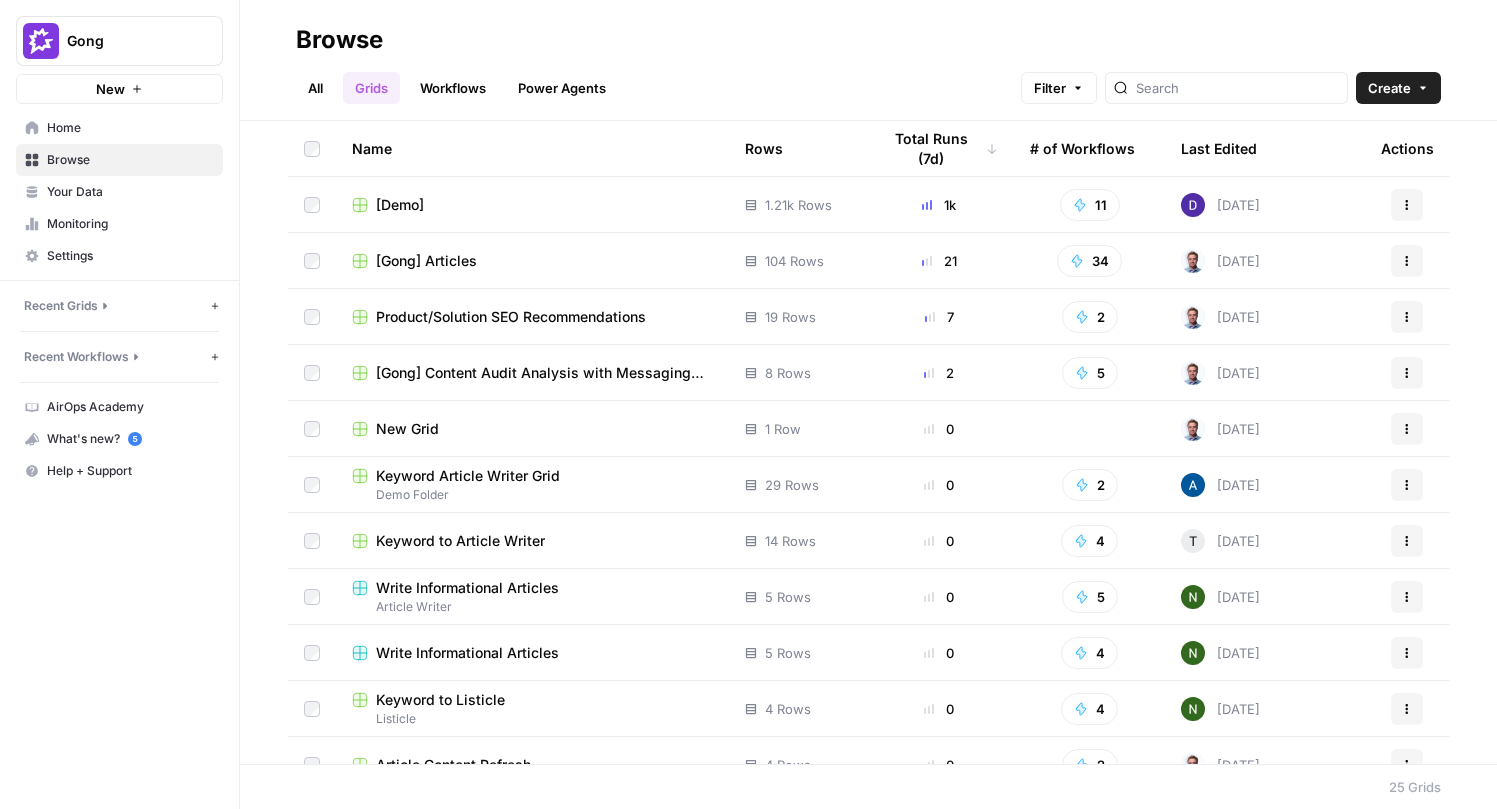 click on "Name Rows Total Runs (7d) # of Workflows Last Edited Actions [Demo] 1.21k   Rows 1k 11 [DATE] Actions [Gong] Articles 104   Rows 21 34 [DATE] Actions Product/Solution SEO Recommendations 19   Rows 7 2 [DATE] Actions [Gong] Content Audit Analysis with Messaging Update Recommendations Grid 8   Rows 2 5 [DATE] Actions New Grid 1   Row 0 [DATE] Actions Keyword Article Writer Grid Demo Folder 29   Rows 0 2 [DATE] Actions Keyword to Article Writer 14   Rows 0 4 T [DATE] Actions Write Informational Articles Article Writer 5   Rows 0 5 [DATE] Actions Write Informational Articles 5   Rows 0 4 [DATE] Actions Keyword to Listicle Listicle 4   Rows 0 4 [DATE] Actions Article Content Refresh 4   Rows 0 2 [DATE] Actions New Grid 1   Row 0 [DATE] Actions Help Center Schema Generator Grid 1   Row 0 1 [DATE] Actions YouTube SEO Title and Description Optimizer YouTube Workflows 1   Row 0 2 [DATE] Actions YouTube Audit Q2 FY25 YouTube Workflows 10   Rows 0 1 2   0" at bounding box center [868, 442] 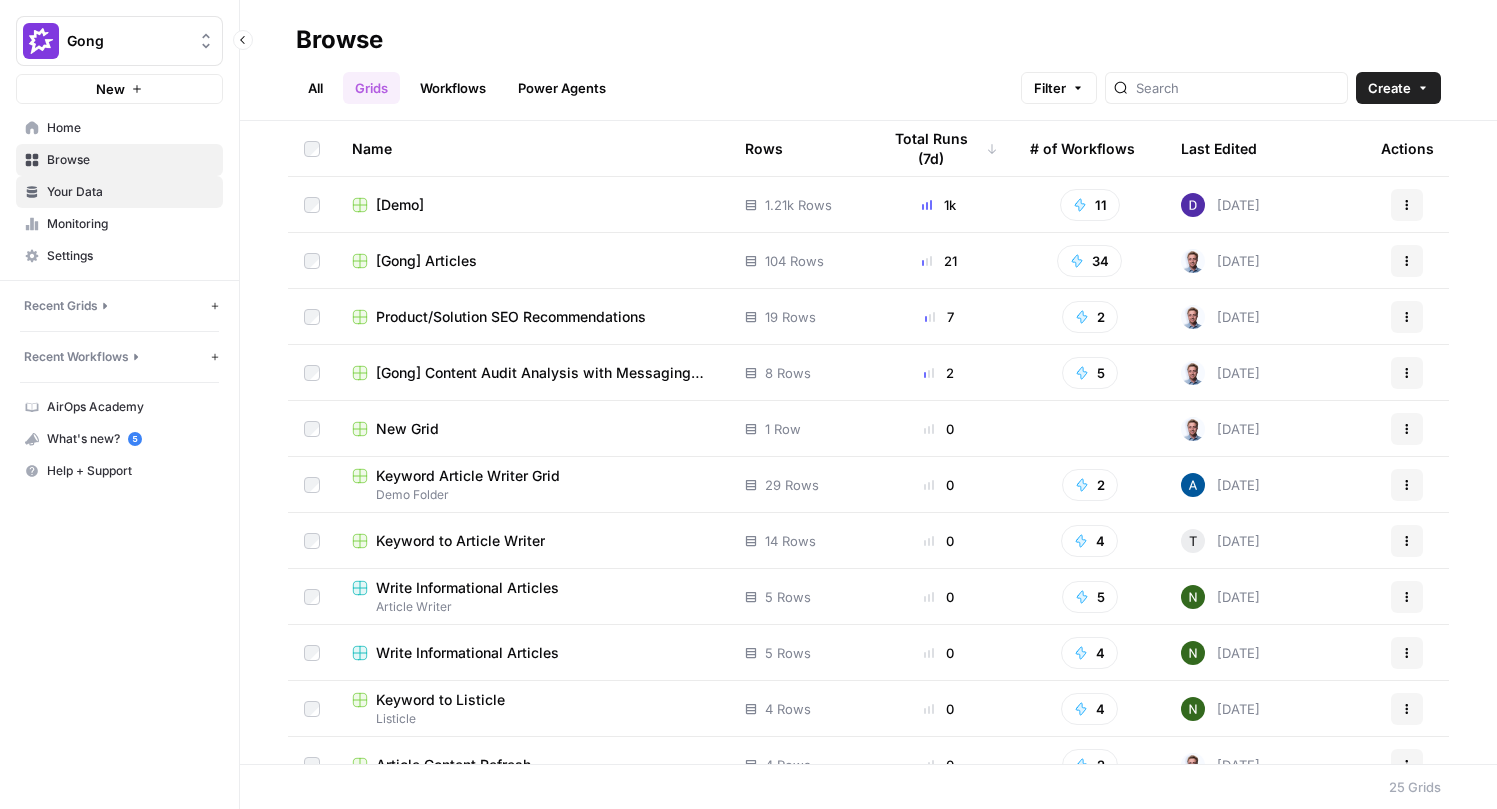 click on "Your Data" at bounding box center (130, 192) 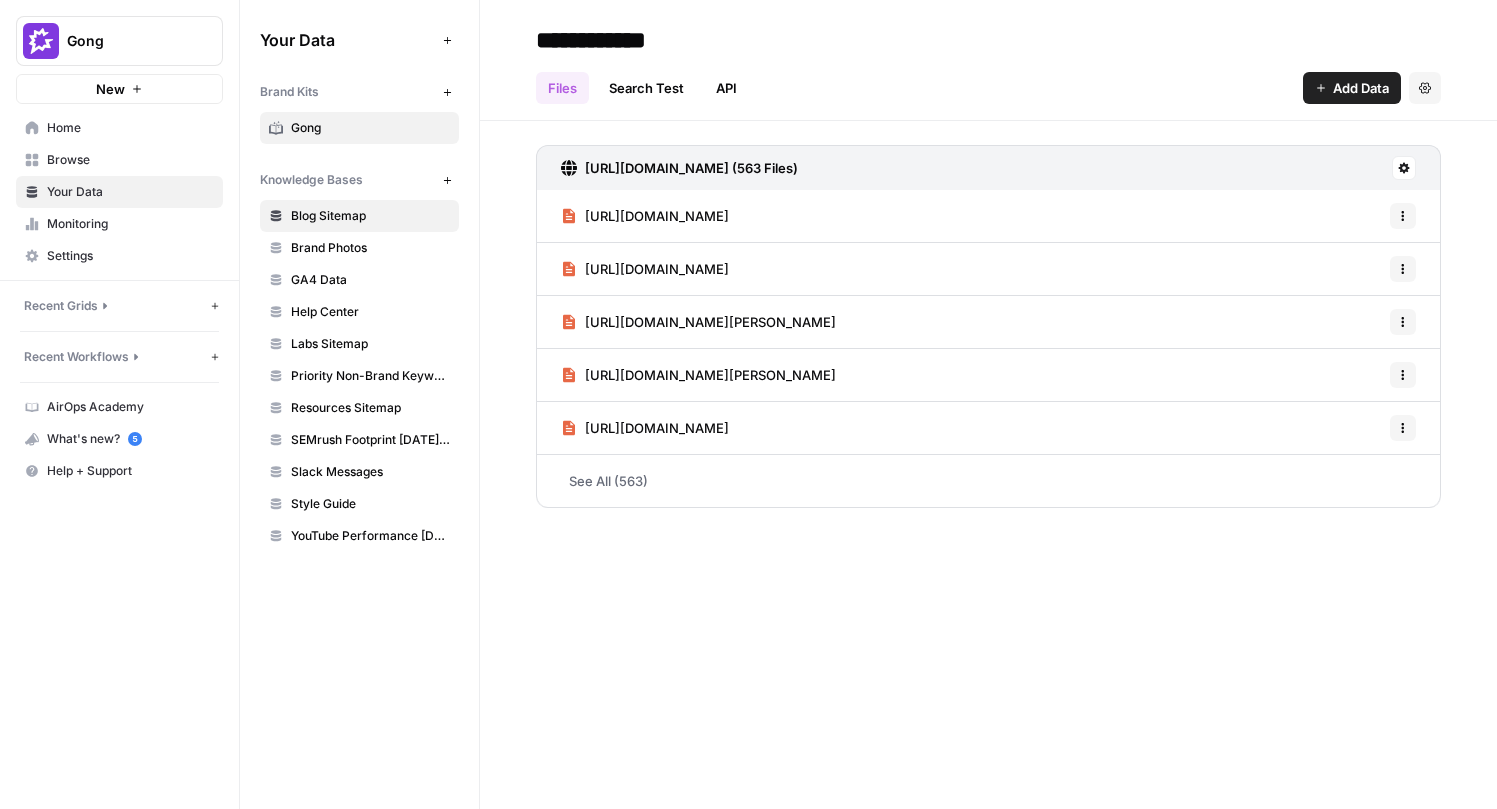 click on "Gong" at bounding box center (370, 128) 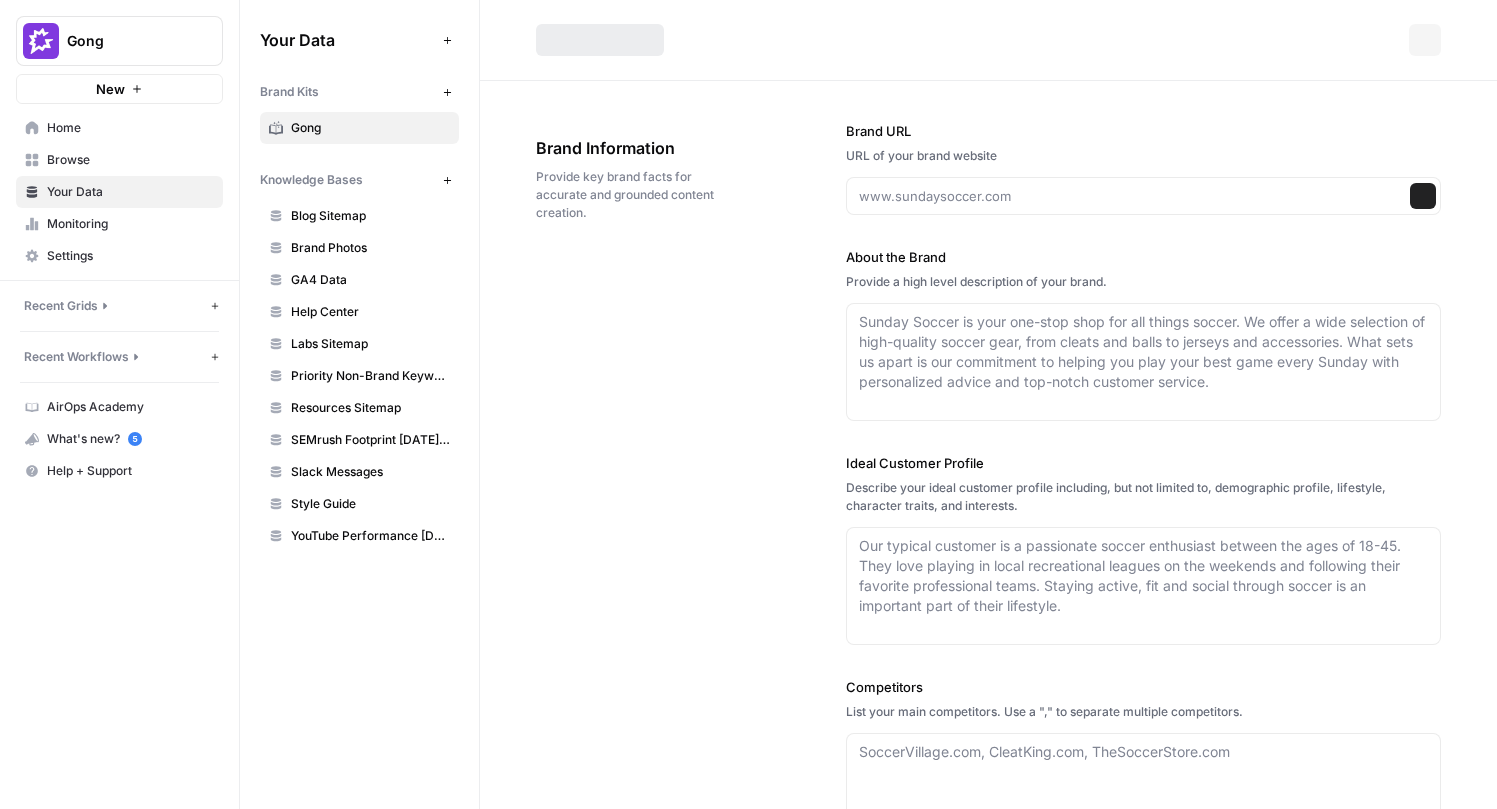 type on "[DOMAIN_NAME]" 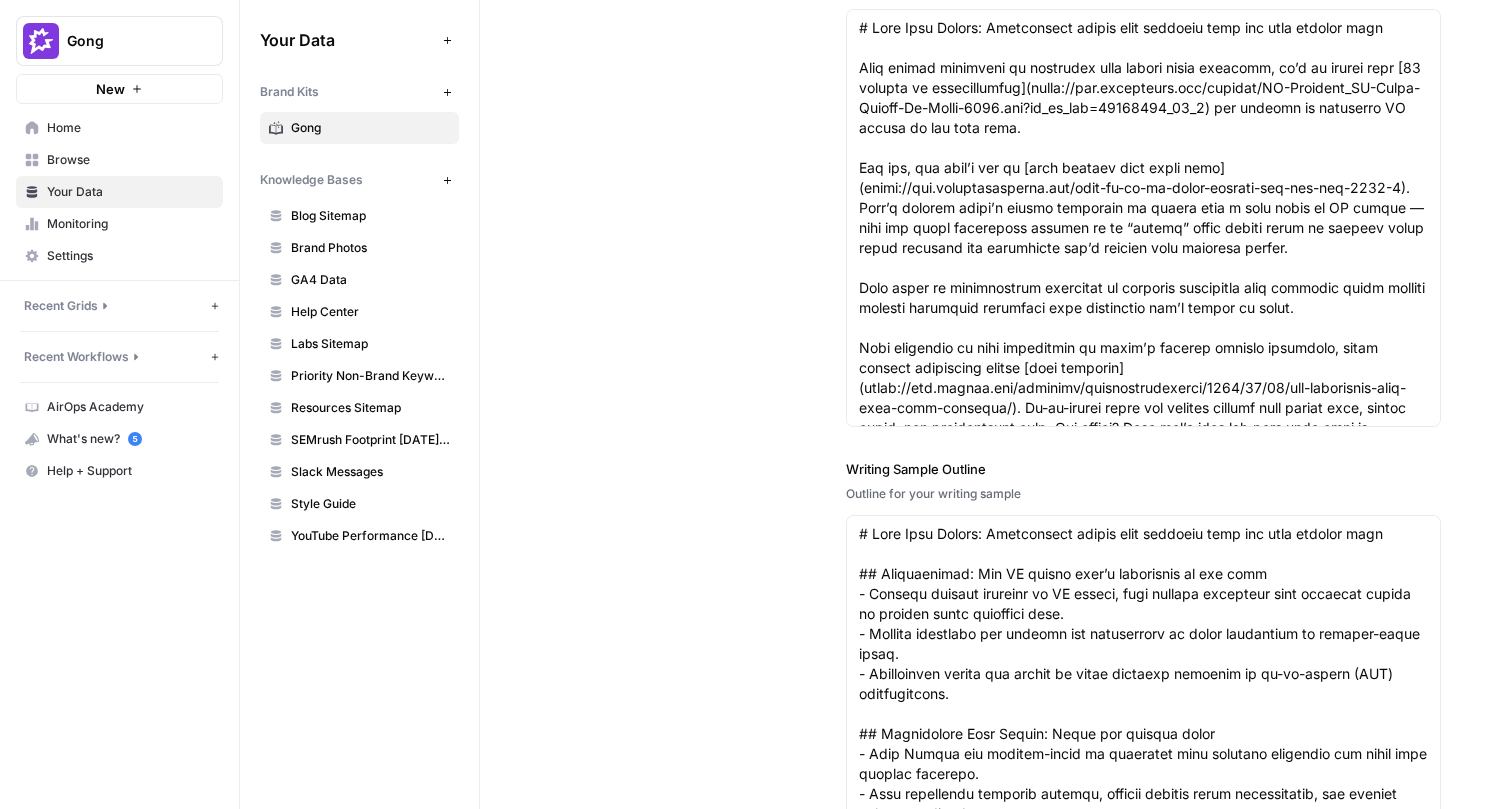 scroll, scrollTop: 4134, scrollLeft: 0, axis: vertical 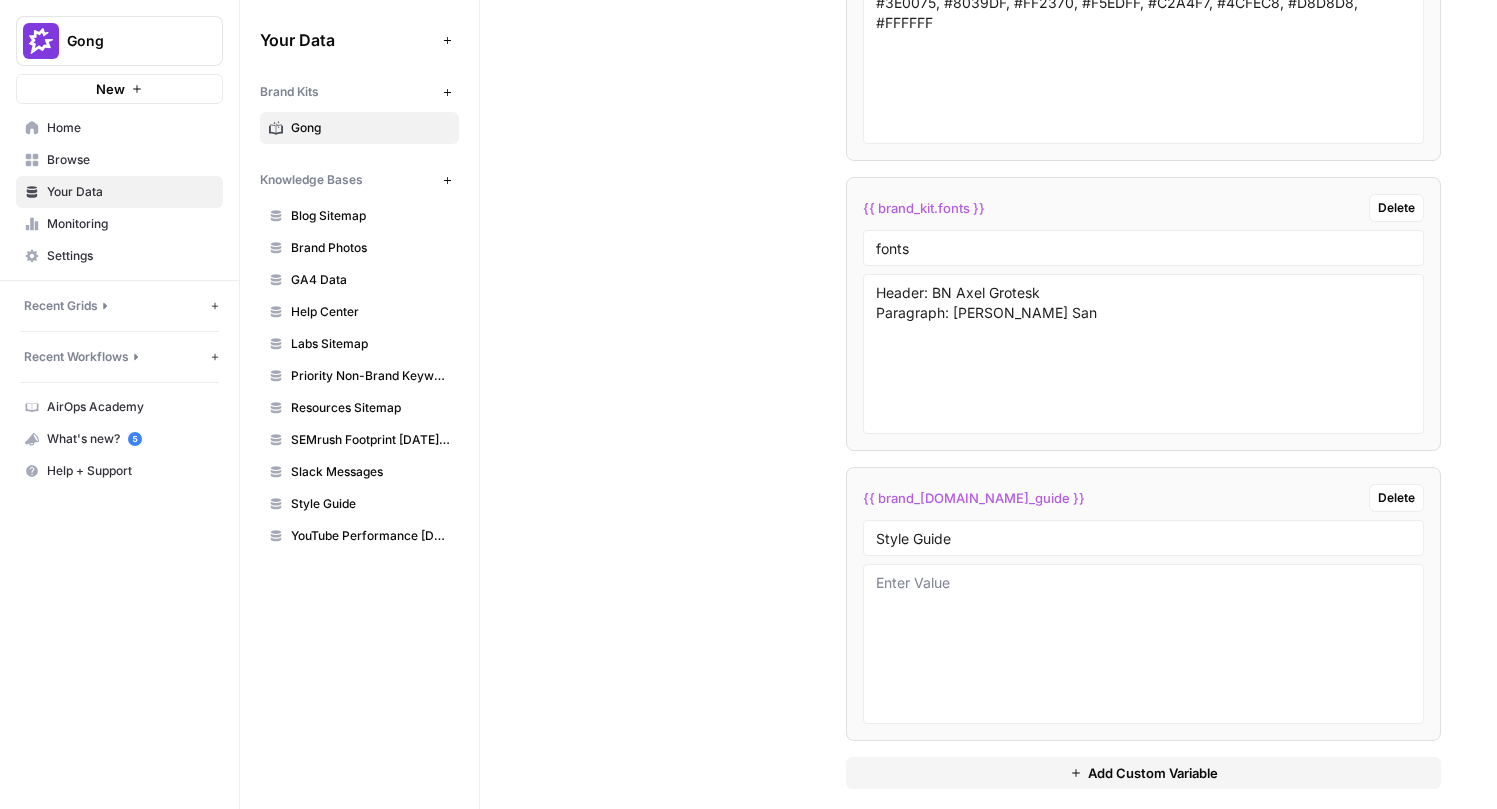 click on "Knowledge Bases" at bounding box center [311, 180] 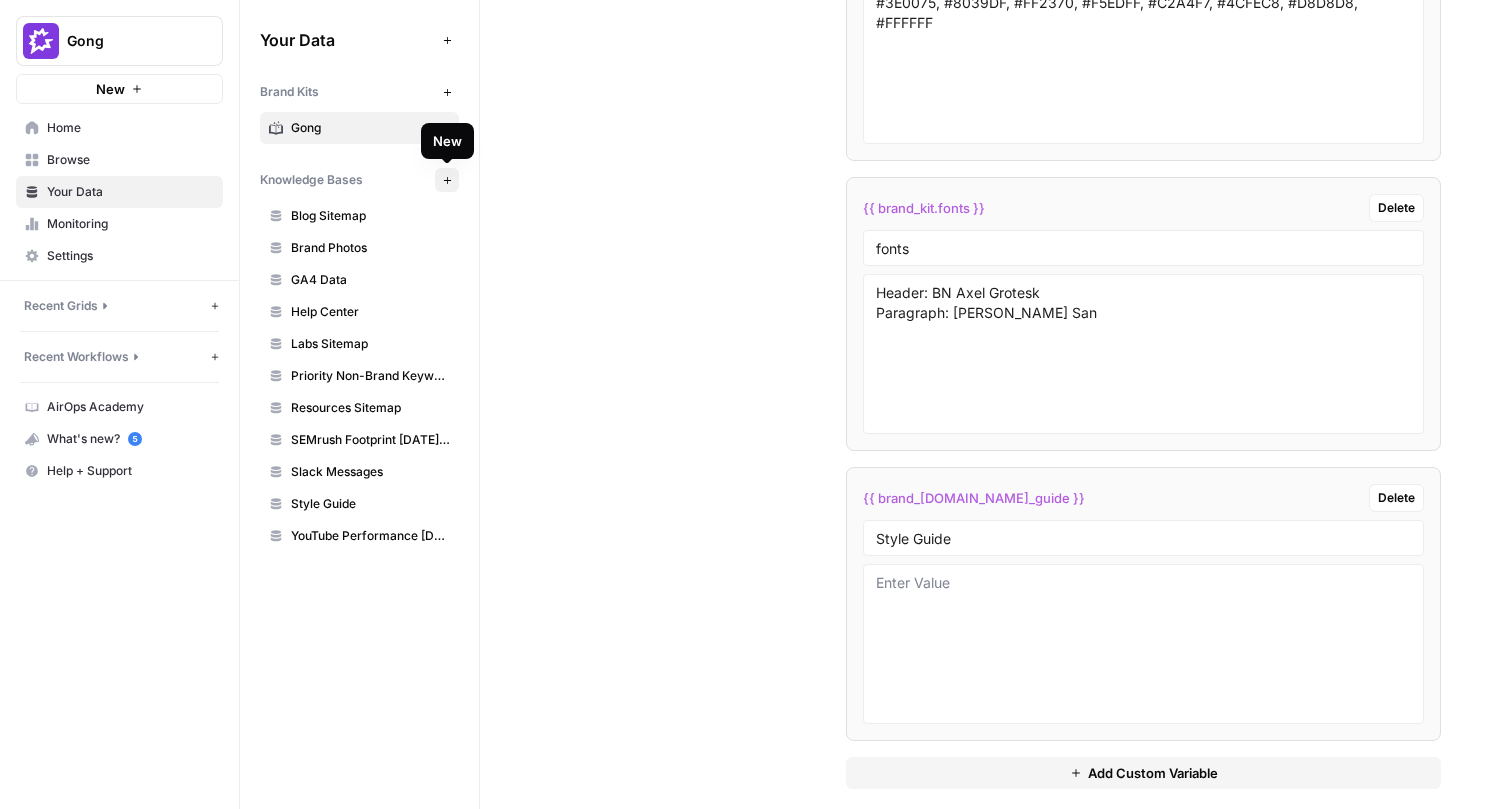 click 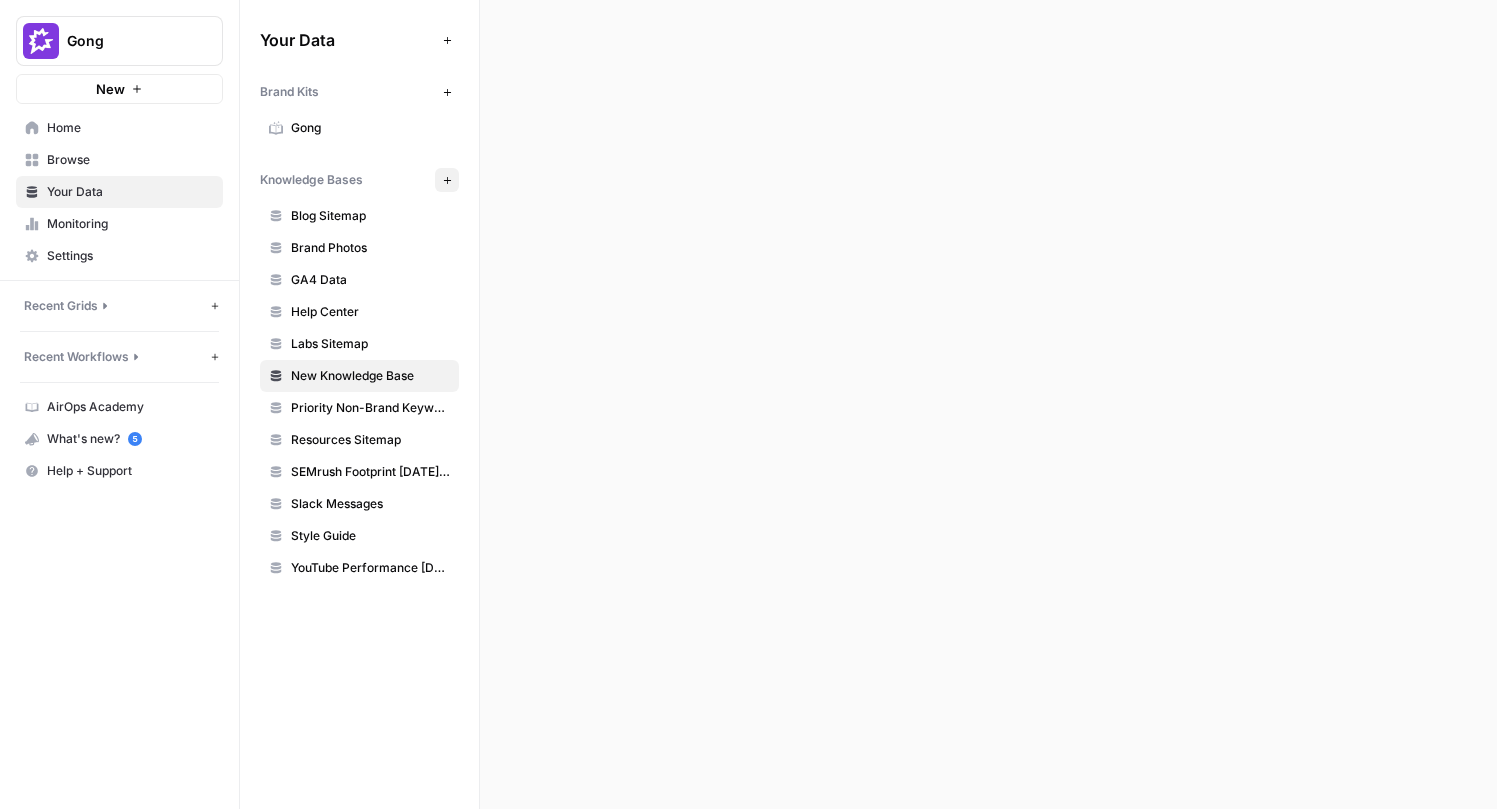 scroll, scrollTop: 0, scrollLeft: 0, axis: both 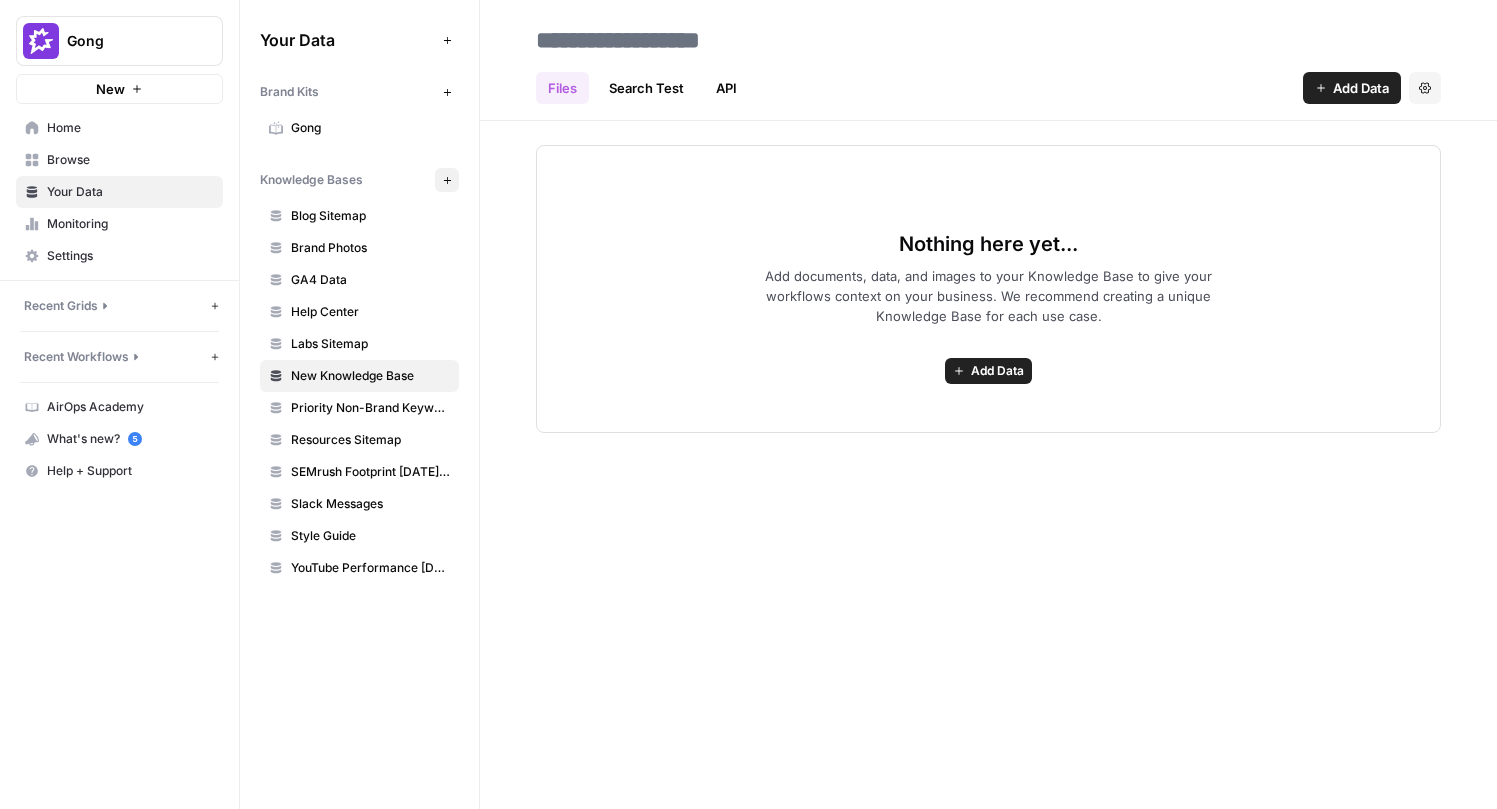 click on "Files Search Test API Add Data Settings Nothing here yet... Add documents, data, and images to your Knowledge Base to give your workflows context on your business. We recommend creating a unique Knowledge Base for each use case. Add Data" at bounding box center [988, 404] 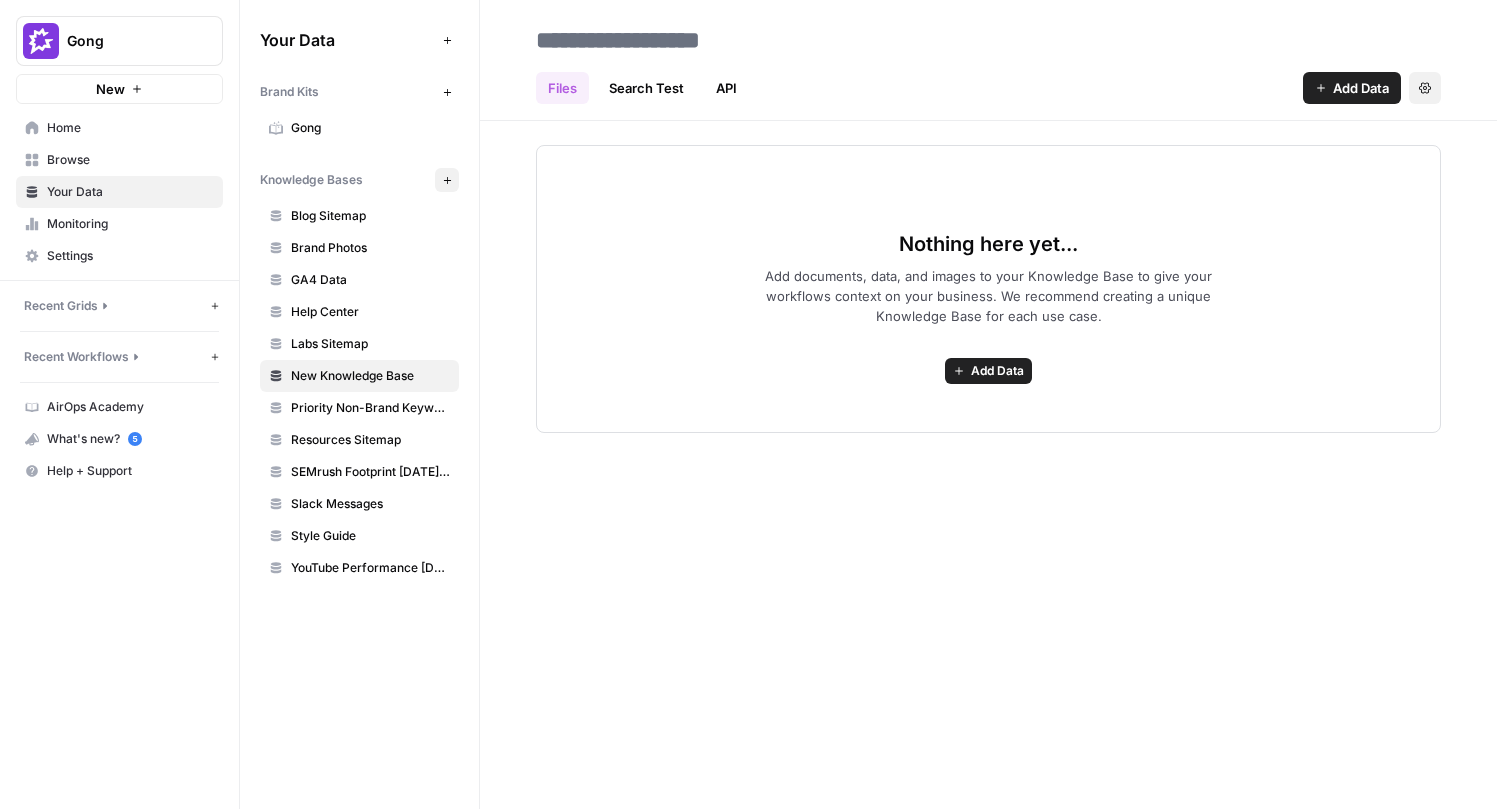 click 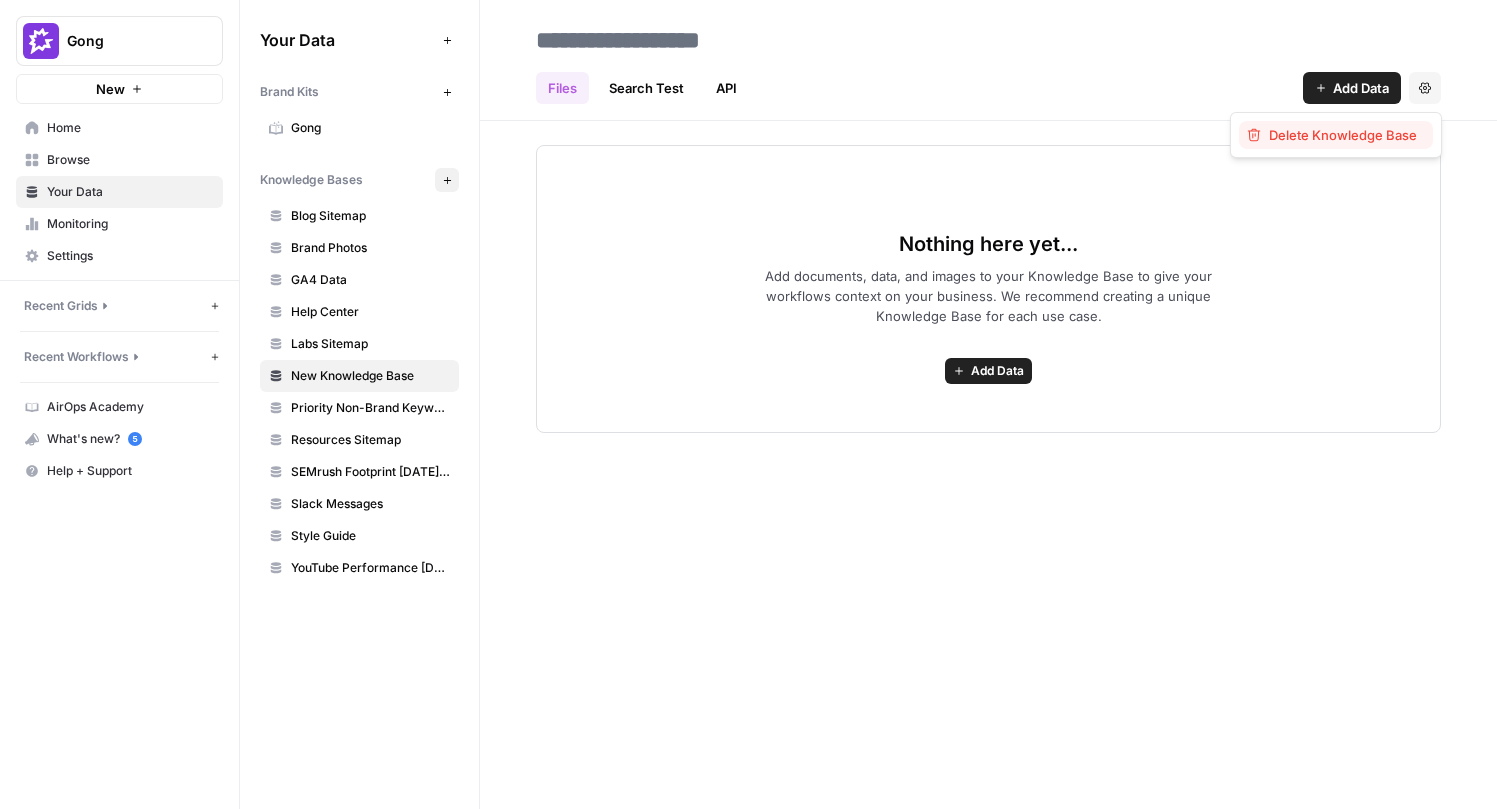 click on "Delete Knowledge Base" at bounding box center [1343, 135] 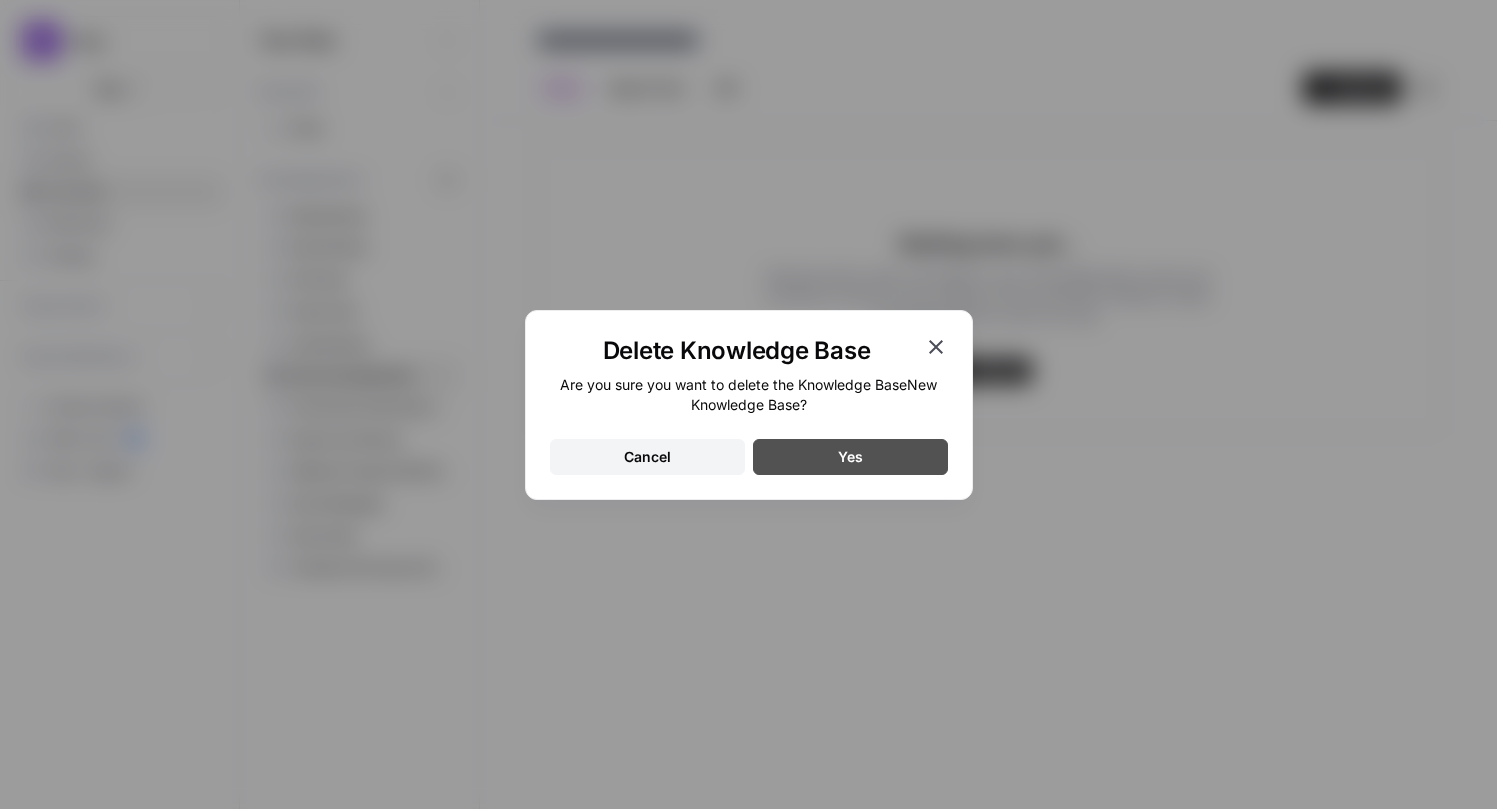 click on "Yes" at bounding box center (850, 457) 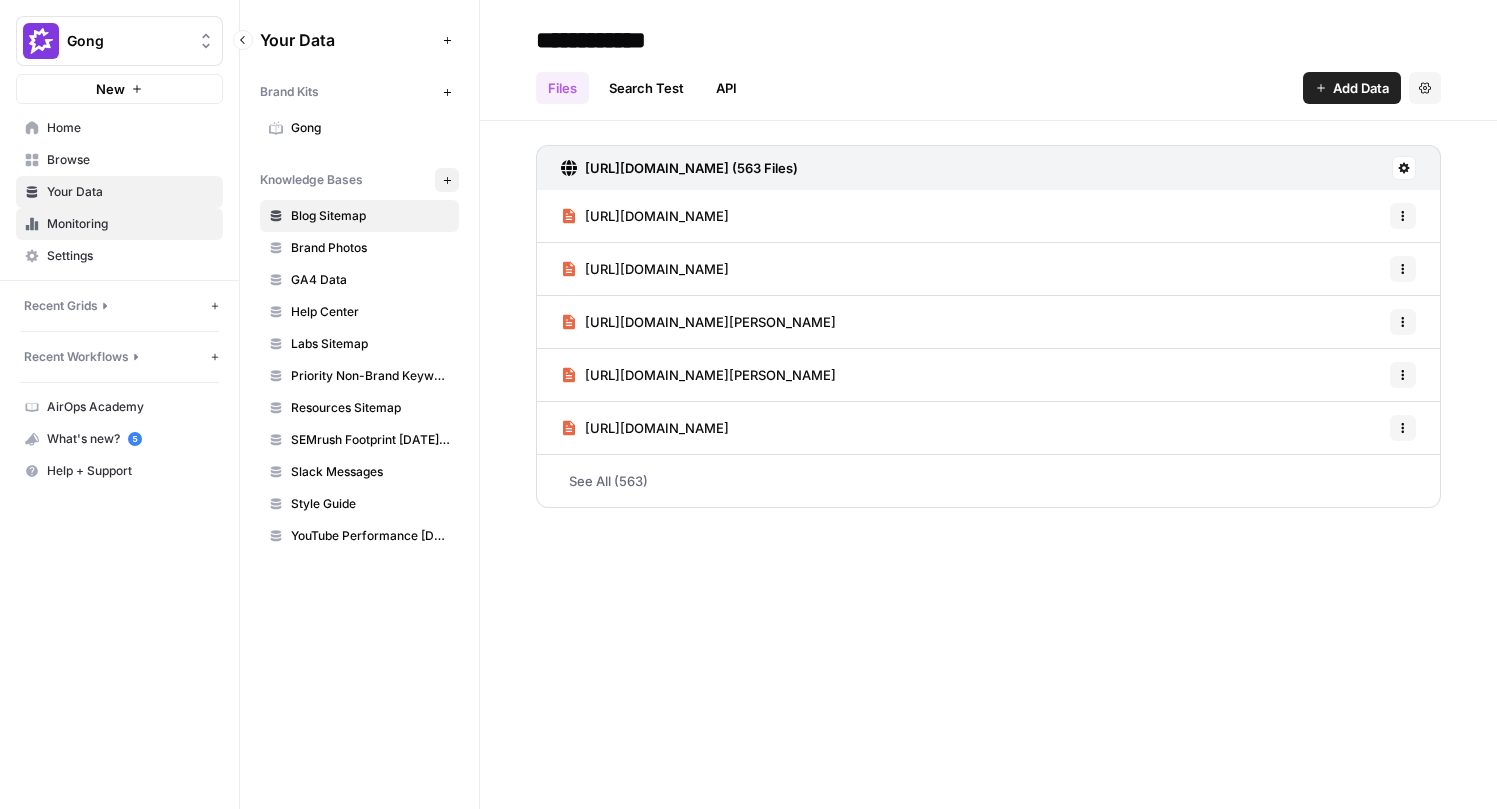 click on "Monitoring" at bounding box center [130, 224] 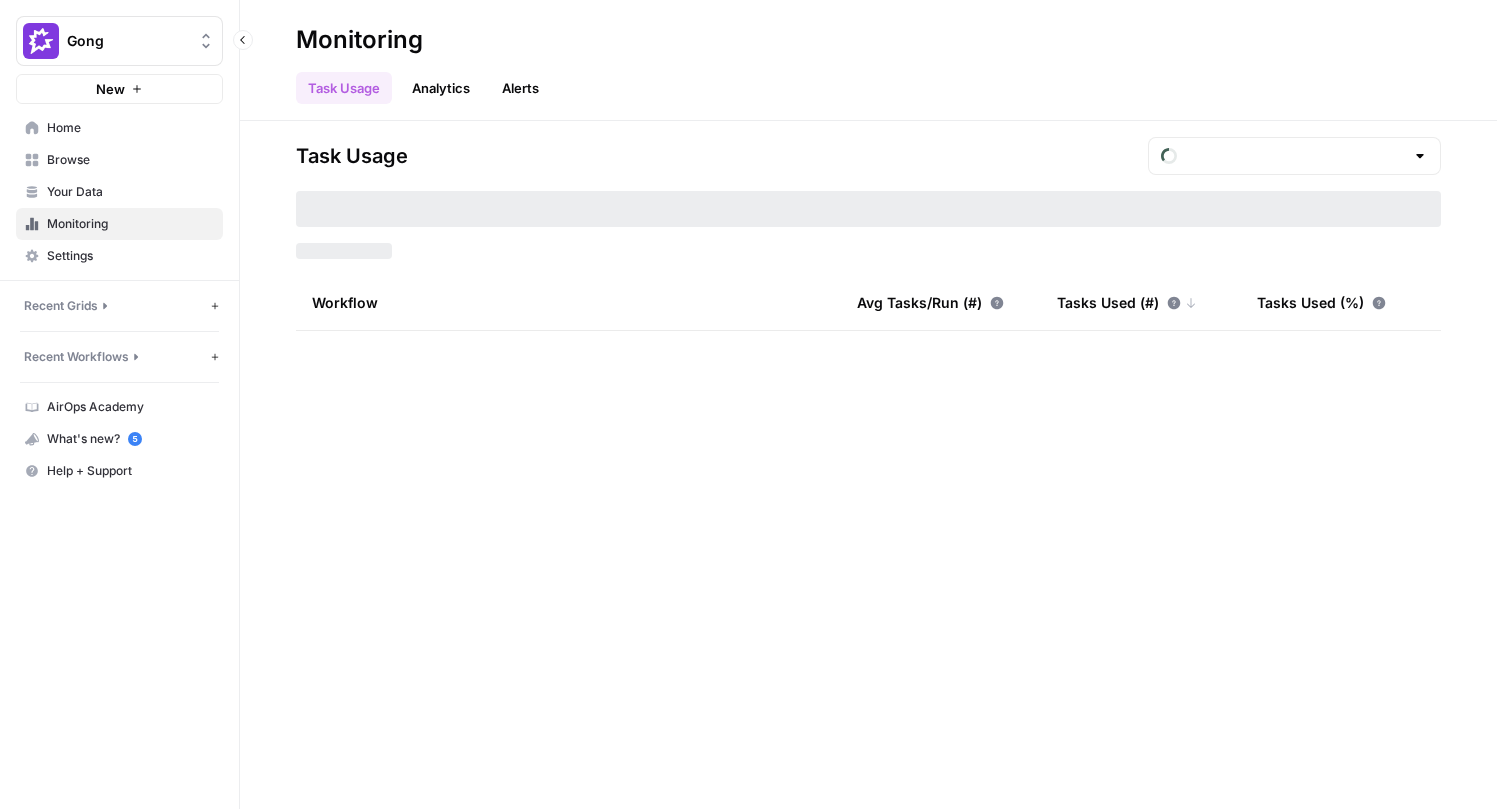type on "June  Tasks" 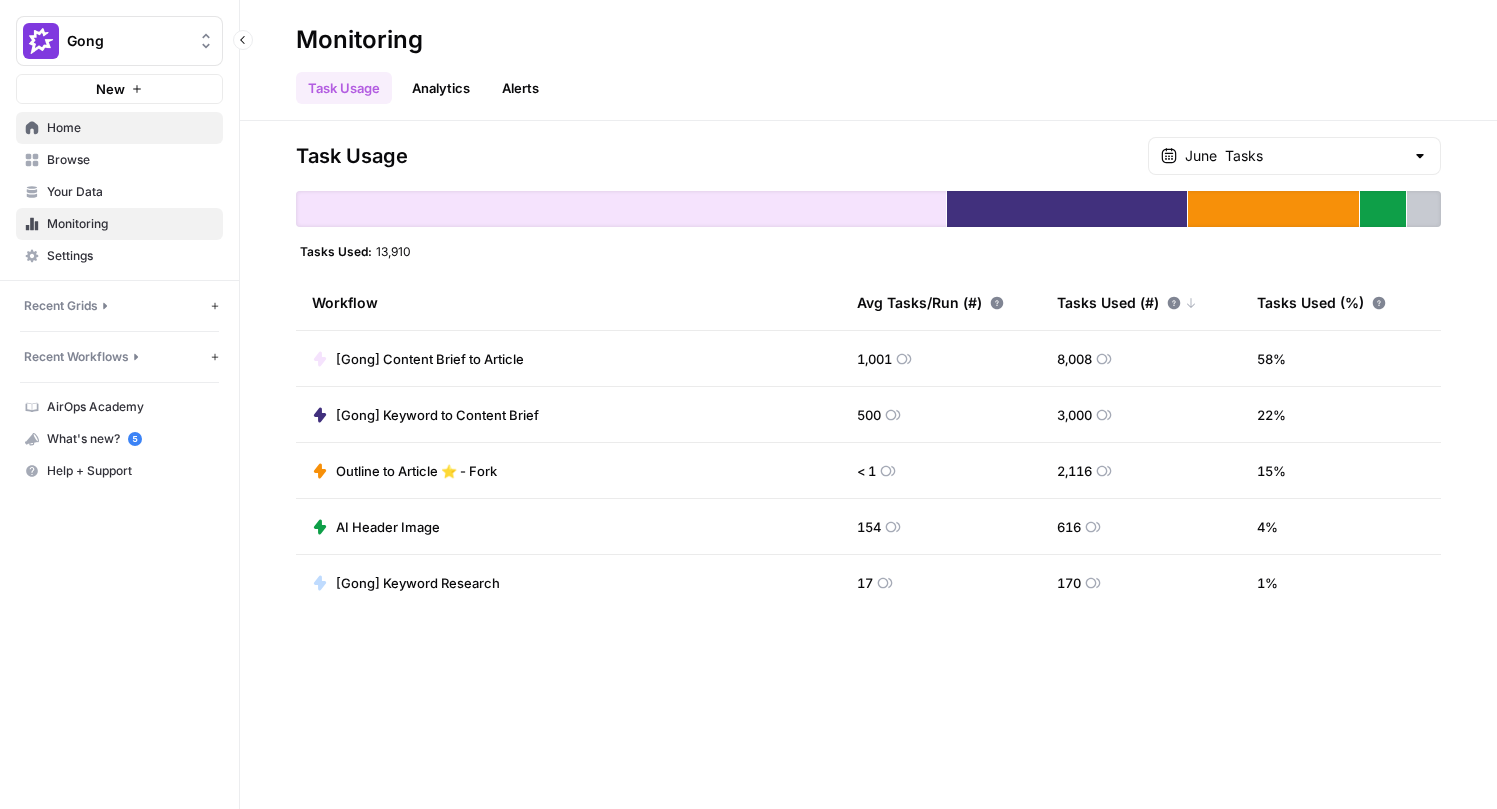 click on "Home" at bounding box center (130, 128) 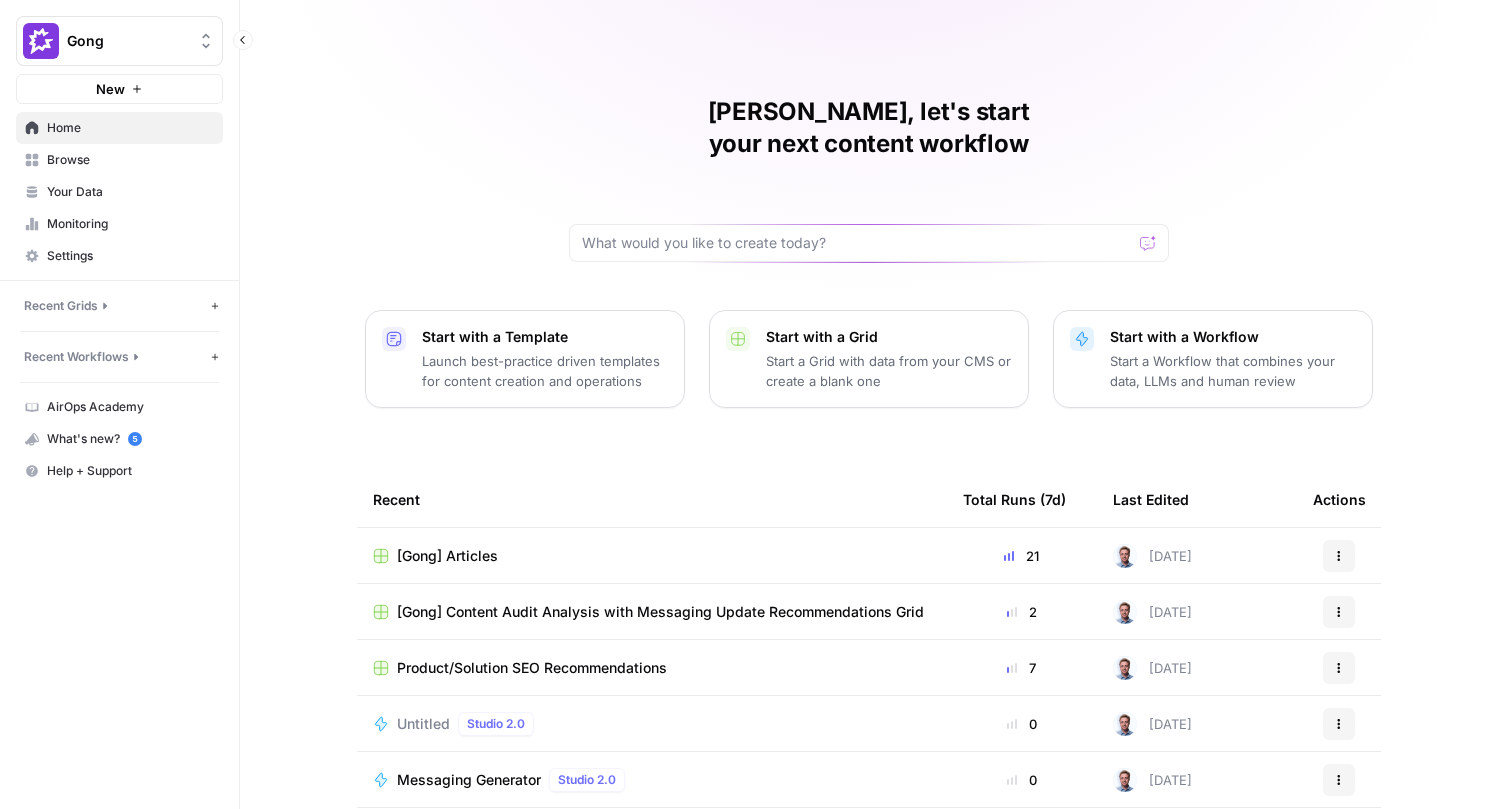 click 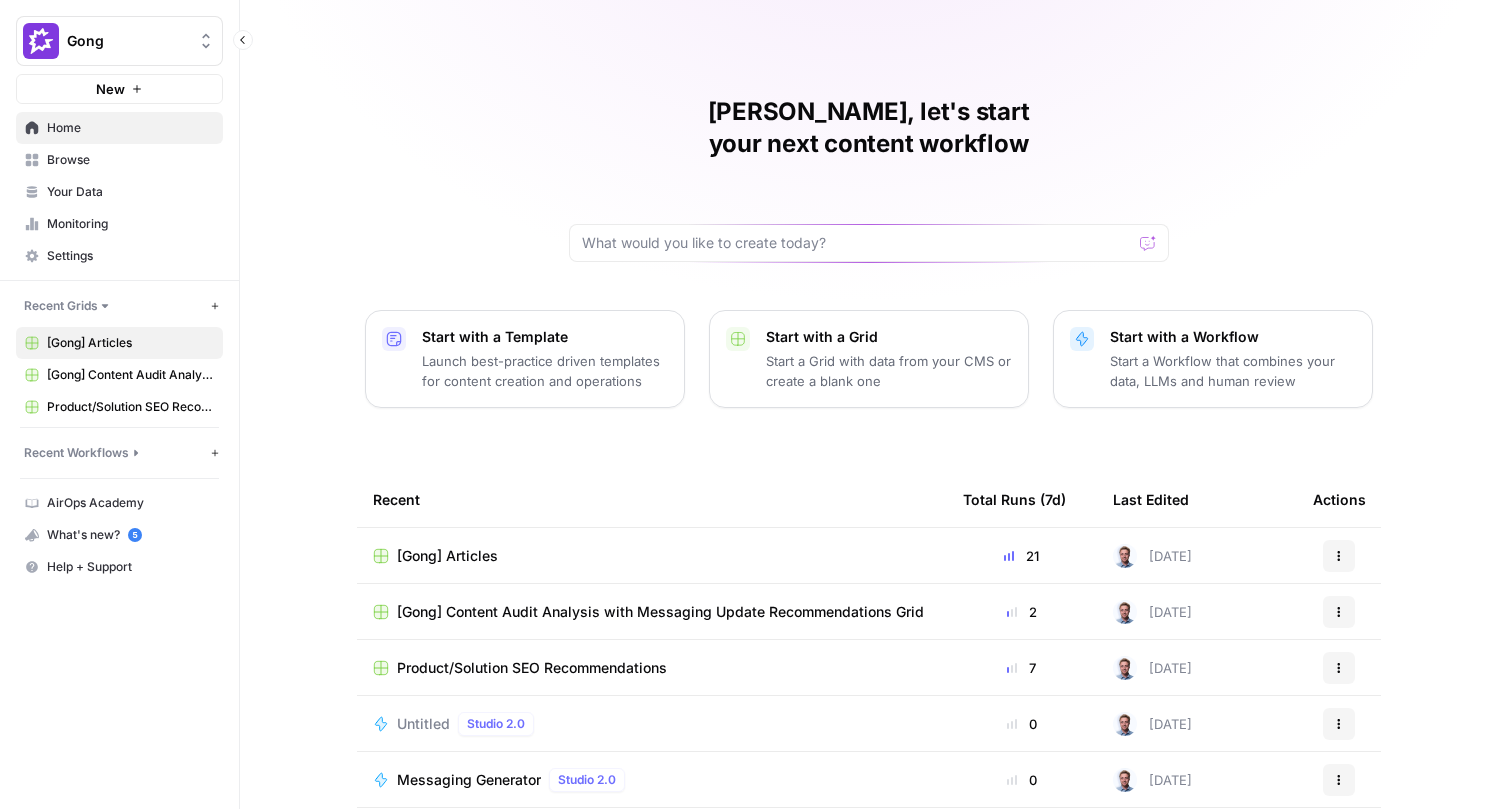 click on "[Gong] Articles" at bounding box center [130, 343] 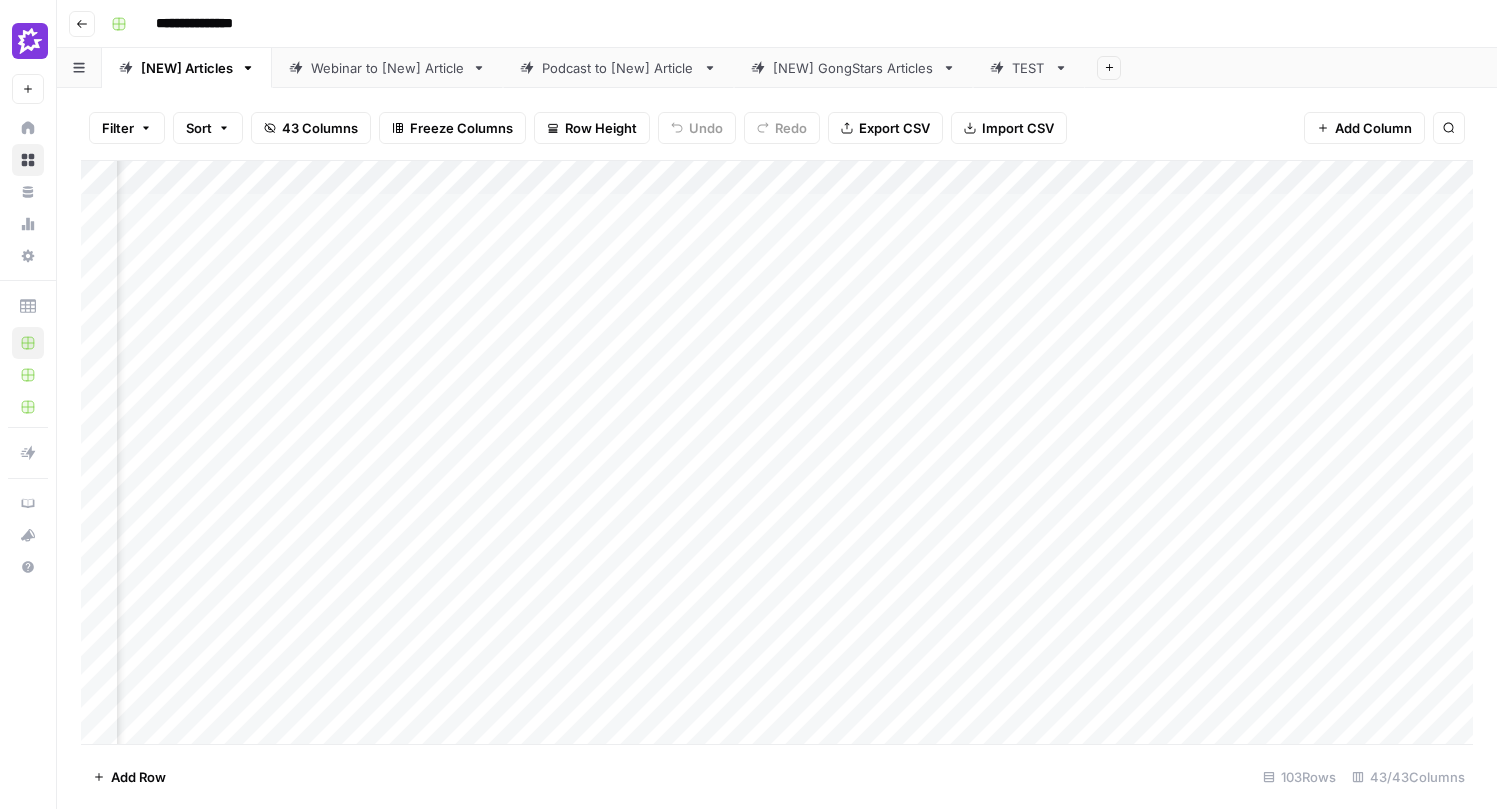 scroll, scrollTop: 0, scrollLeft: 868, axis: horizontal 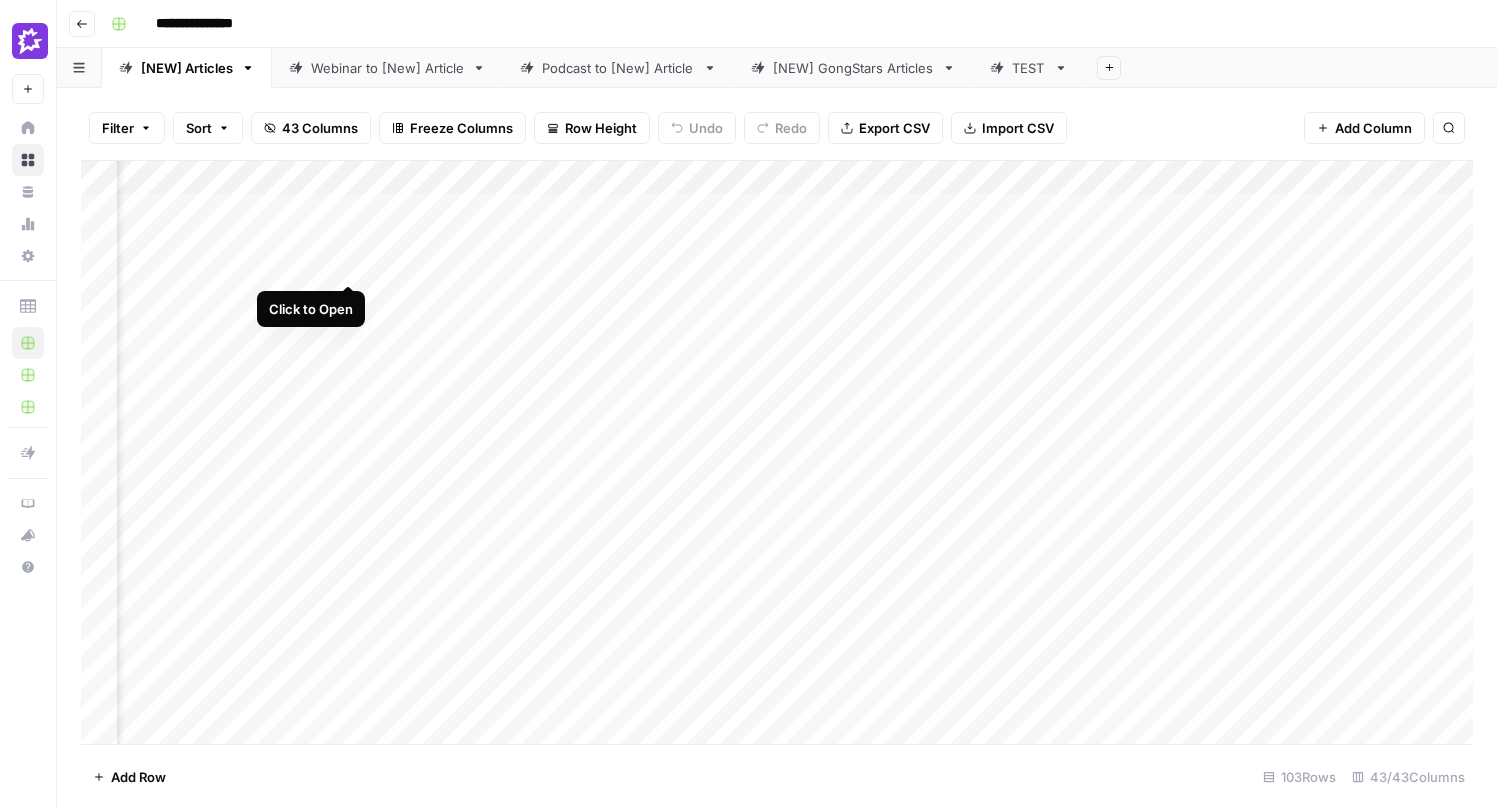 click on "Add Column" at bounding box center [777, 452] 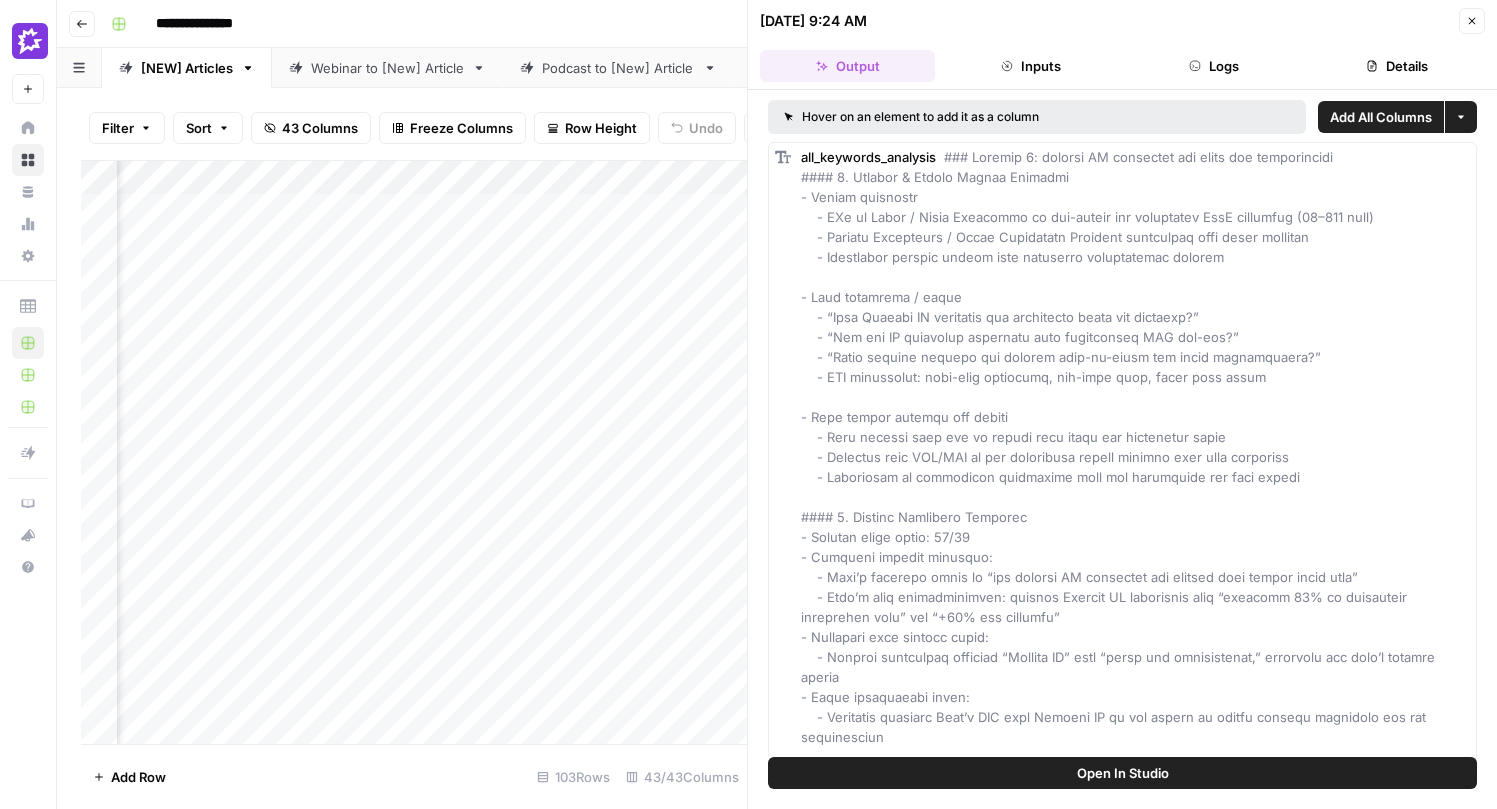 scroll, scrollTop: 0, scrollLeft: 743, axis: horizontal 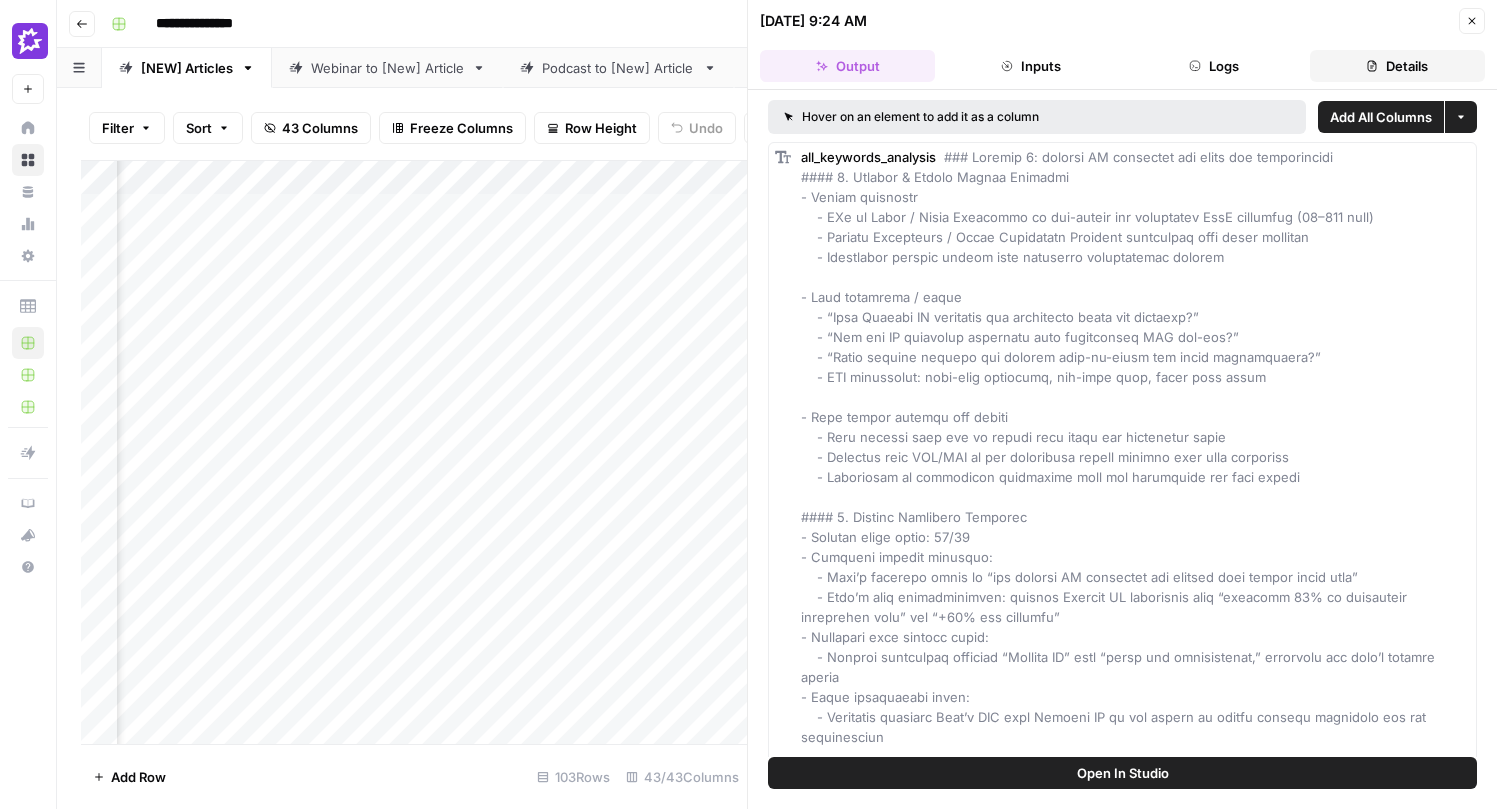 click on "Details" at bounding box center [1397, 66] 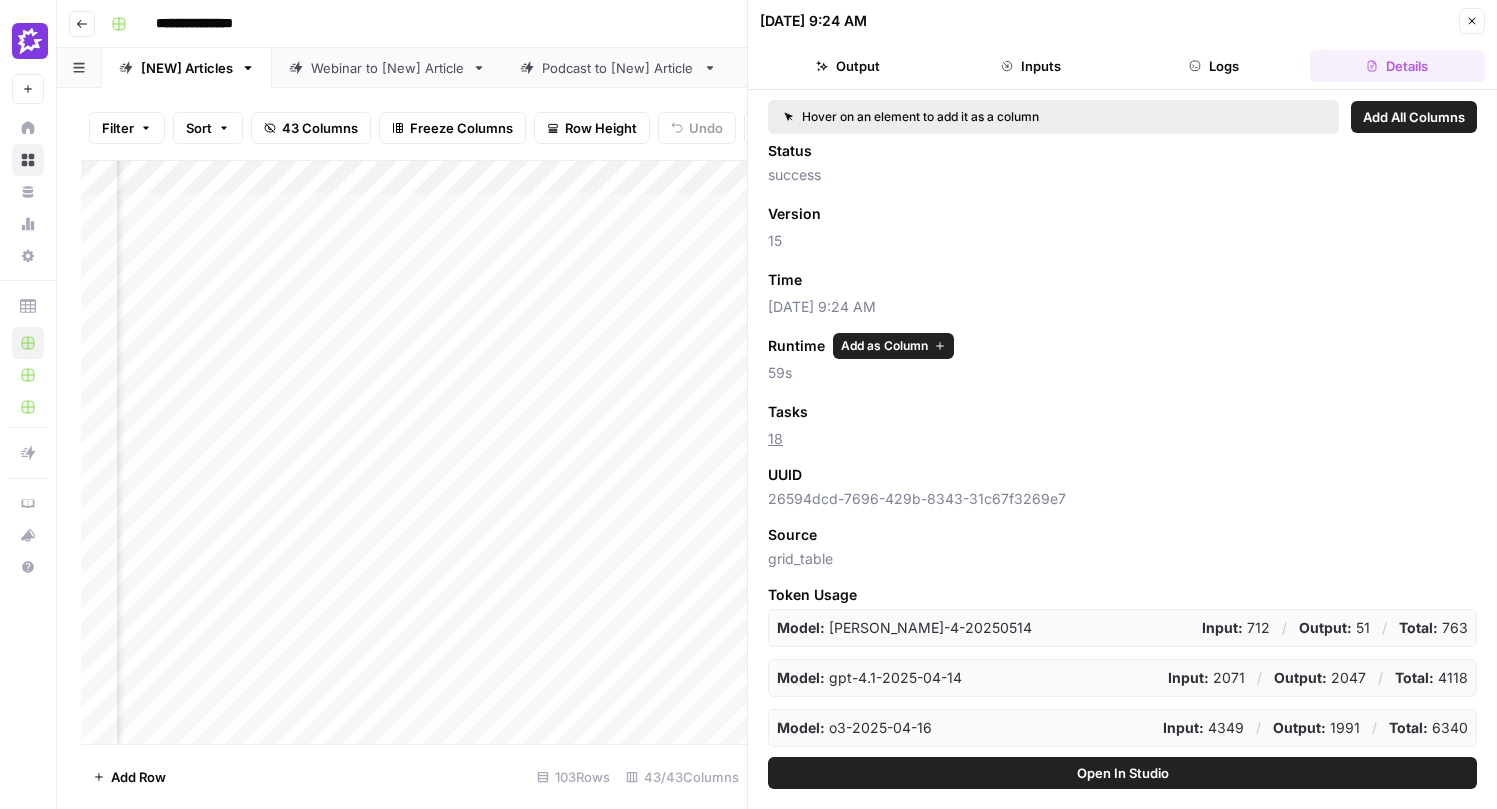 scroll, scrollTop: 0, scrollLeft: 0, axis: both 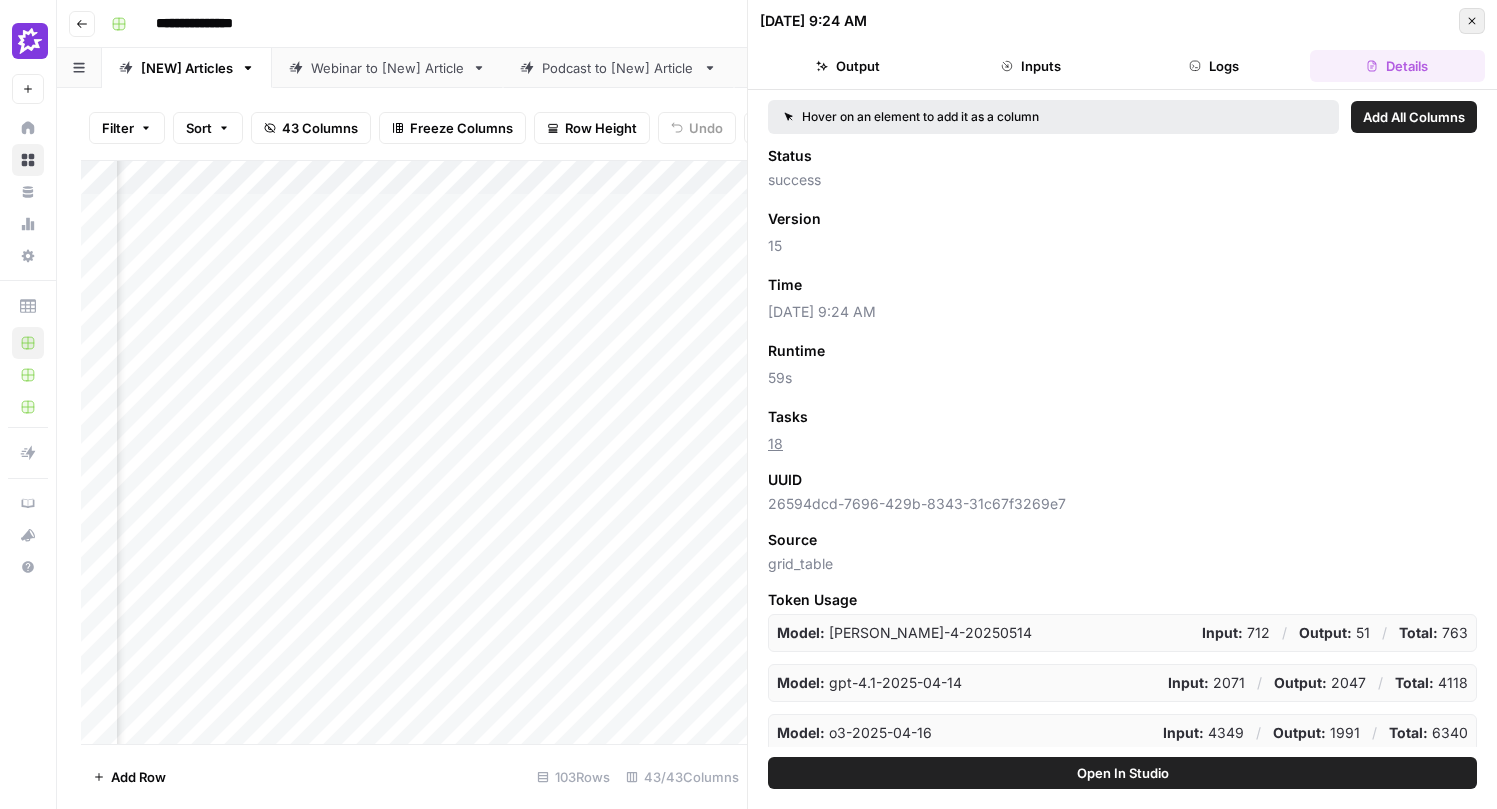 click 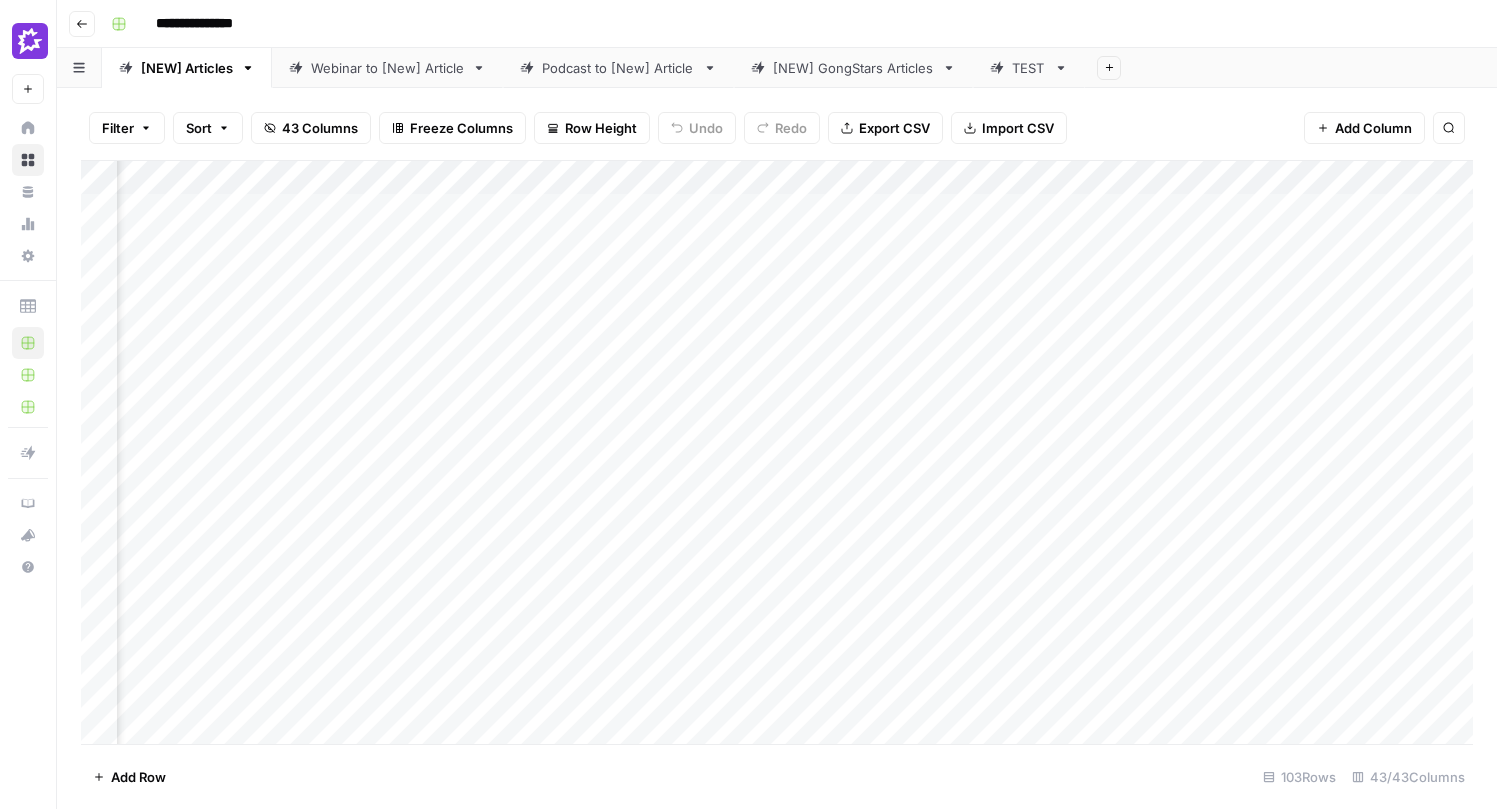 scroll, scrollTop: 0, scrollLeft: 0, axis: both 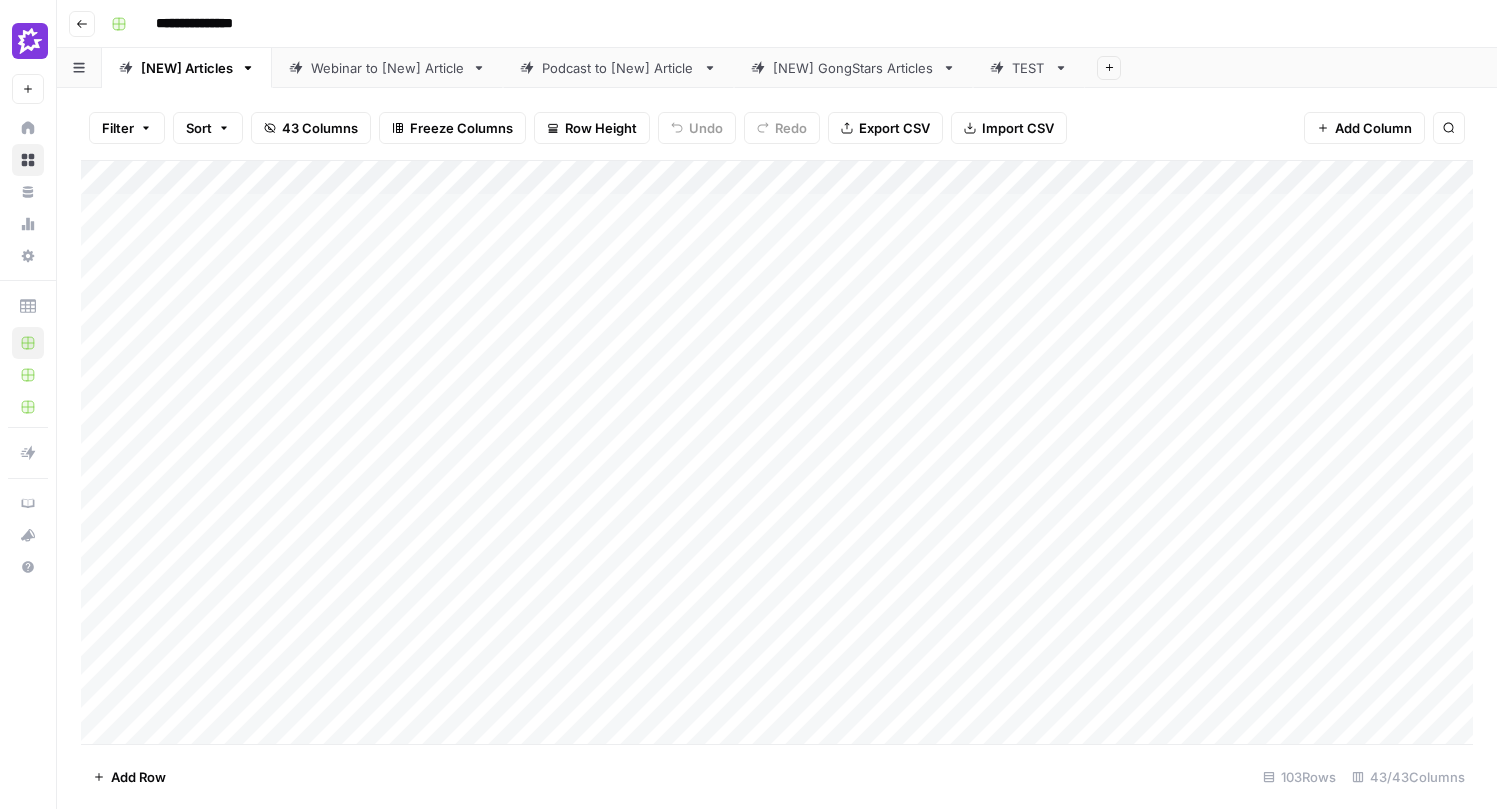 click on "[NEW] GongStars Articles" at bounding box center (853, 68) 